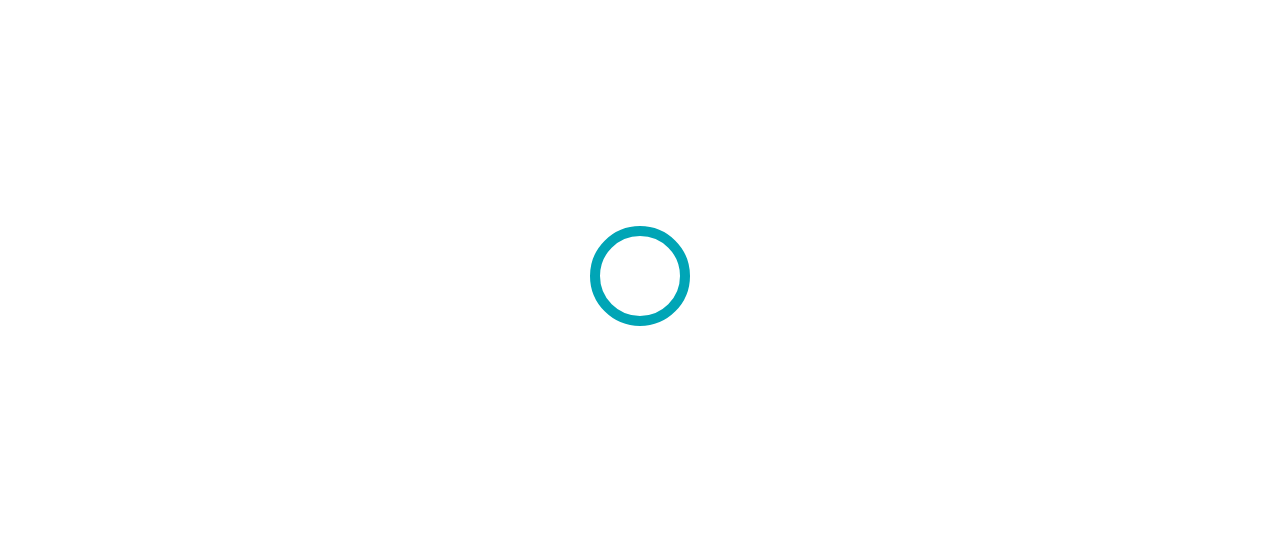 scroll, scrollTop: 0, scrollLeft: 0, axis: both 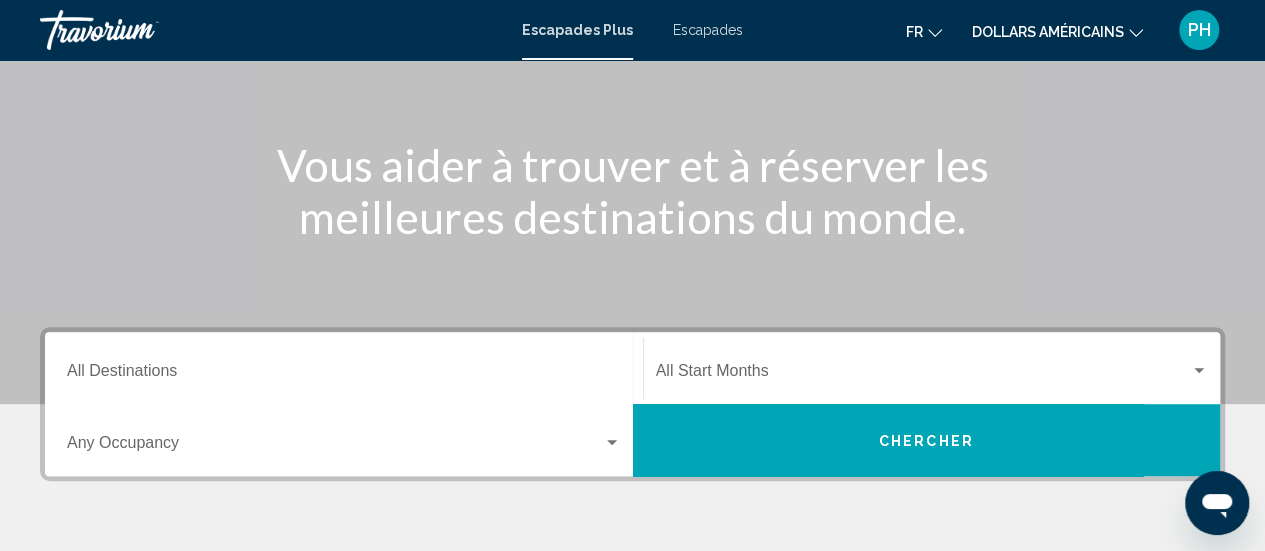 click on "Escapades Plus Escapades fr
English Español Français Italiano Português русский dollars américains
USD ($) MXN (Mex$) CAD (Can$) GBP (£) EUR (€) AUD (A$) NZD (NZ$) CNY (CN¥) PH Se connecter" at bounding box center (632, 30) 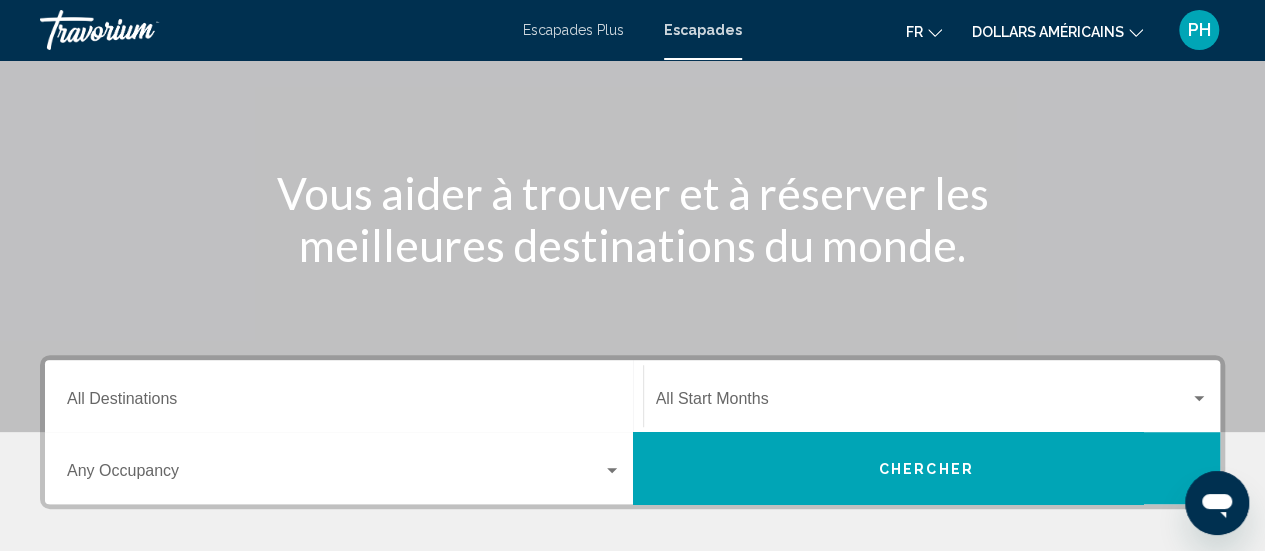 scroll, scrollTop: 211, scrollLeft: 0, axis: vertical 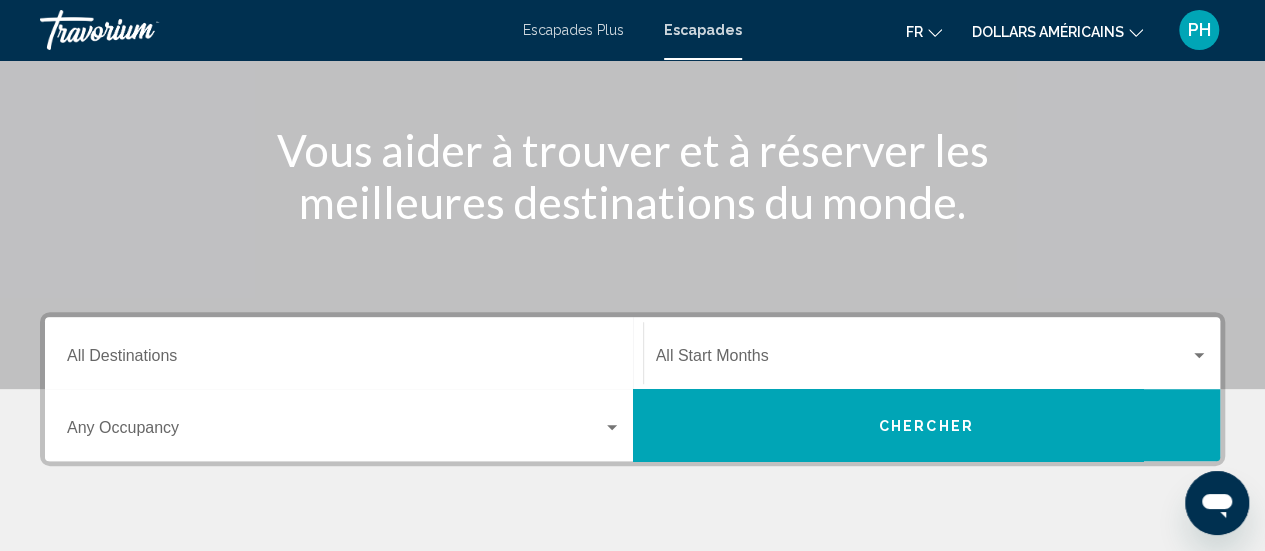 click on "Destination All Destinations" at bounding box center [344, 353] 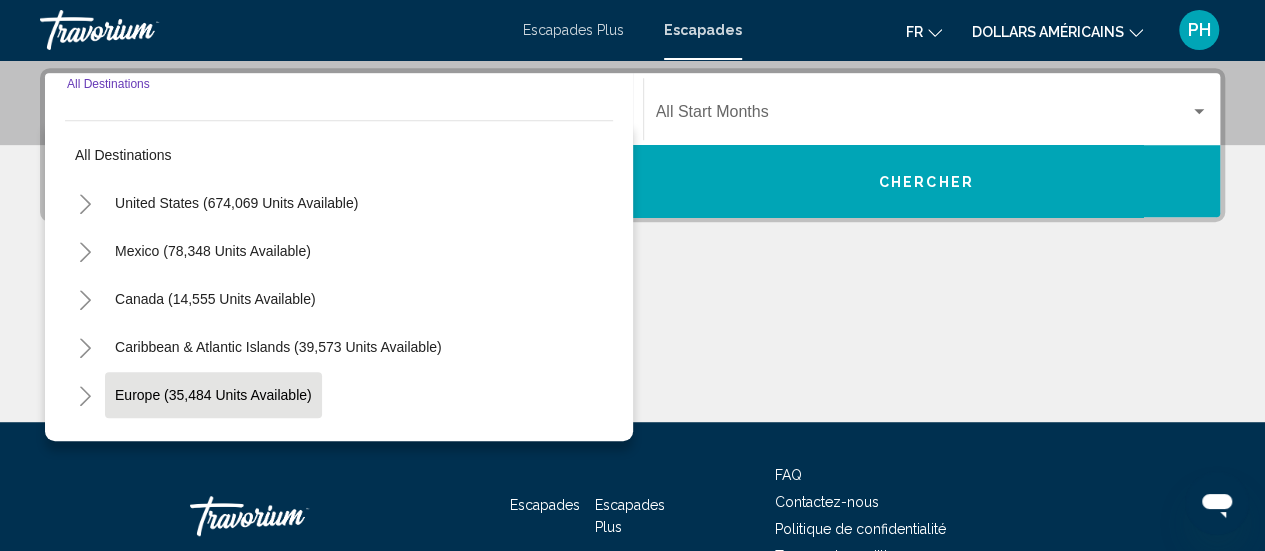 scroll, scrollTop: 458, scrollLeft: 0, axis: vertical 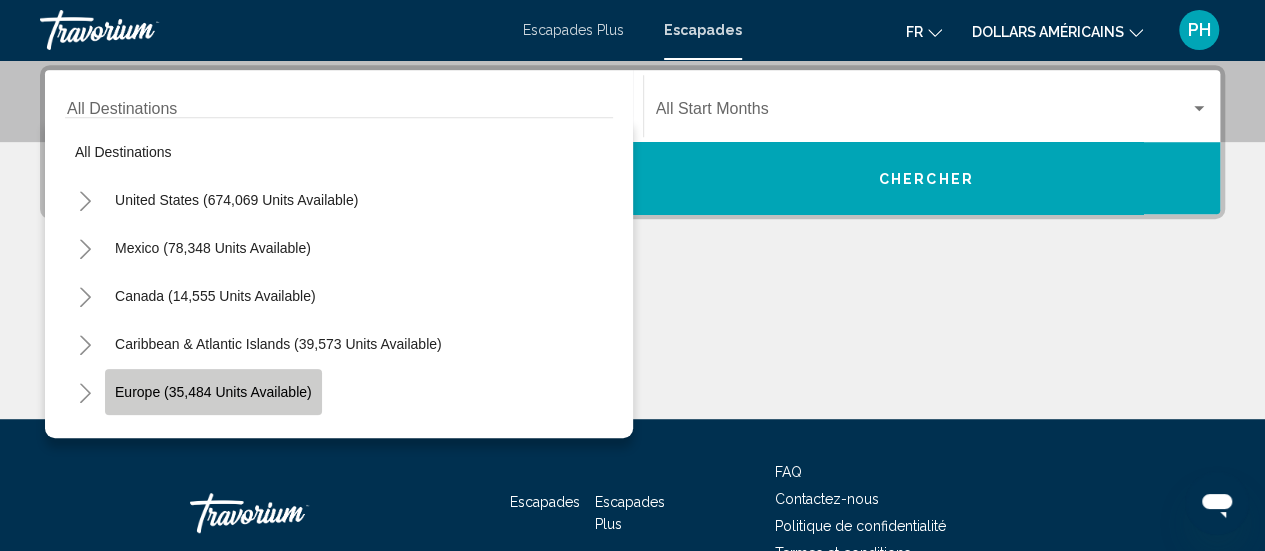 click on "Europe (35,484 units available)" 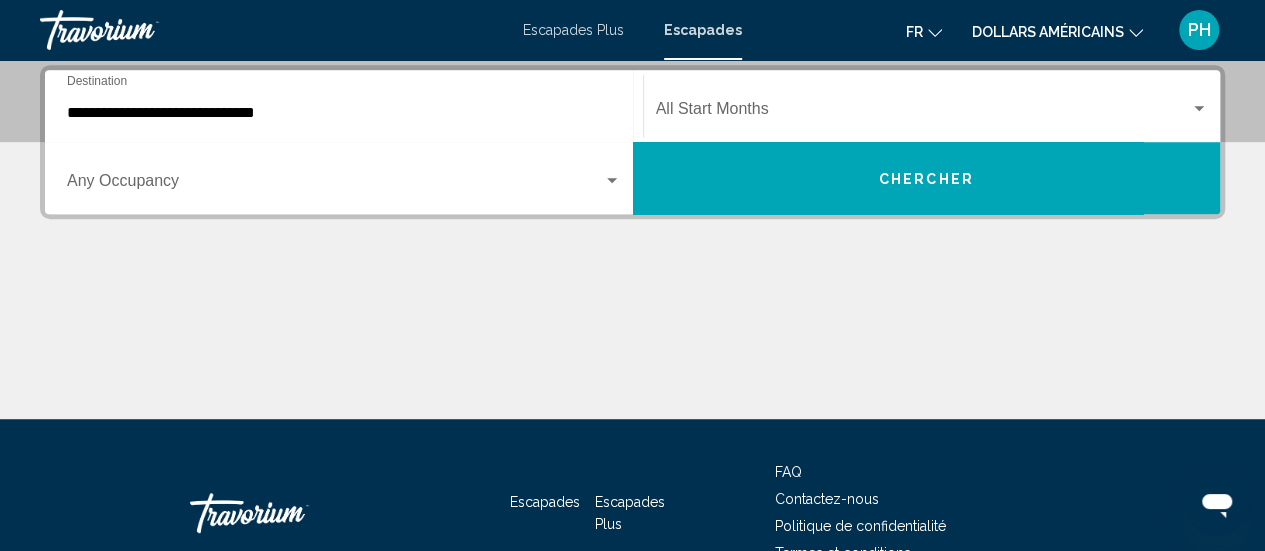 click on "Start Month All Start Months" 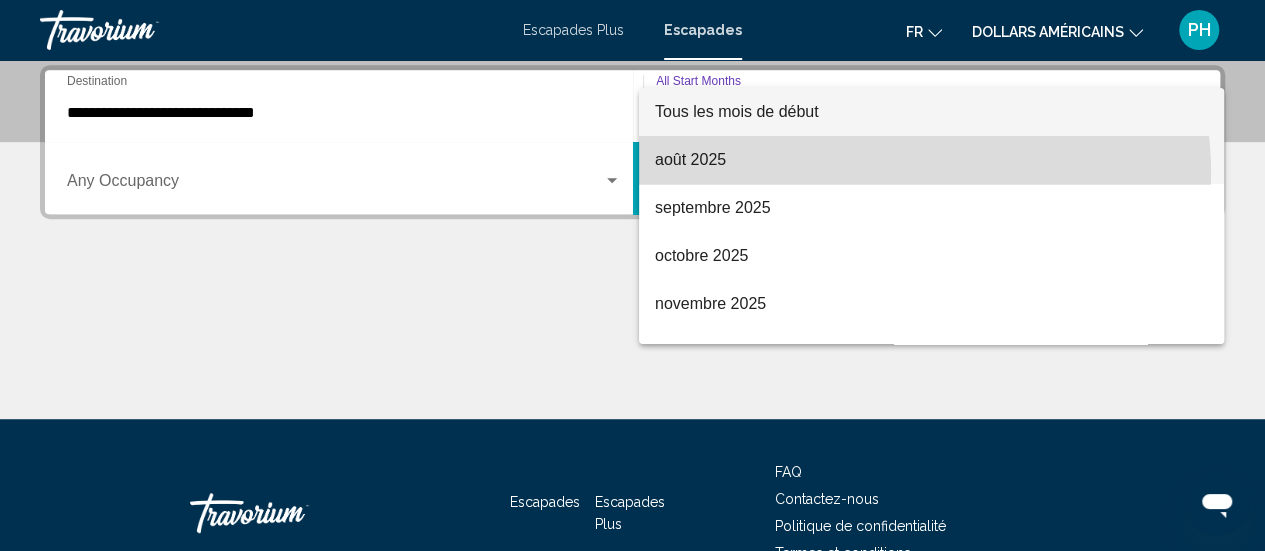 click on "août 2025" at bounding box center [931, 160] 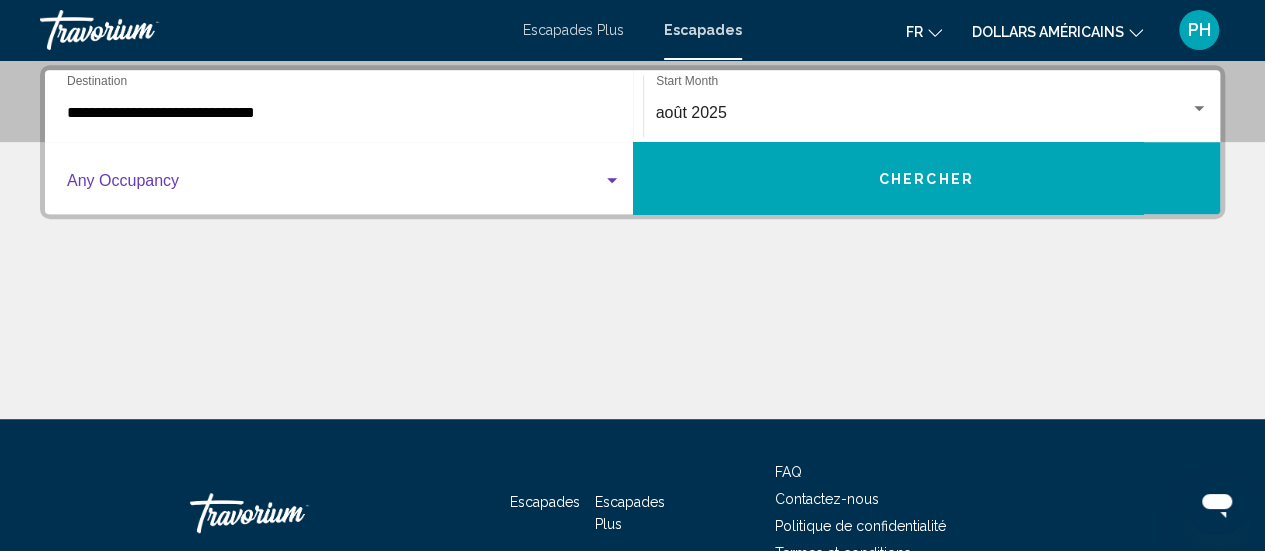 click at bounding box center [612, 181] 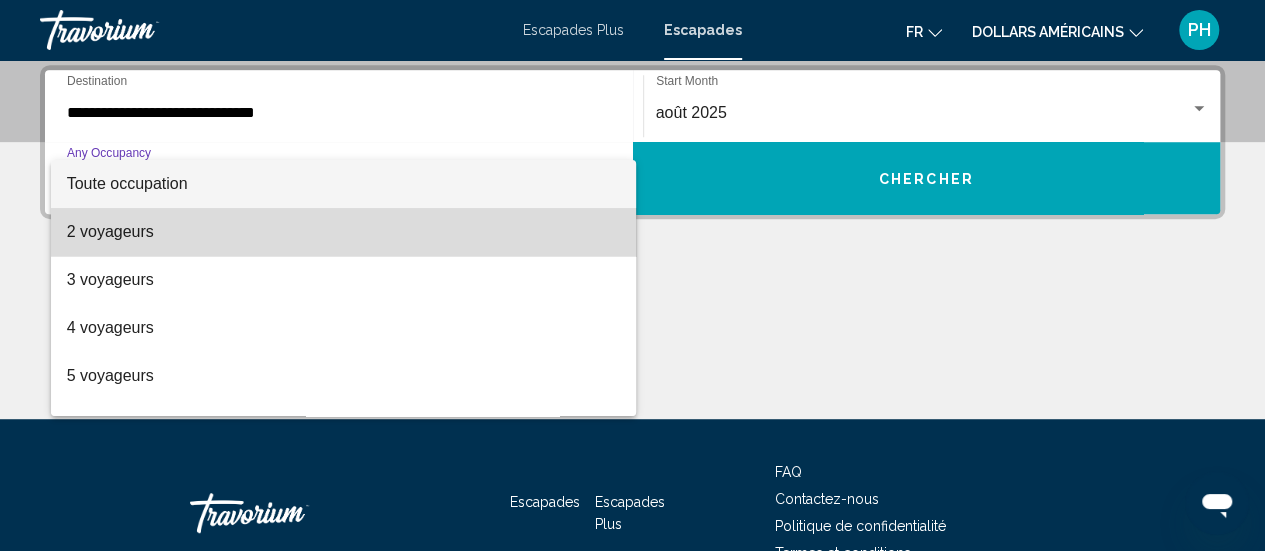 click on "2 voyageurs" at bounding box center [344, 232] 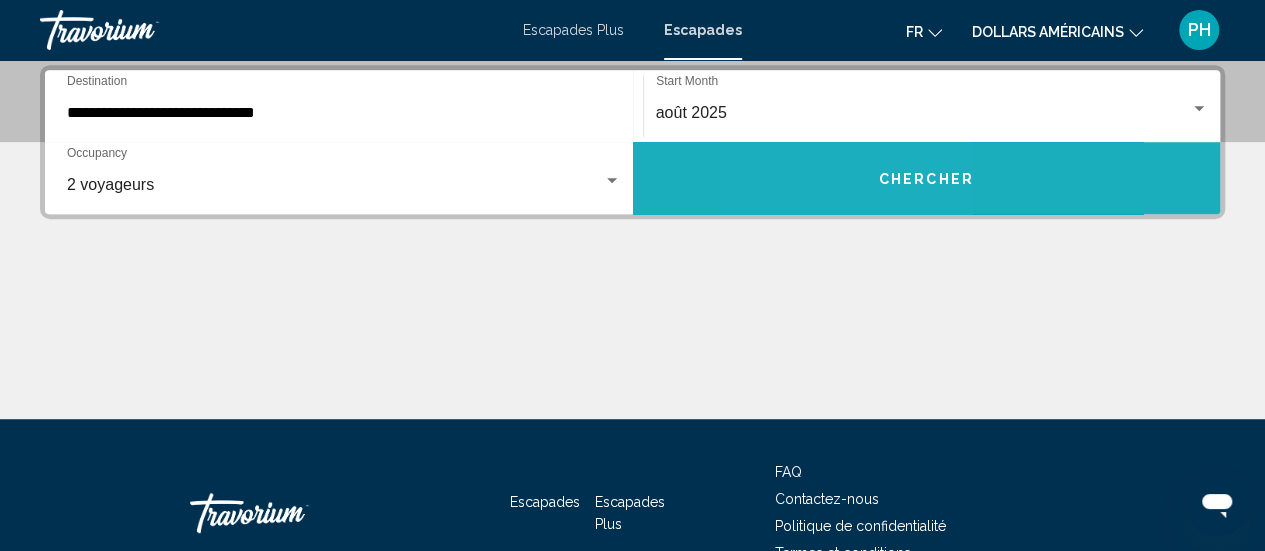 click on "Chercher" at bounding box center [927, 178] 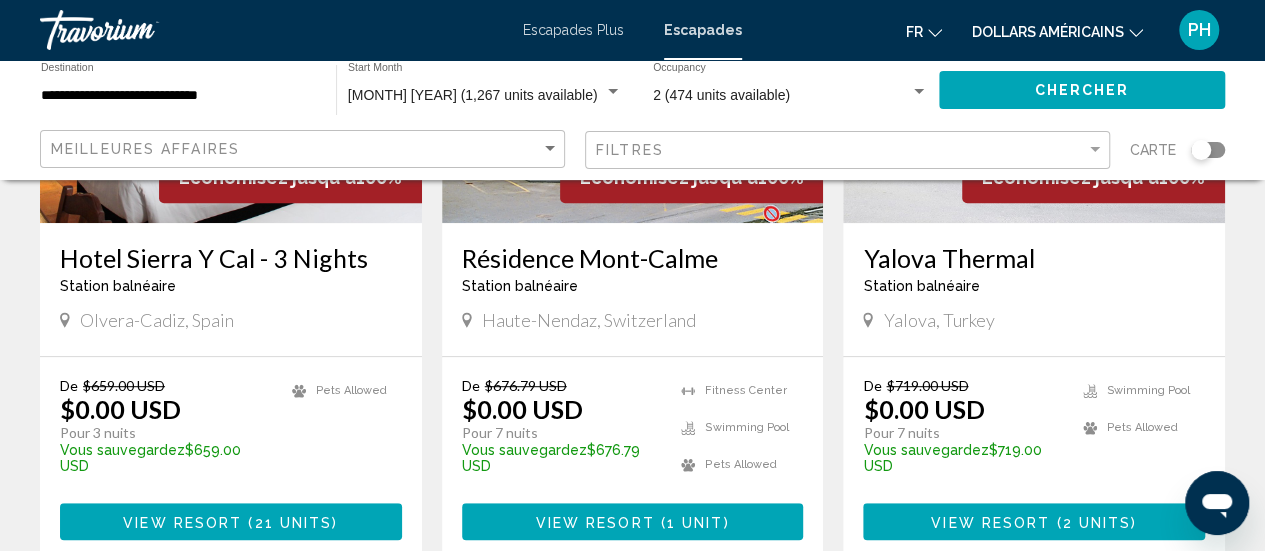 scroll, scrollTop: 370, scrollLeft: 0, axis: vertical 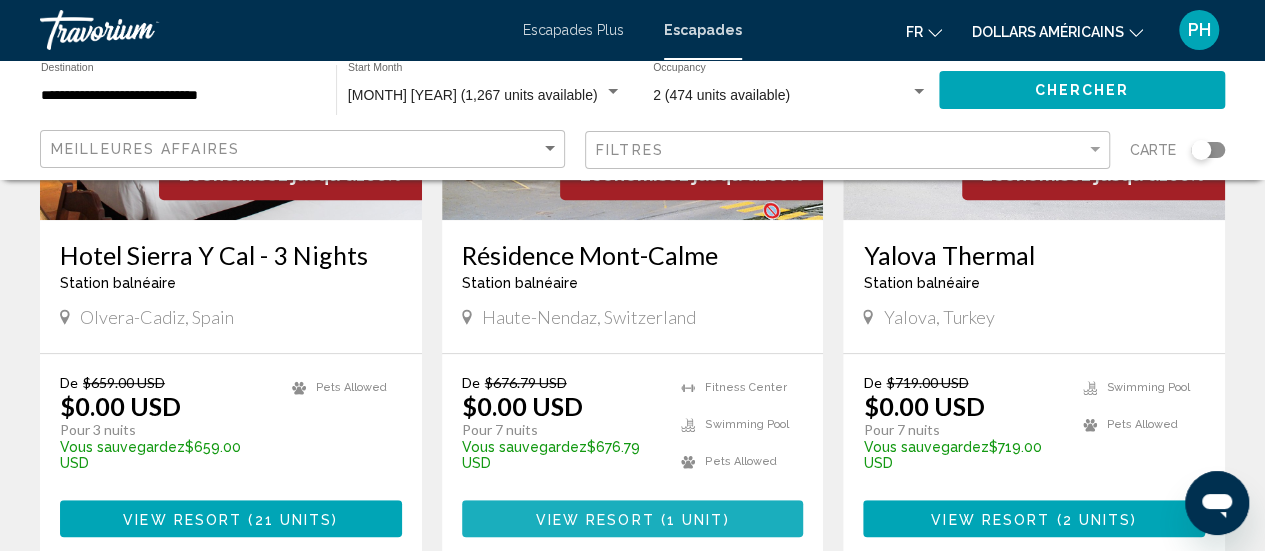 click on "View Resort" at bounding box center (594, 519) 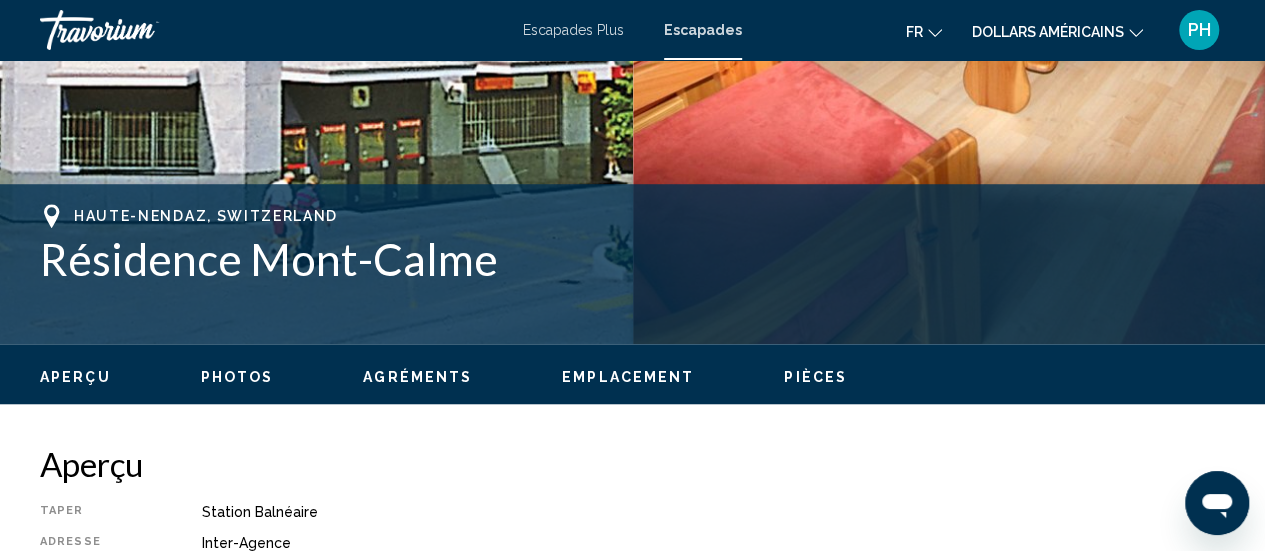 scroll, scrollTop: 0, scrollLeft: 0, axis: both 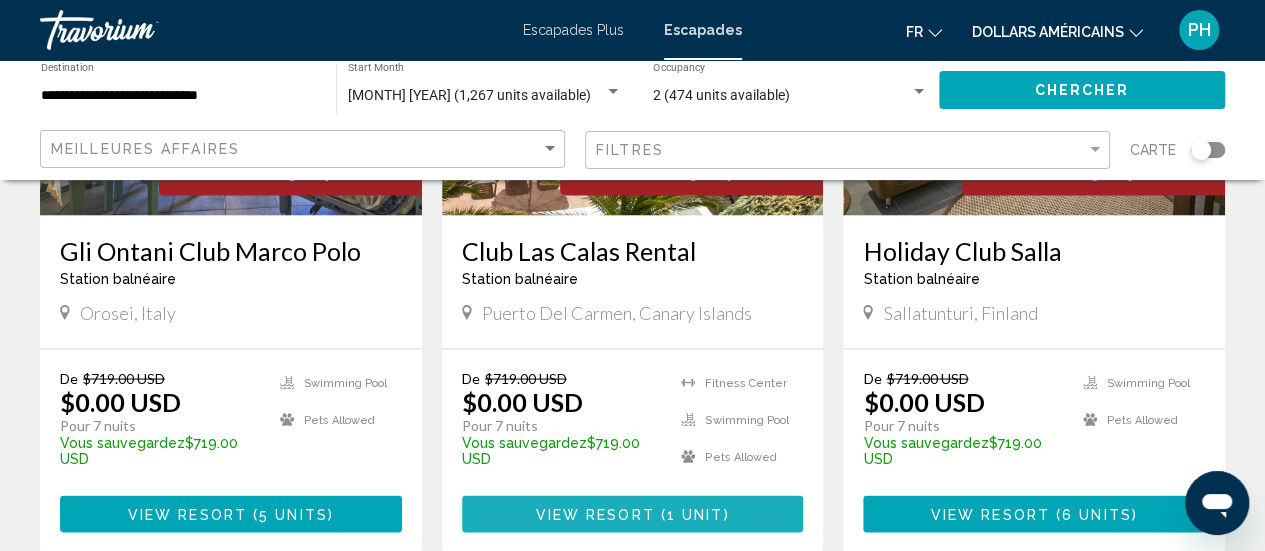 click on "View Resort" at bounding box center [594, 514] 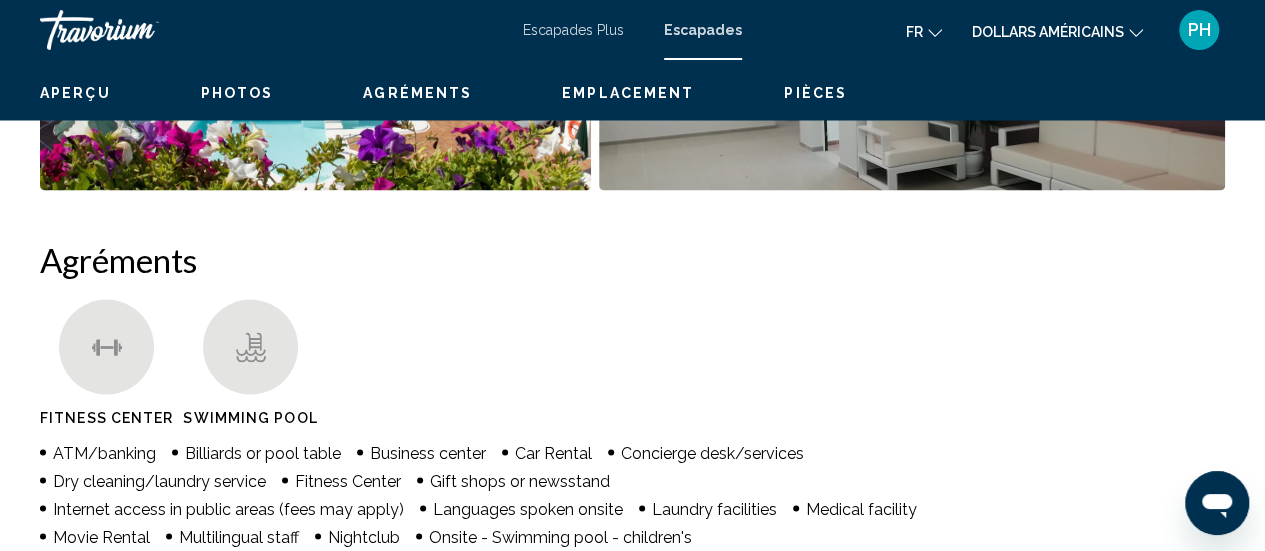 scroll, scrollTop: 259, scrollLeft: 0, axis: vertical 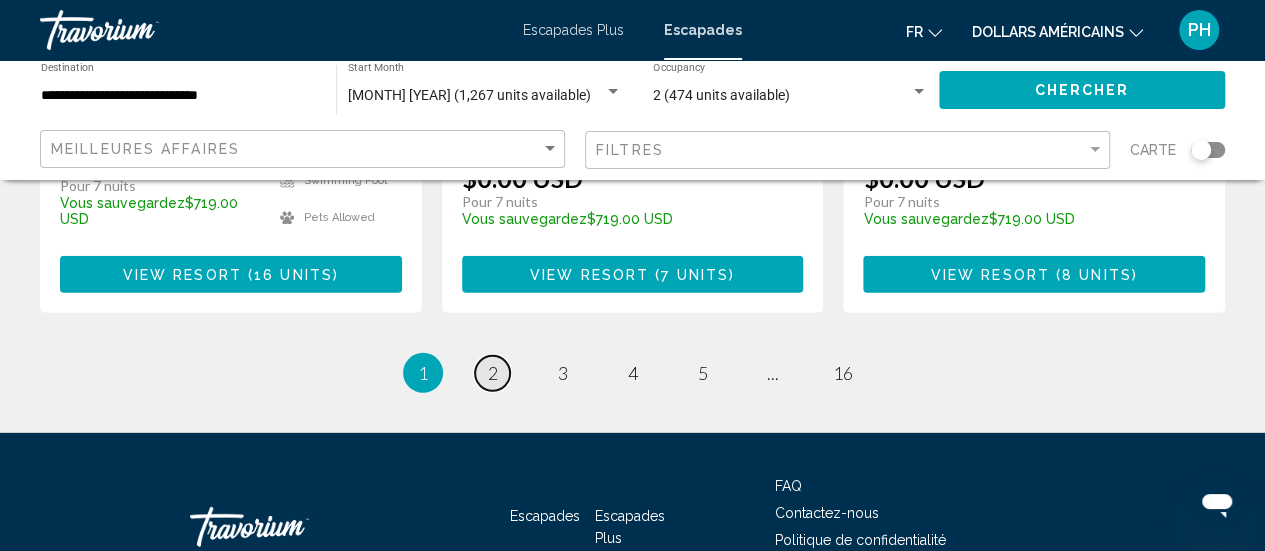 click on "page  2" at bounding box center (492, 373) 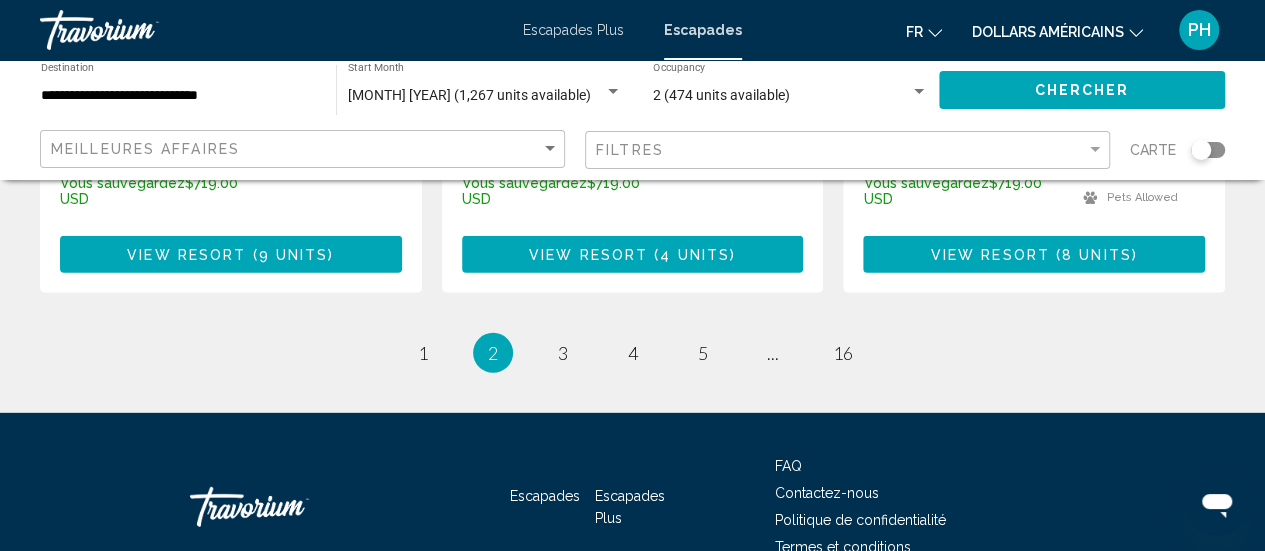scroll, scrollTop: 2743, scrollLeft: 0, axis: vertical 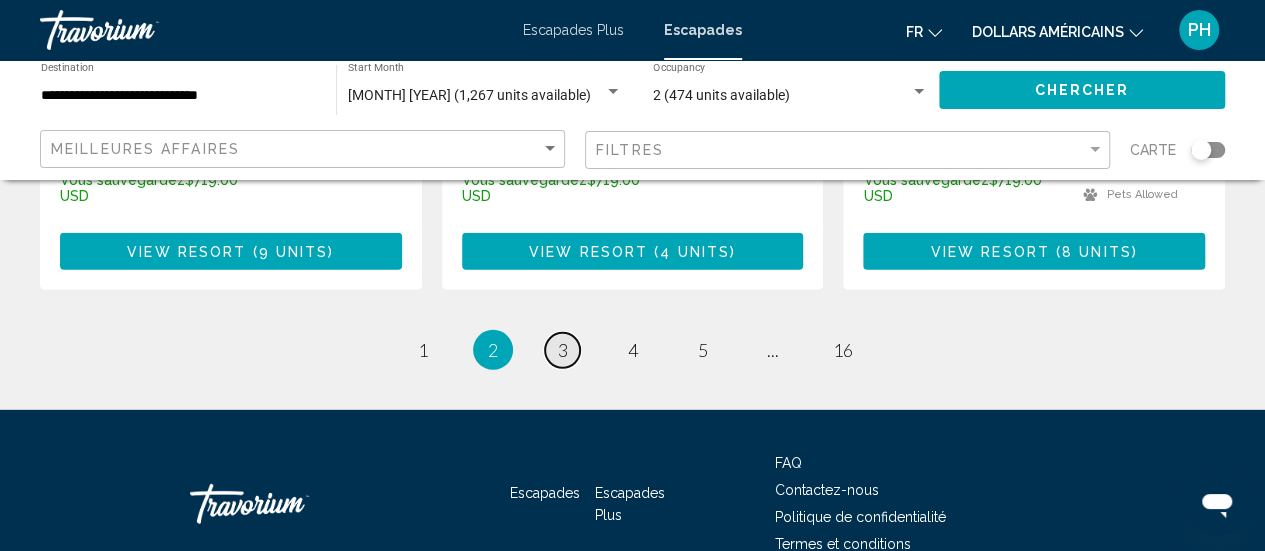 click on "3" at bounding box center (563, 350) 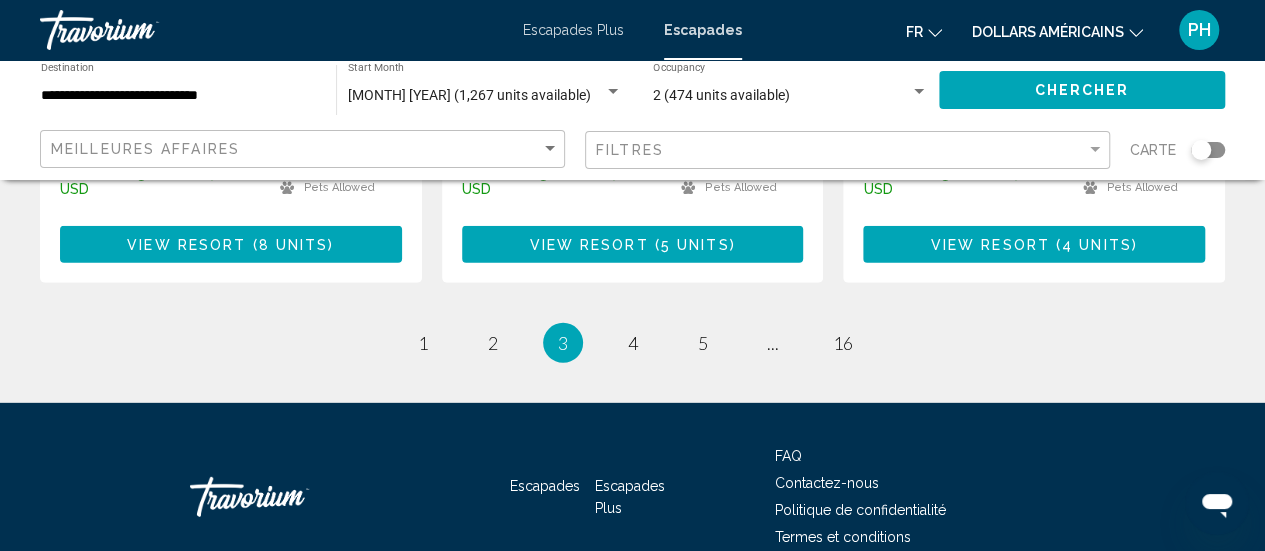 scroll, scrollTop: 2768, scrollLeft: 0, axis: vertical 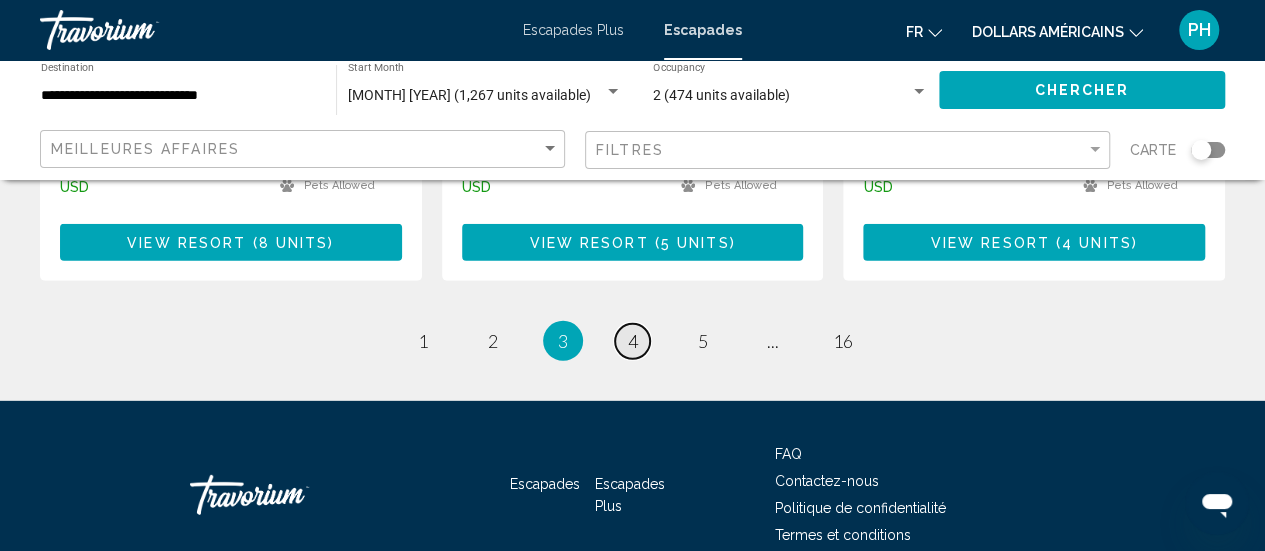 click on "4" at bounding box center [633, 341] 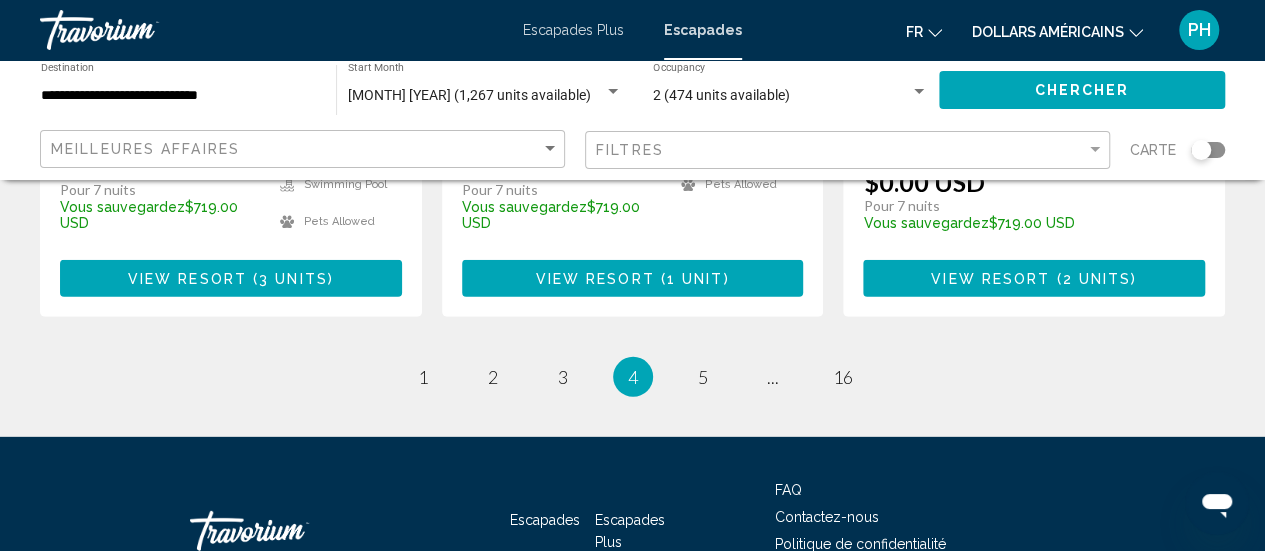 scroll, scrollTop: 2731, scrollLeft: 0, axis: vertical 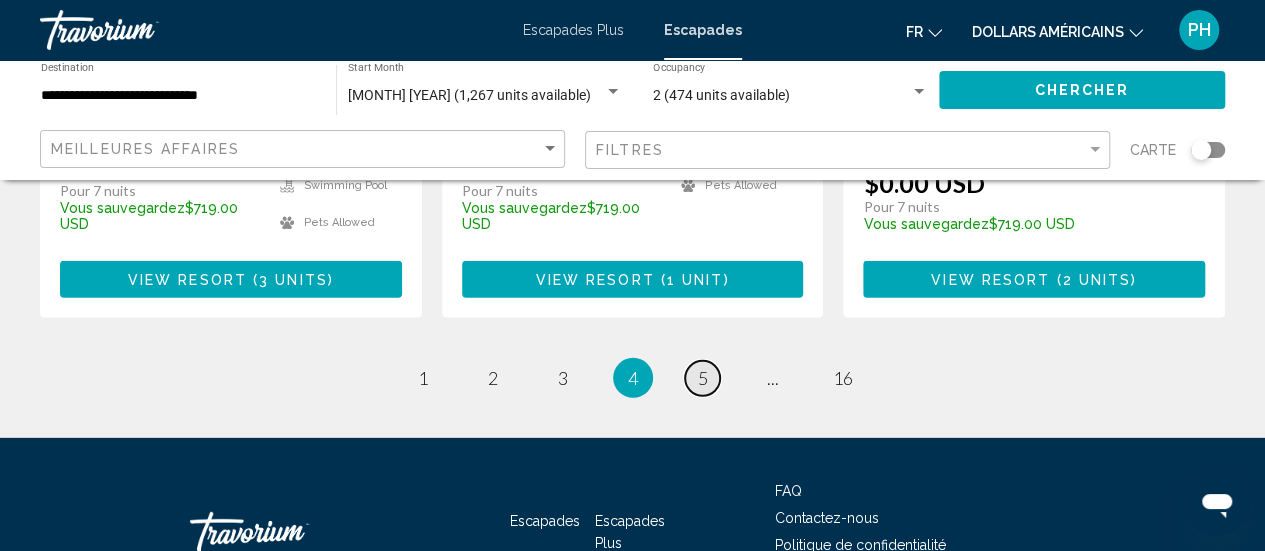click on "5" at bounding box center (703, 378) 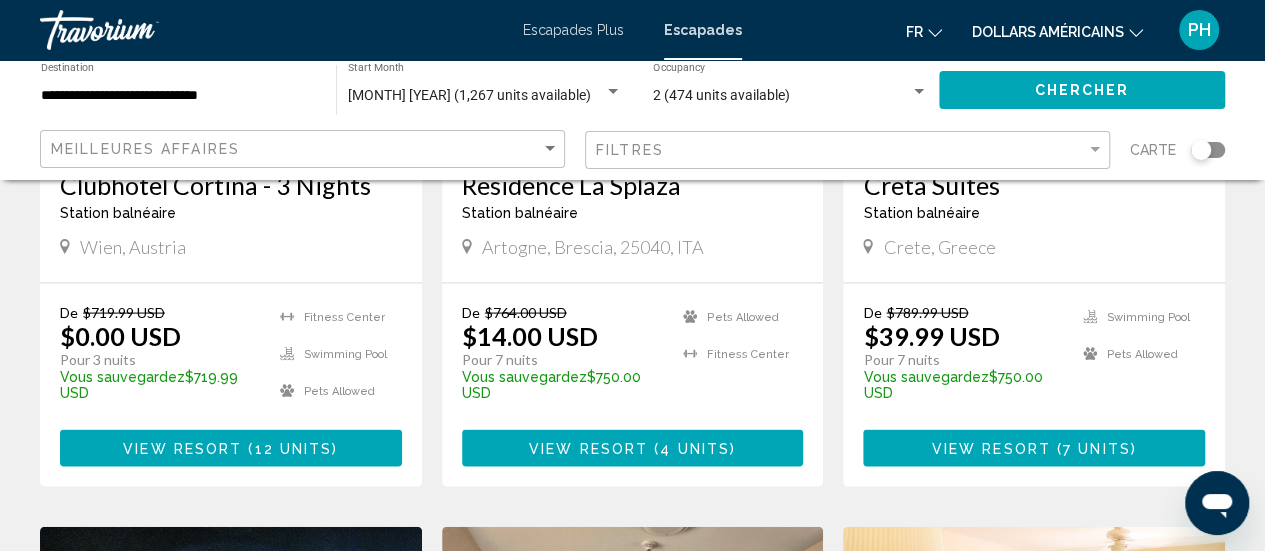 scroll, scrollTop: 1902, scrollLeft: 0, axis: vertical 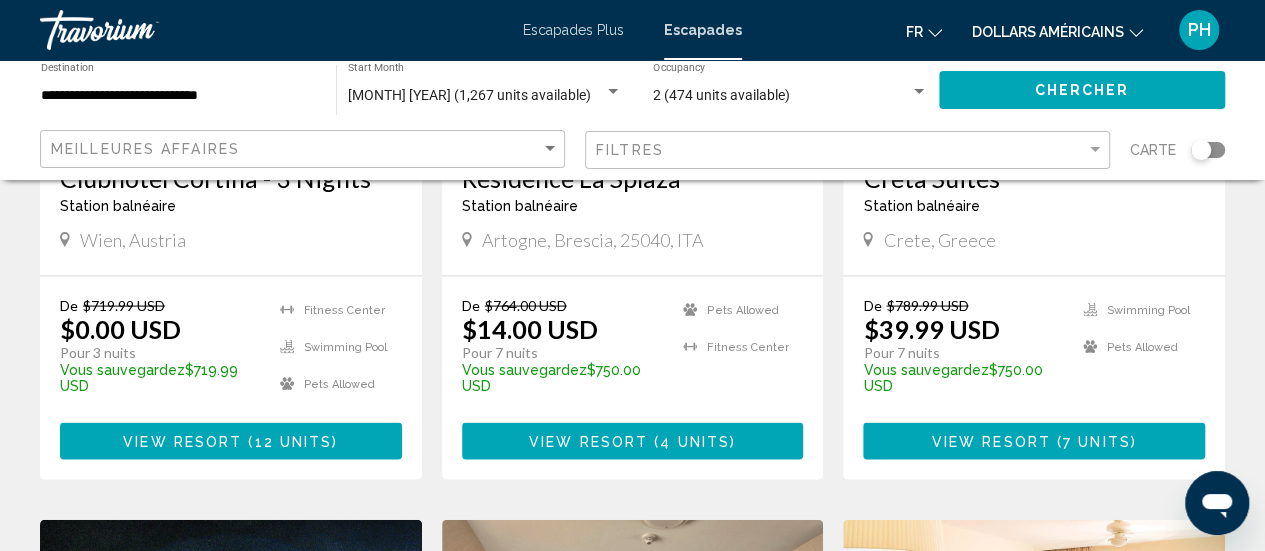 click on "7 units" at bounding box center [1097, 442] 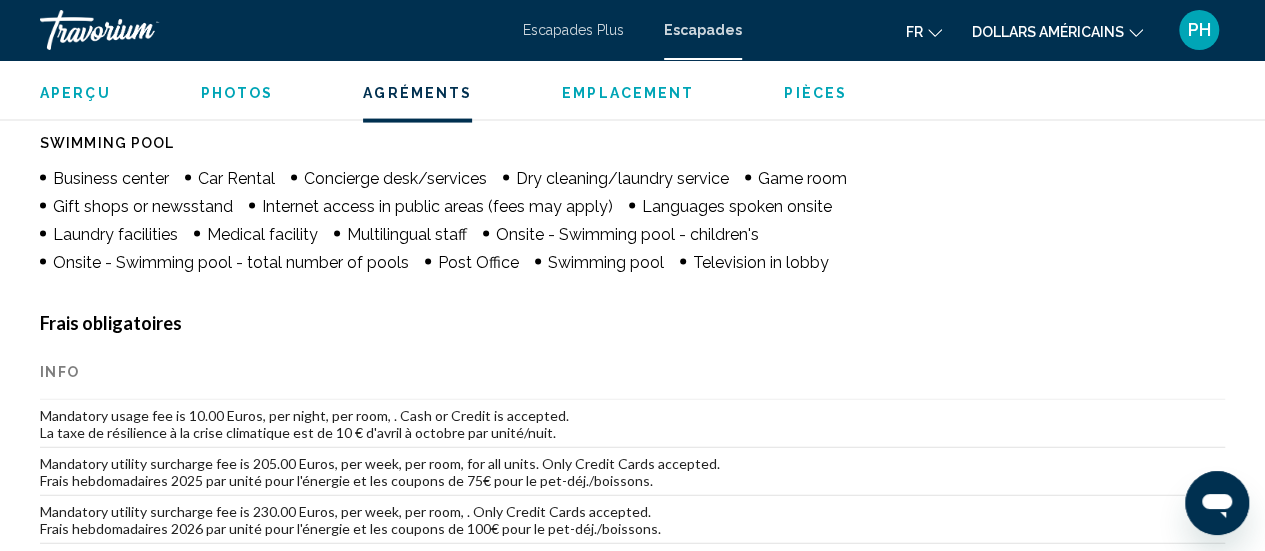 scroll, scrollTop: 1942, scrollLeft: 0, axis: vertical 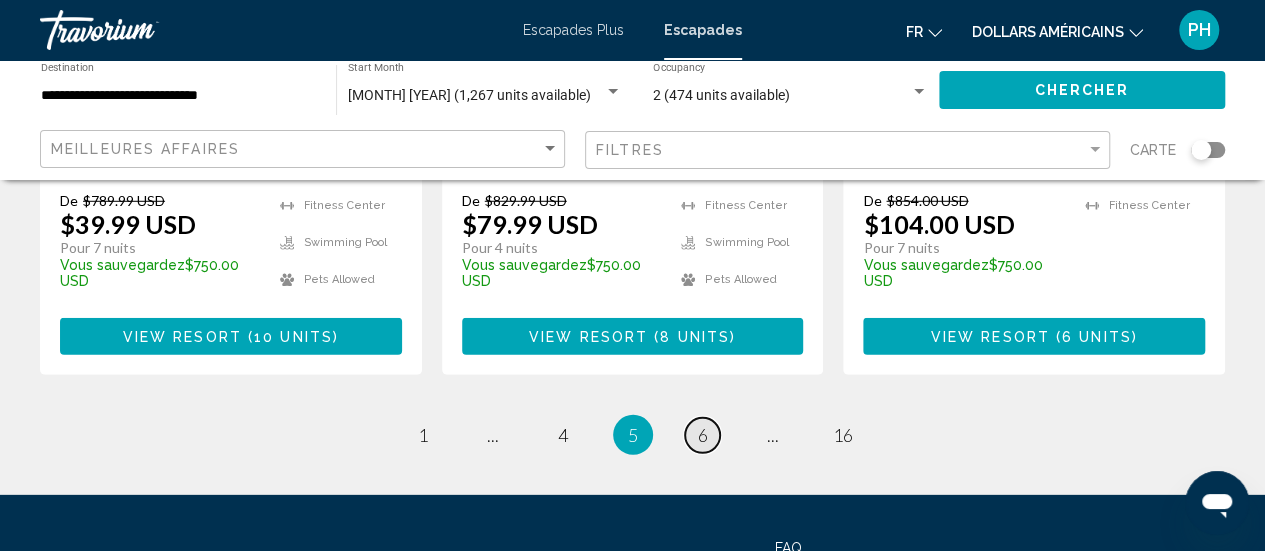 click on "page  6" at bounding box center (702, 435) 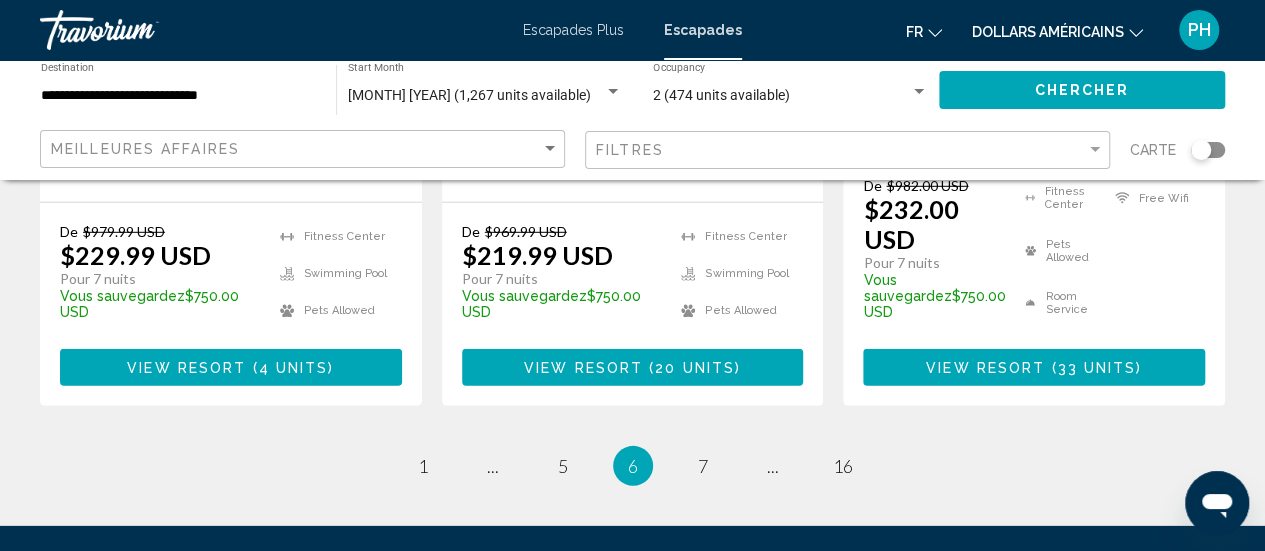 scroll, scrollTop: 2814, scrollLeft: 0, axis: vertical 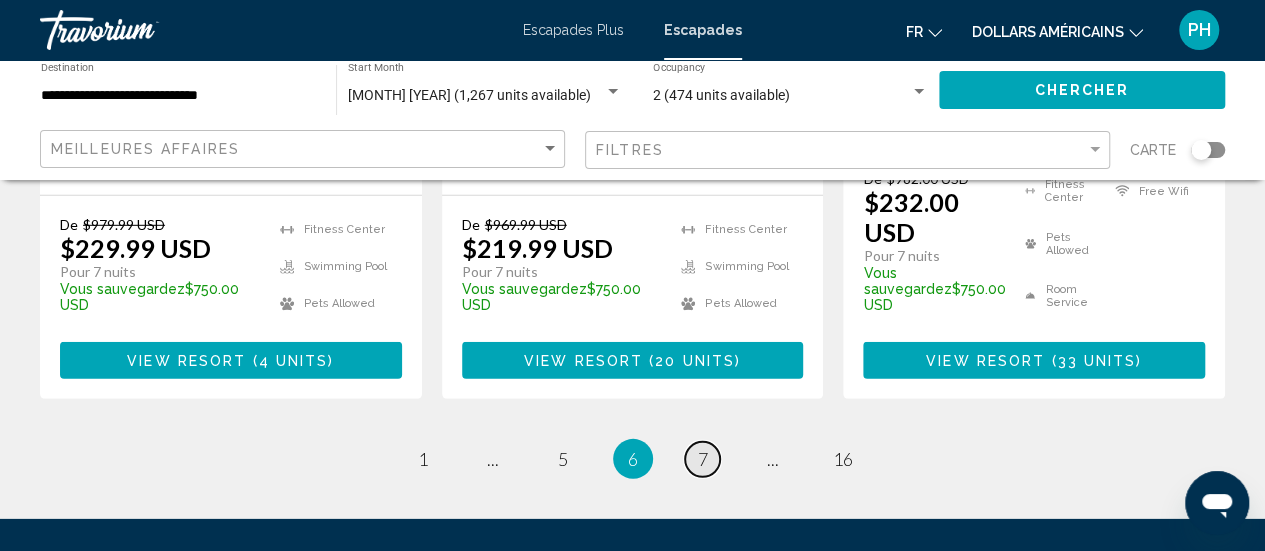 click on "7" at bounding box center [703, 459] 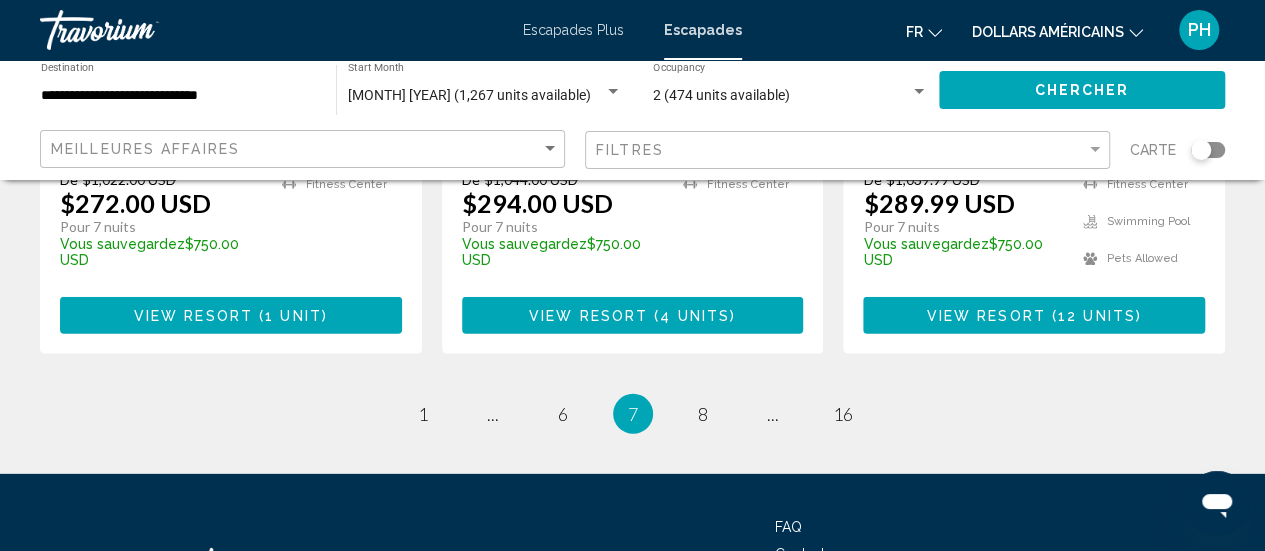 scroll, scrollTop: 2778, scrollLeft: 0, axis: vertical 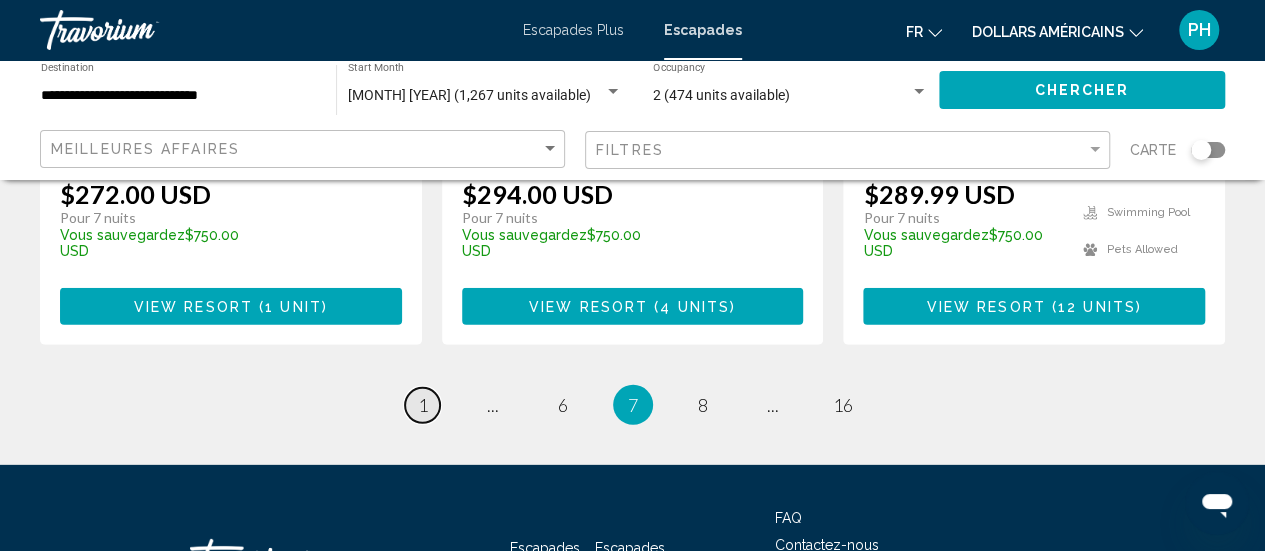 click on "page  1" at bounding box center [422, 405] 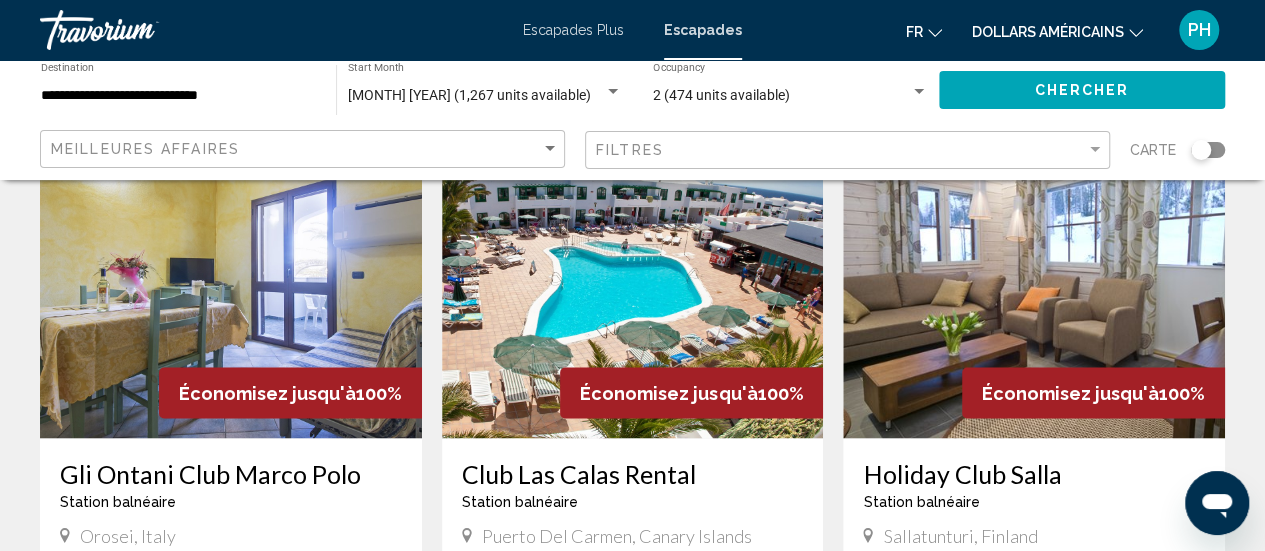 scroll, scrollTop: 1548, scrollLeft: 0, axis: vertical 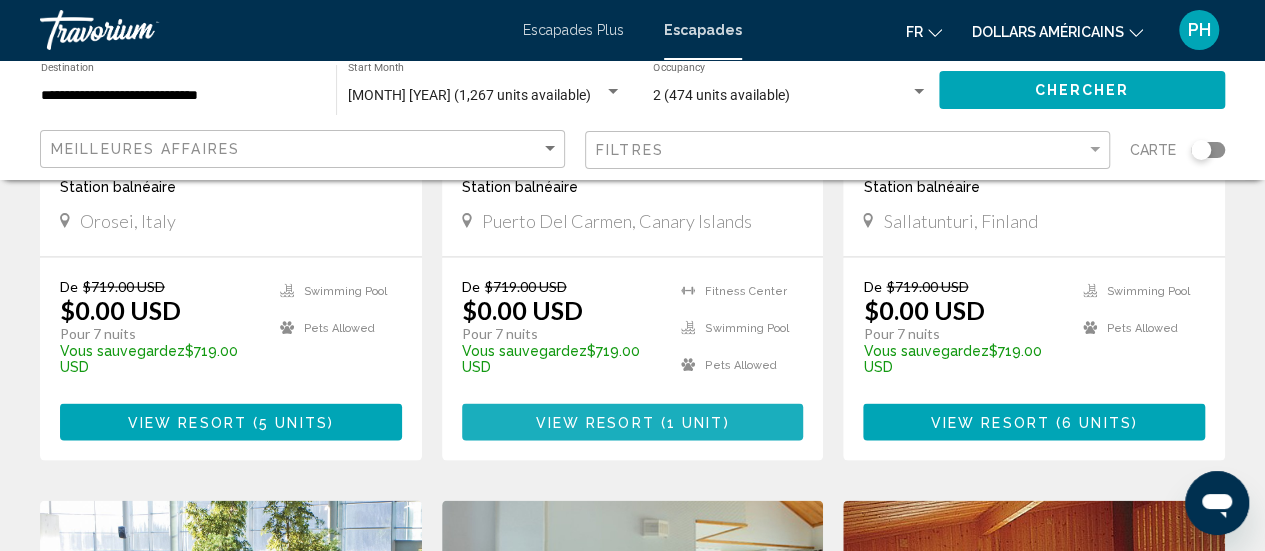 click on "1 unit" at bounding box center [695, 422] 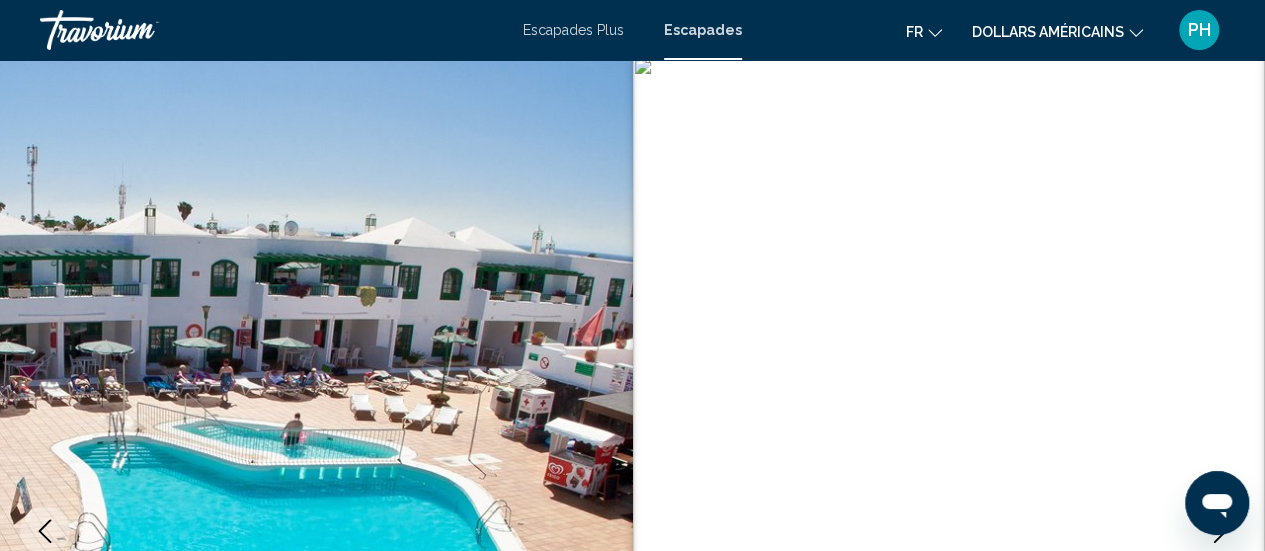 scroll, scrollTop: 0, scrollLeft: 0, axis: both 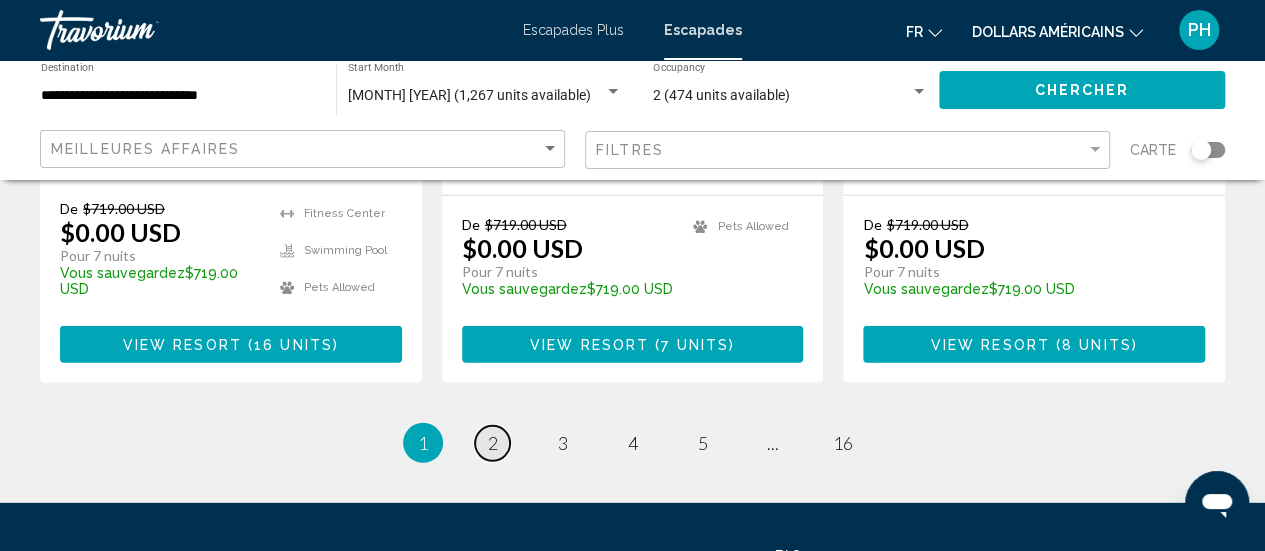 click on "2" at bounding box center (493, 443) 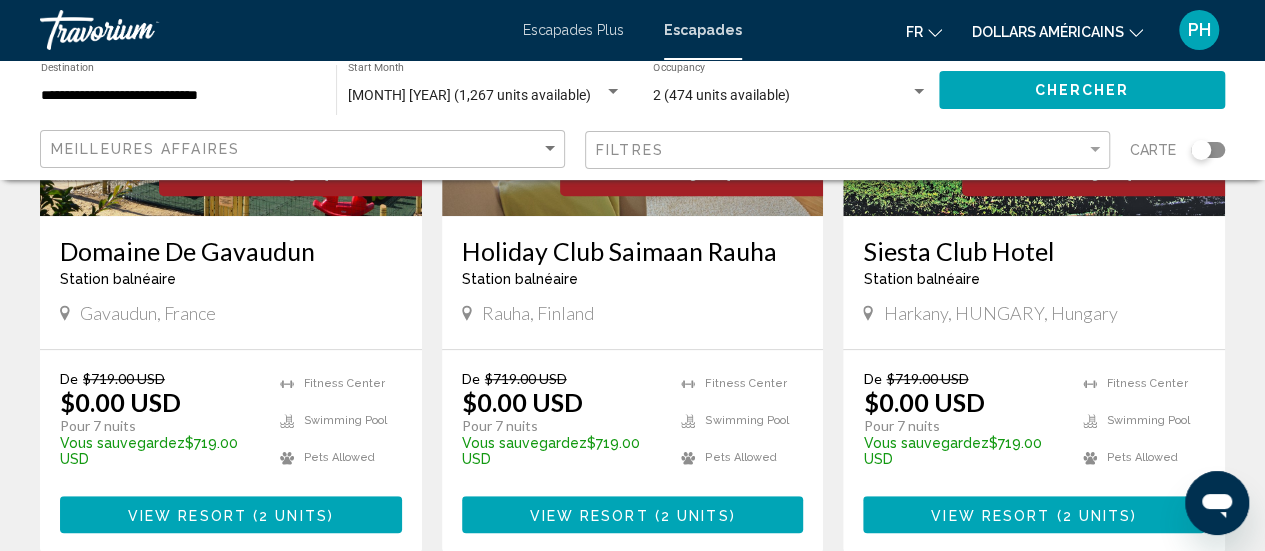 scroll, scrollTop: 379, scrollLeft: 0, axis: vertical 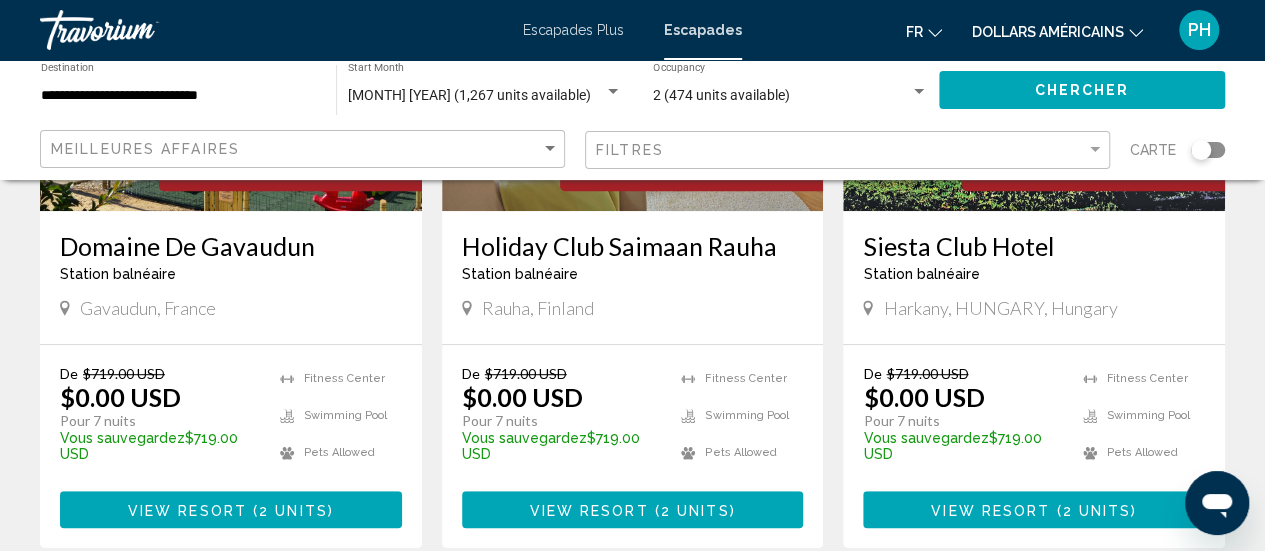 click on "2 units" at bounding box center (293, 510) 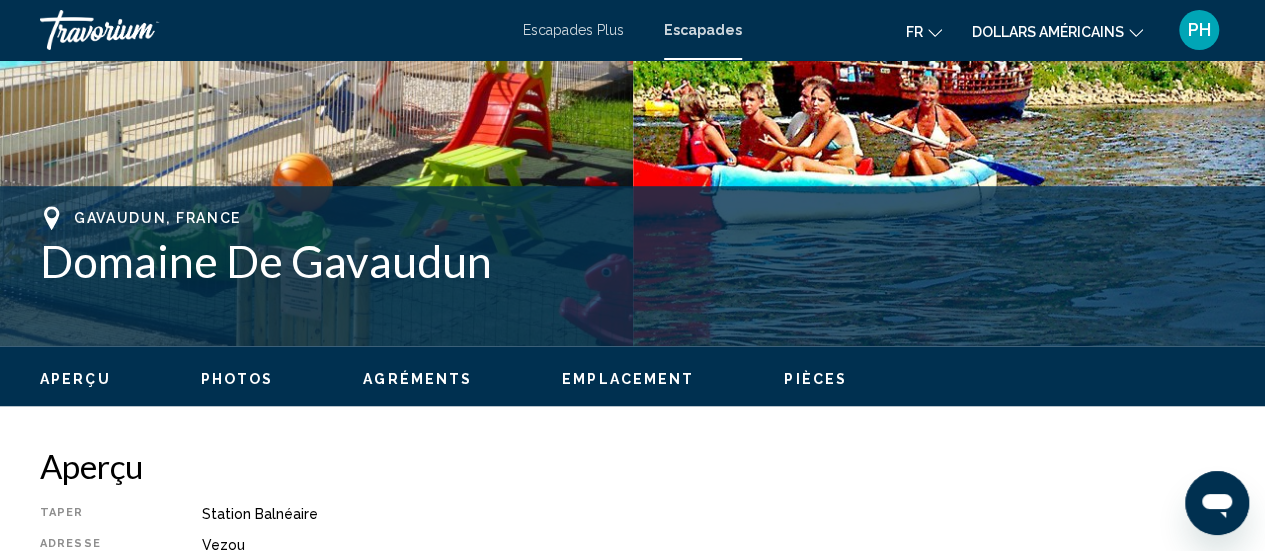 scroll, scrollTop: 661, scrollLeft: 0, axis: vertical 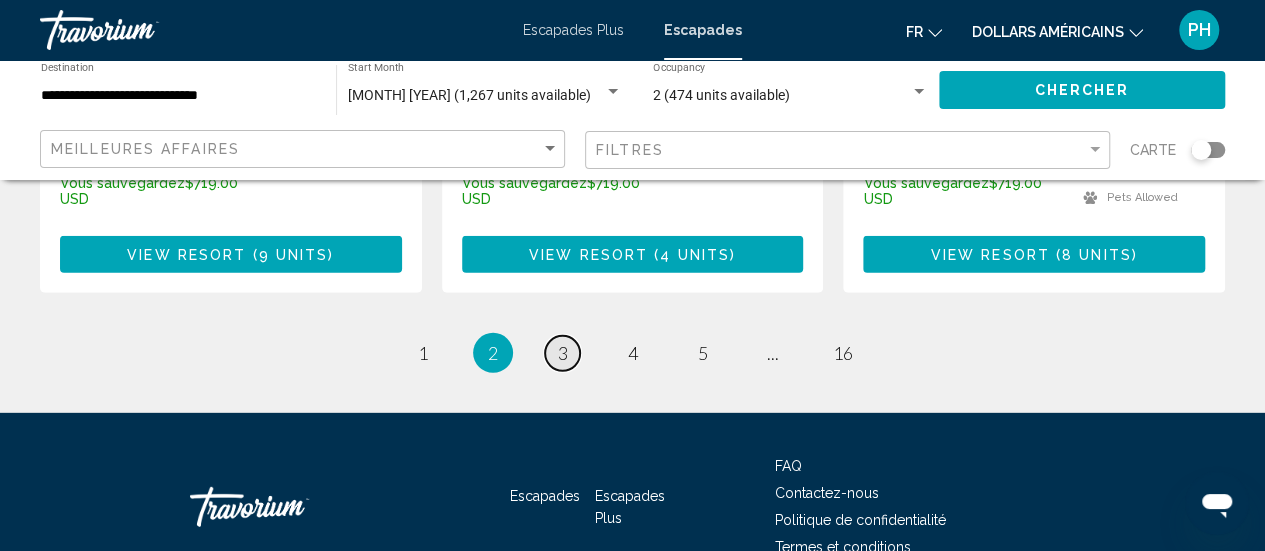 click on "3" at bounding box center [563, 353] 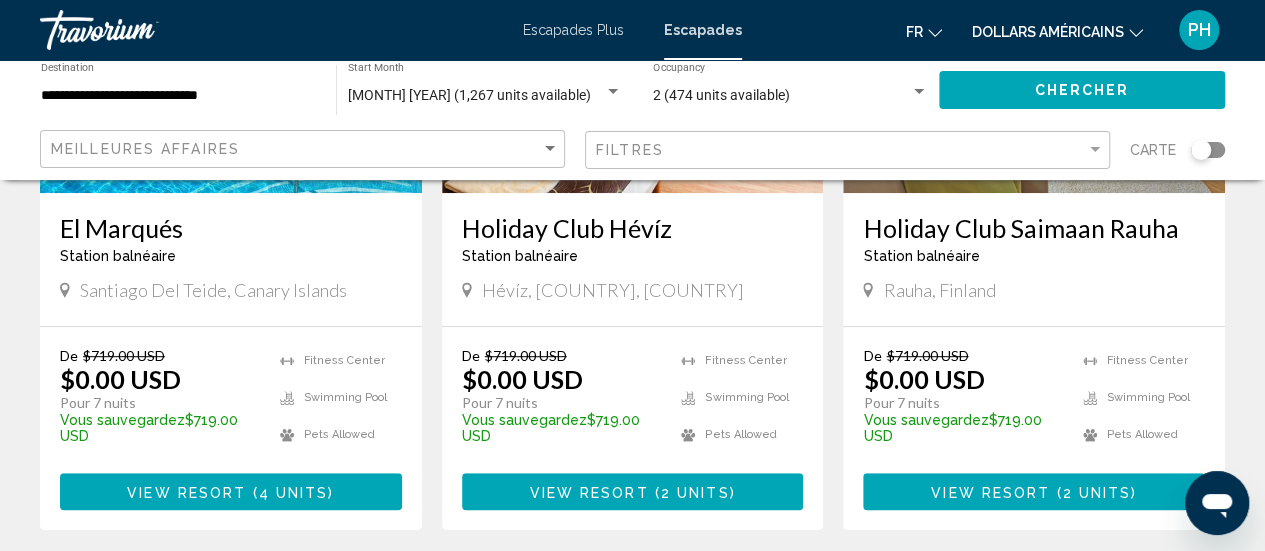 scroll, scrollTop: 403, scrollLeft: 0, axis: vertical 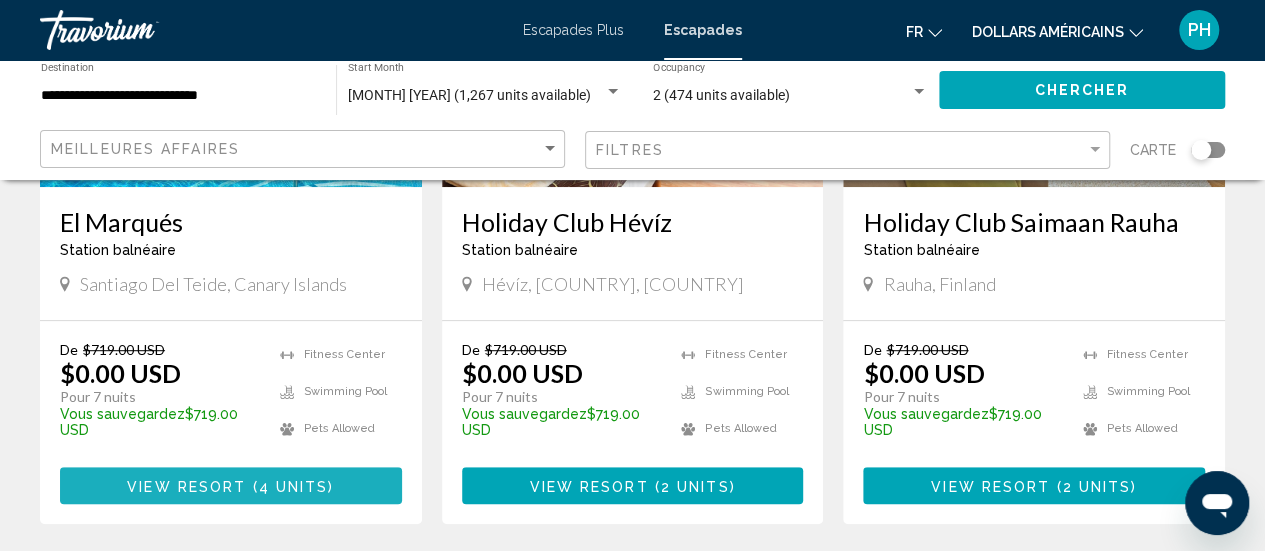click on "View Resort" at bounding box center [186, 486] 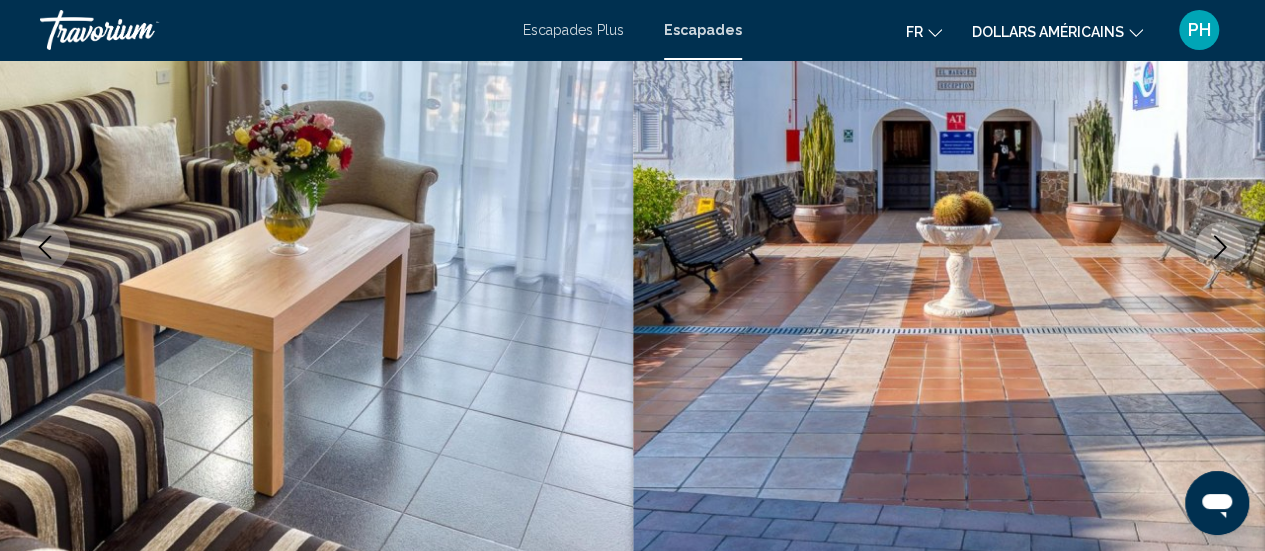scroll, scrollTop: 314, scrollLeft: 0, axis: vertical 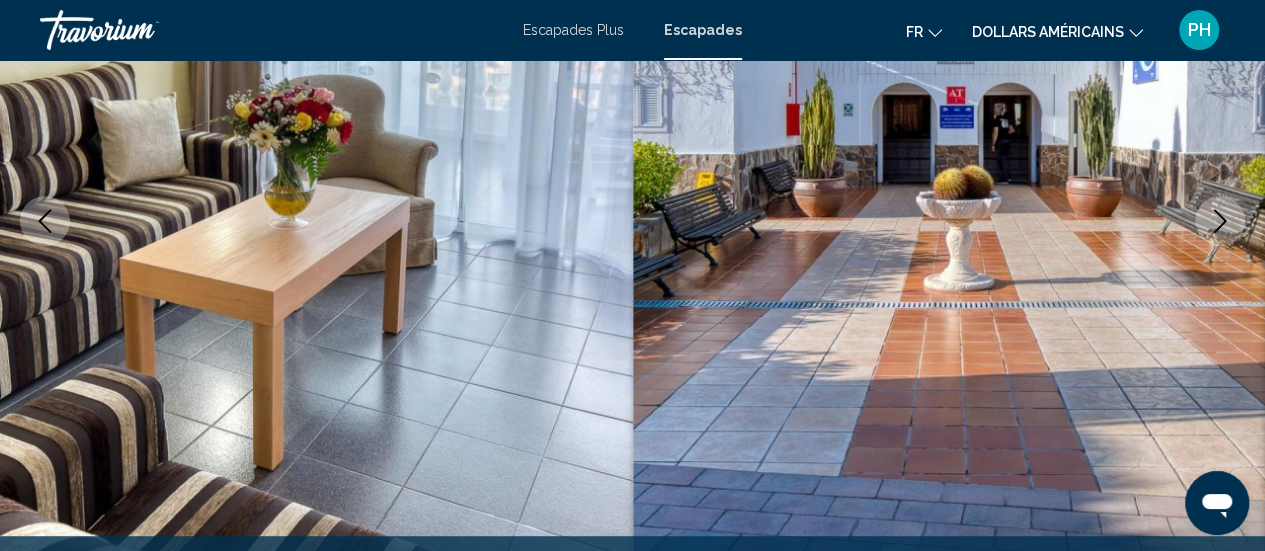 click 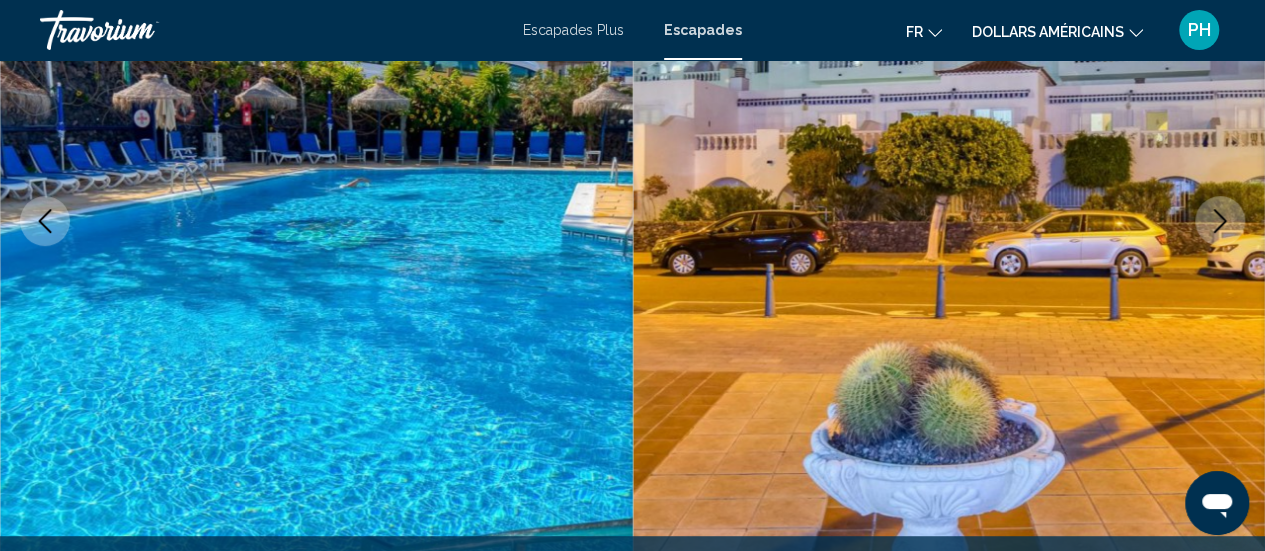 click 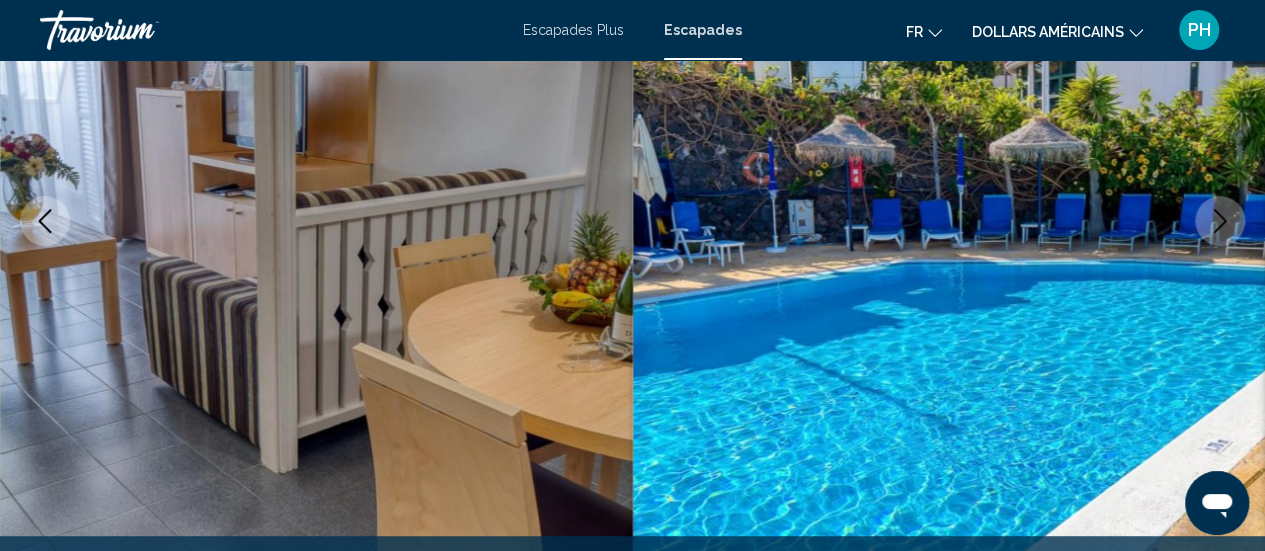 click 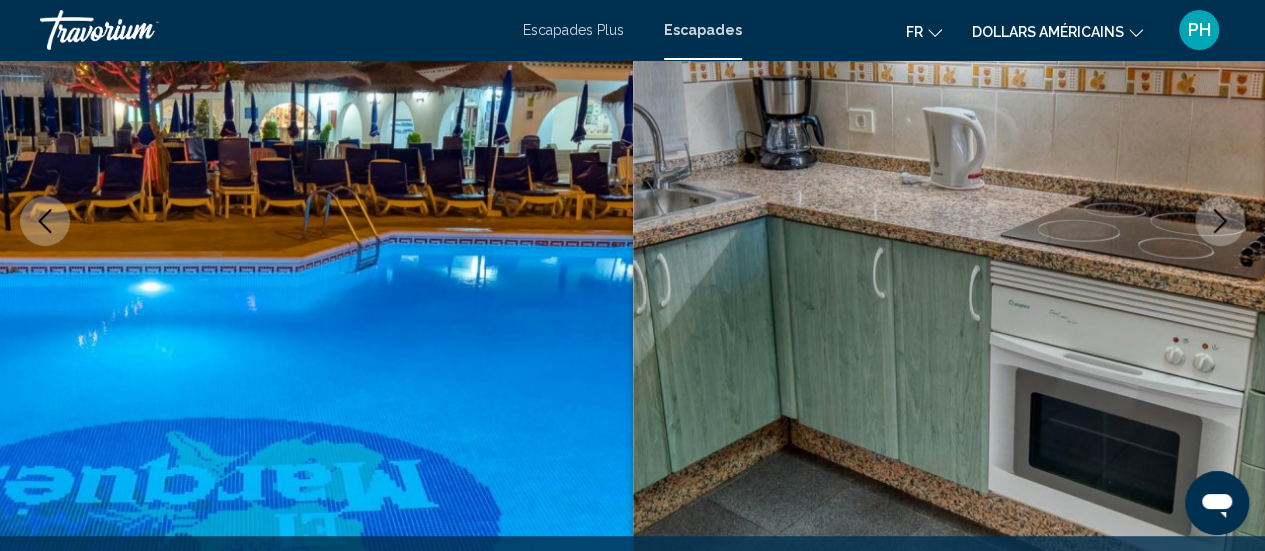 click 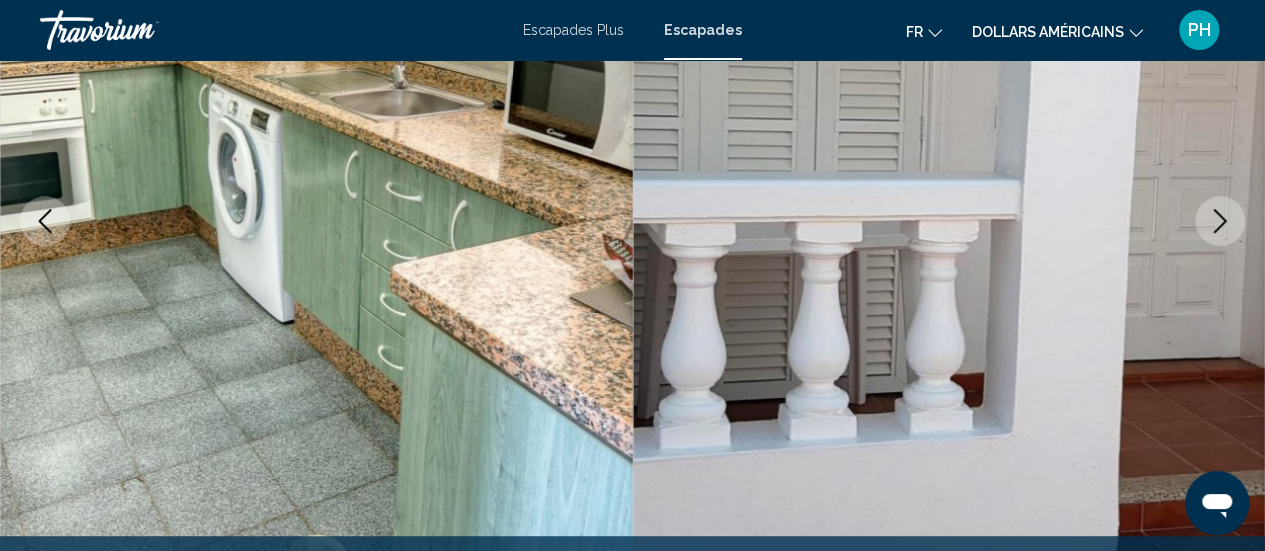 click 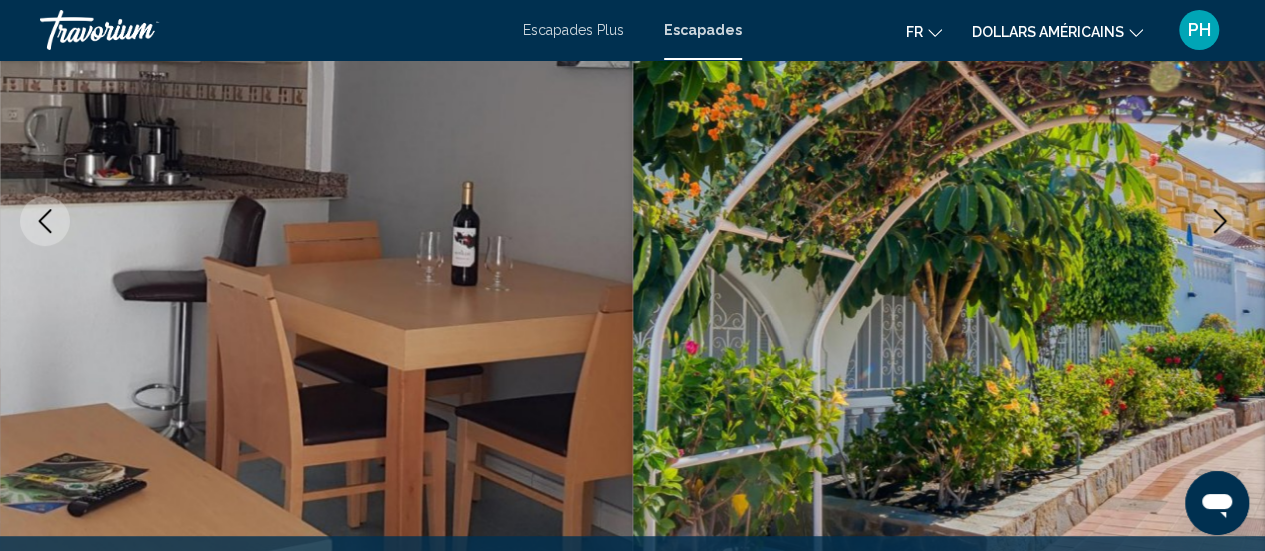 click 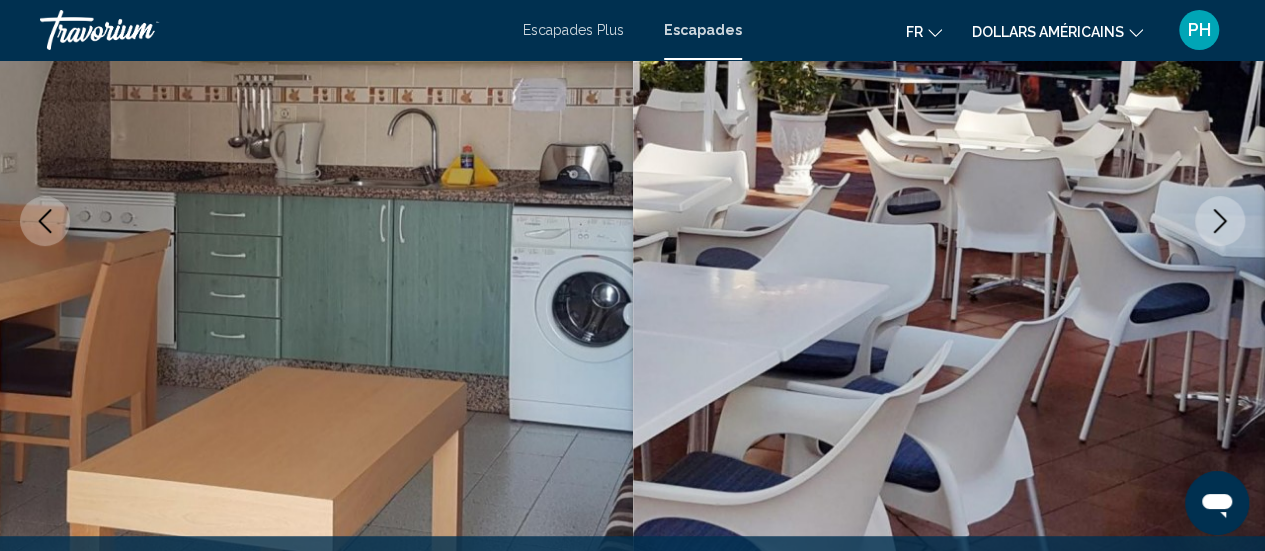 click 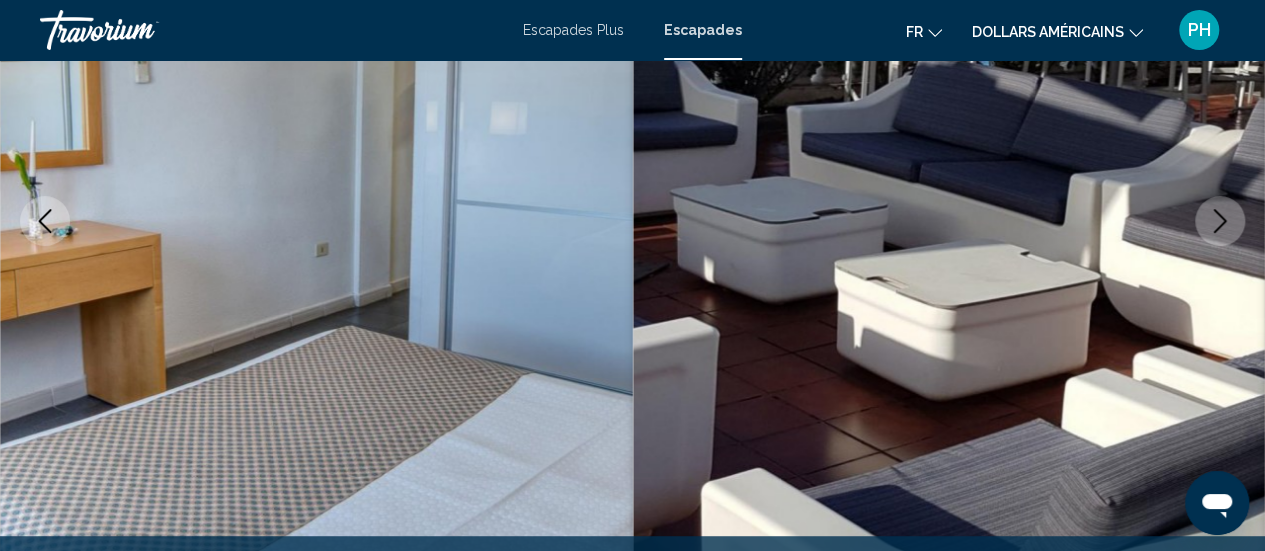 click 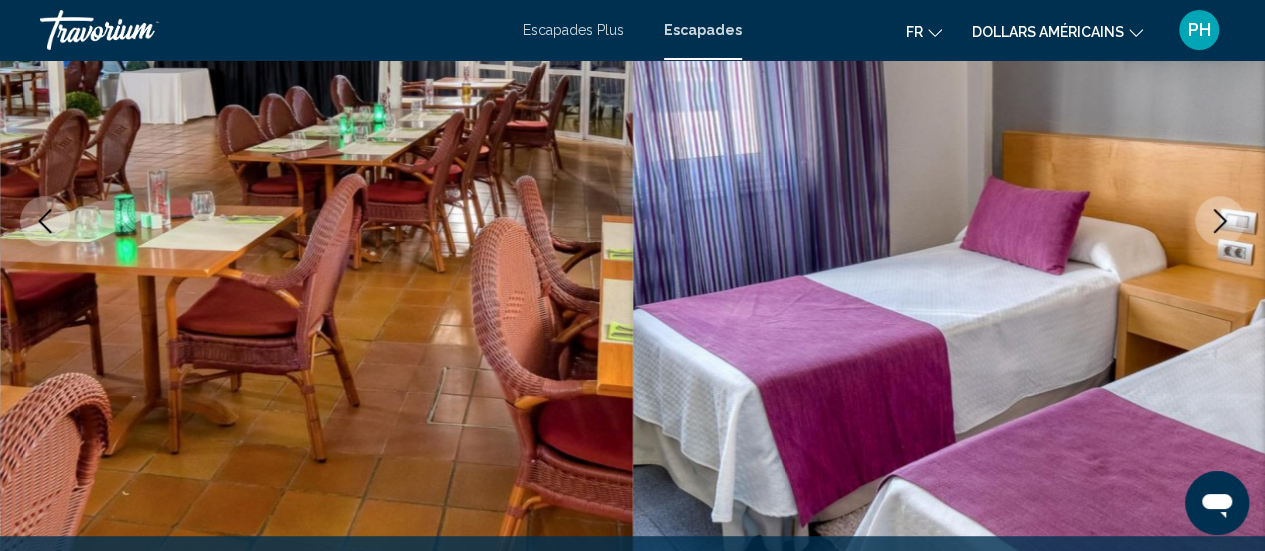 click 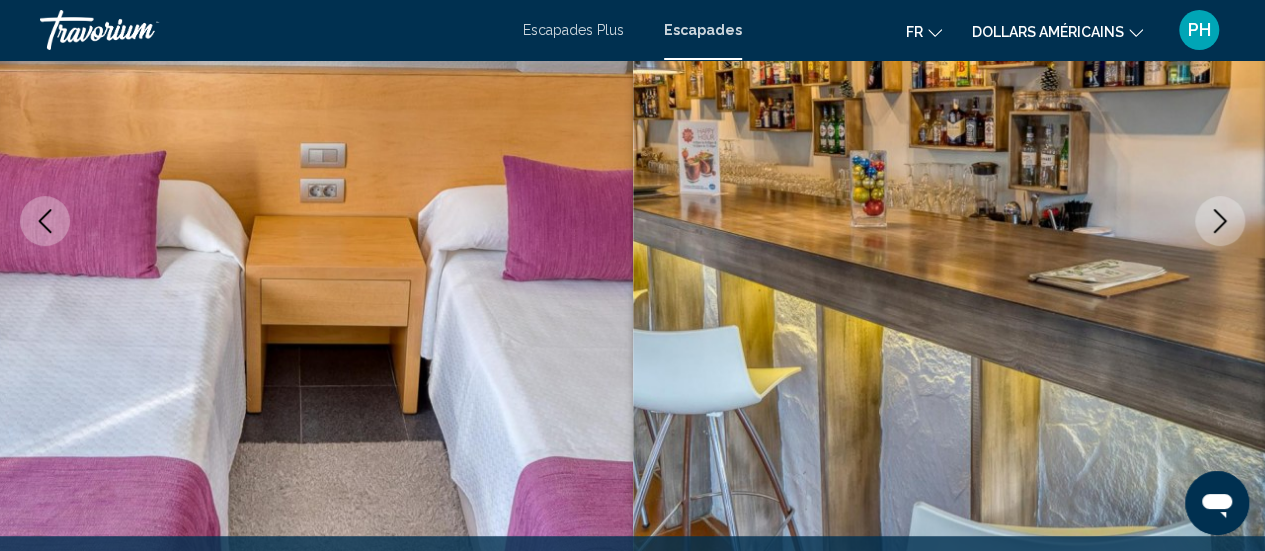 click 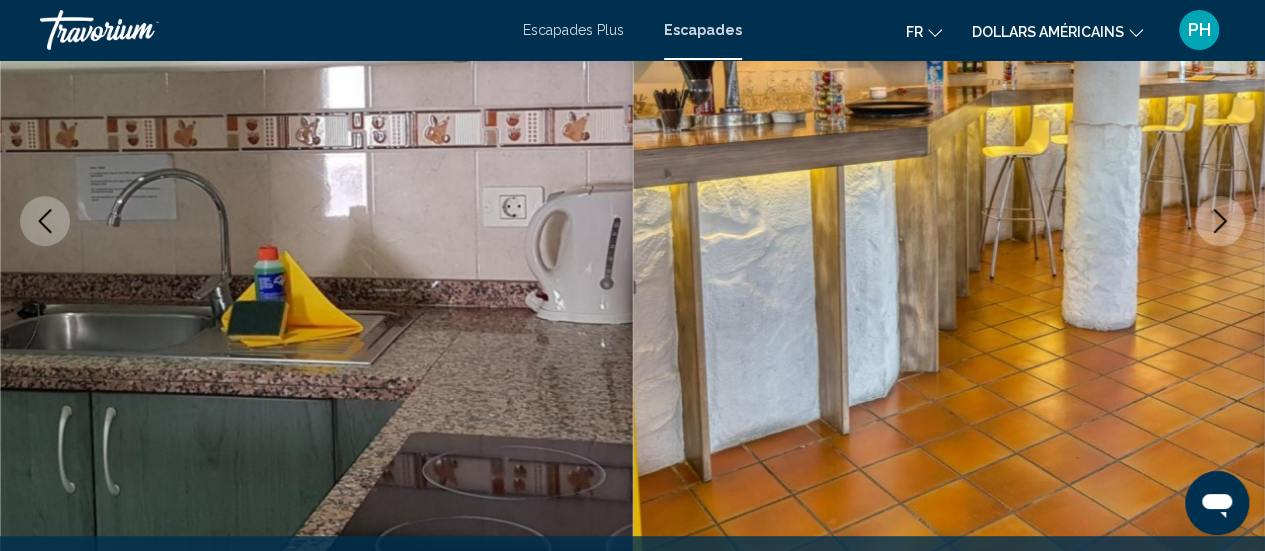 click 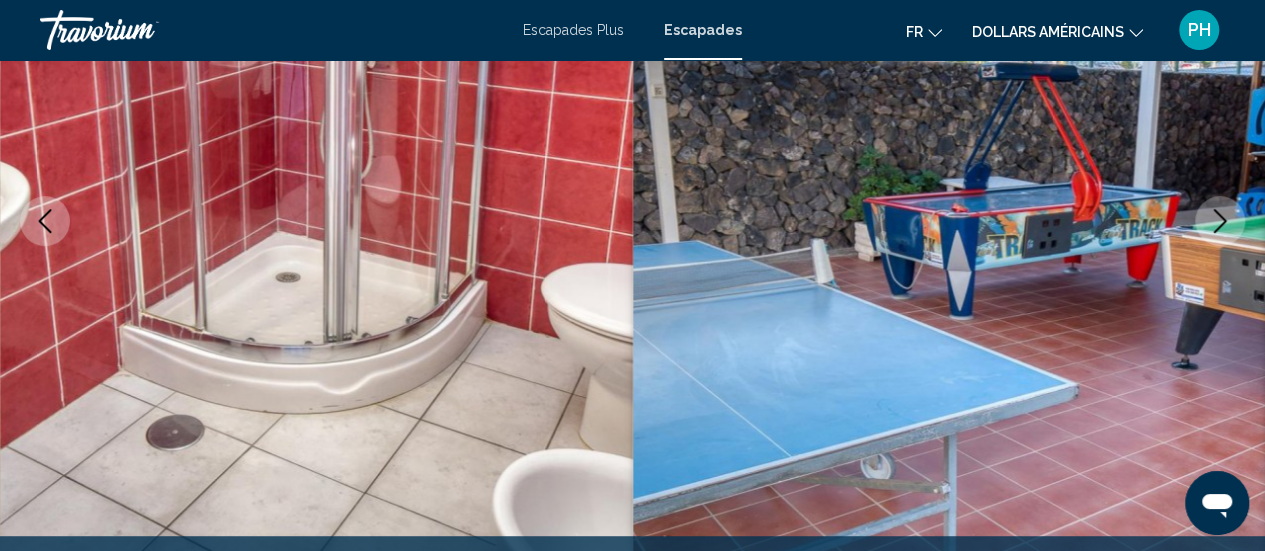 click 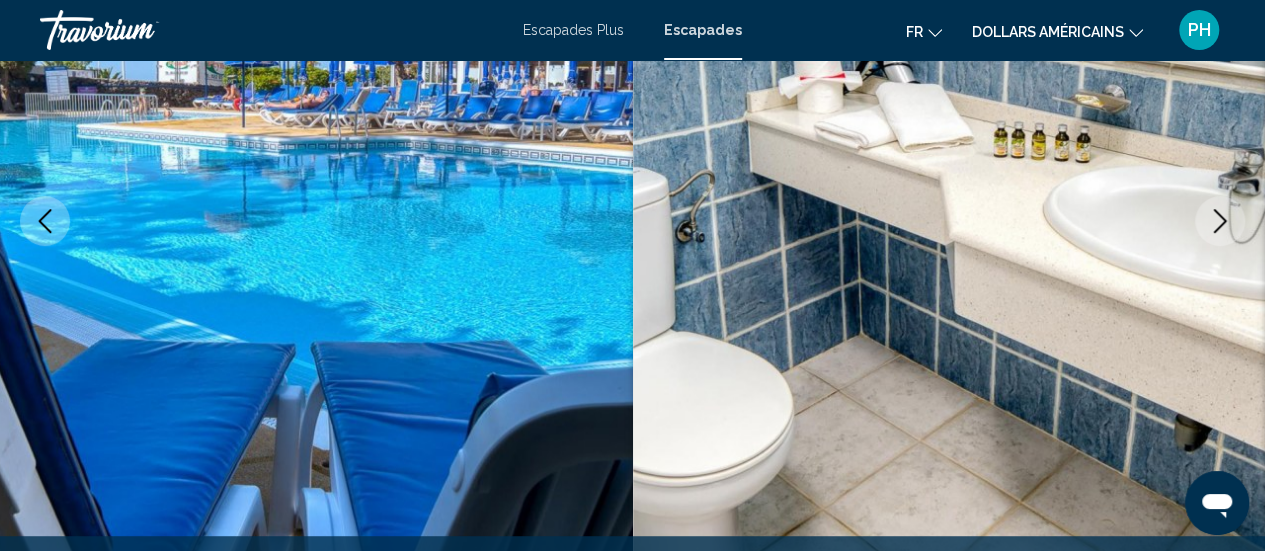 click 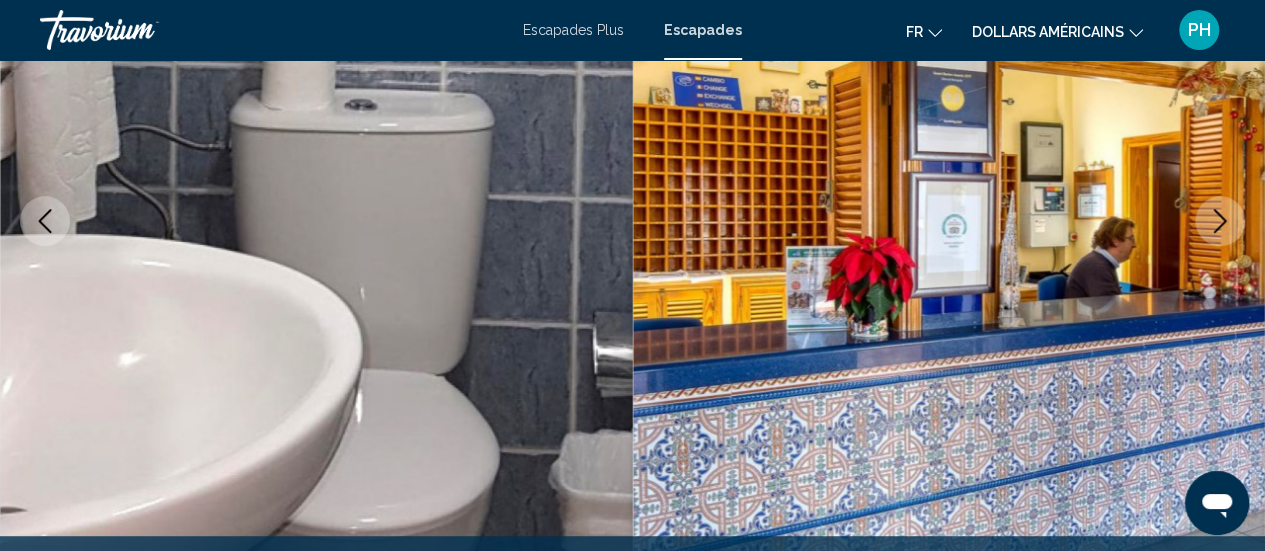 click 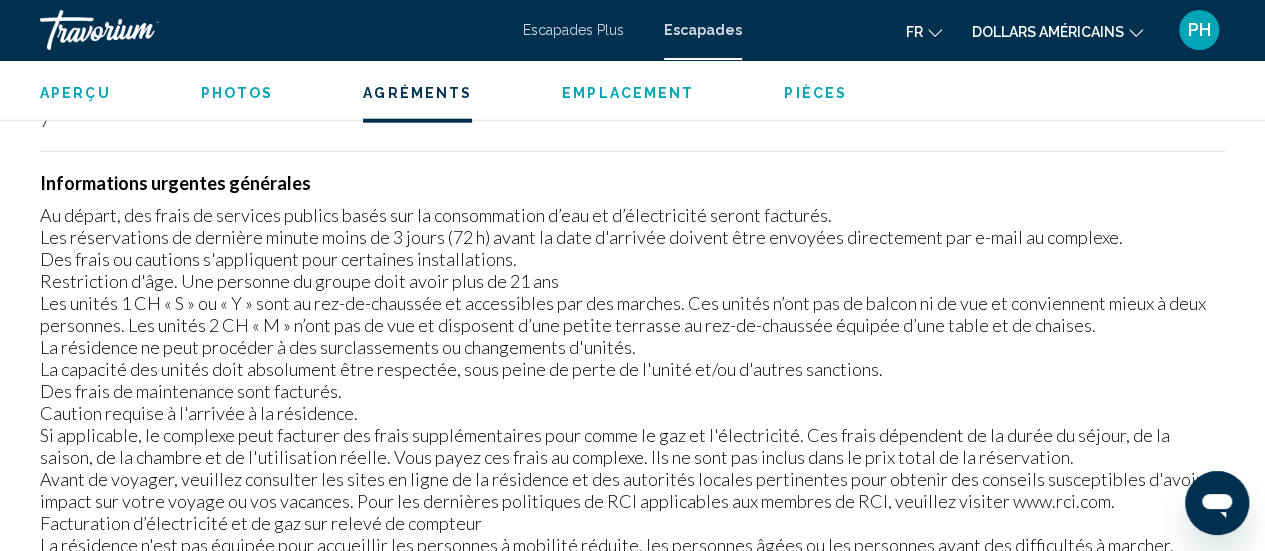 scroll, scrollTop: 2440, scrollLeft: 0, axis: vertical 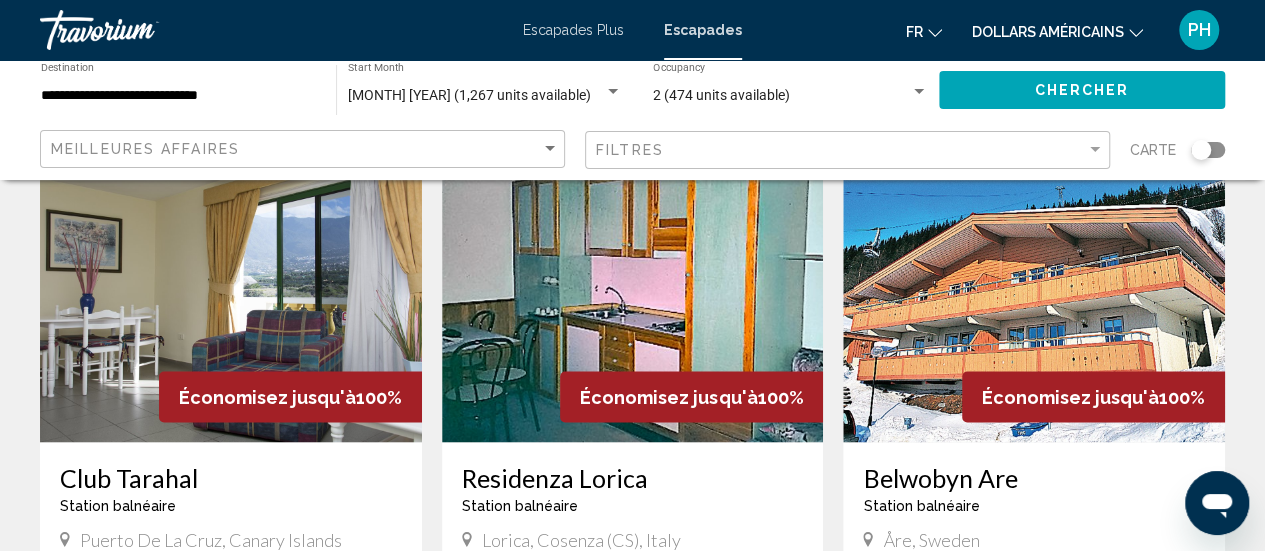click on "Club Tarahal  Station balnéaire  -  Ceci est une station d'adultes seulement
[CITY], [REGION]" at bounding box center (231, 508) 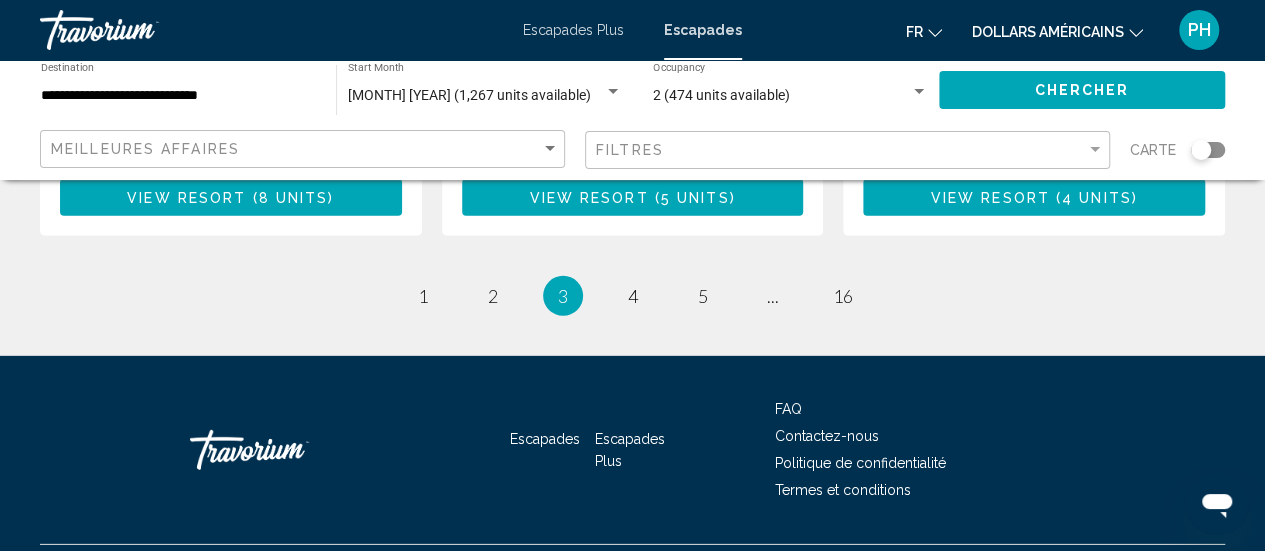 scroll, scrollTop: 2814, scrollLeft: 0, axis: vertical 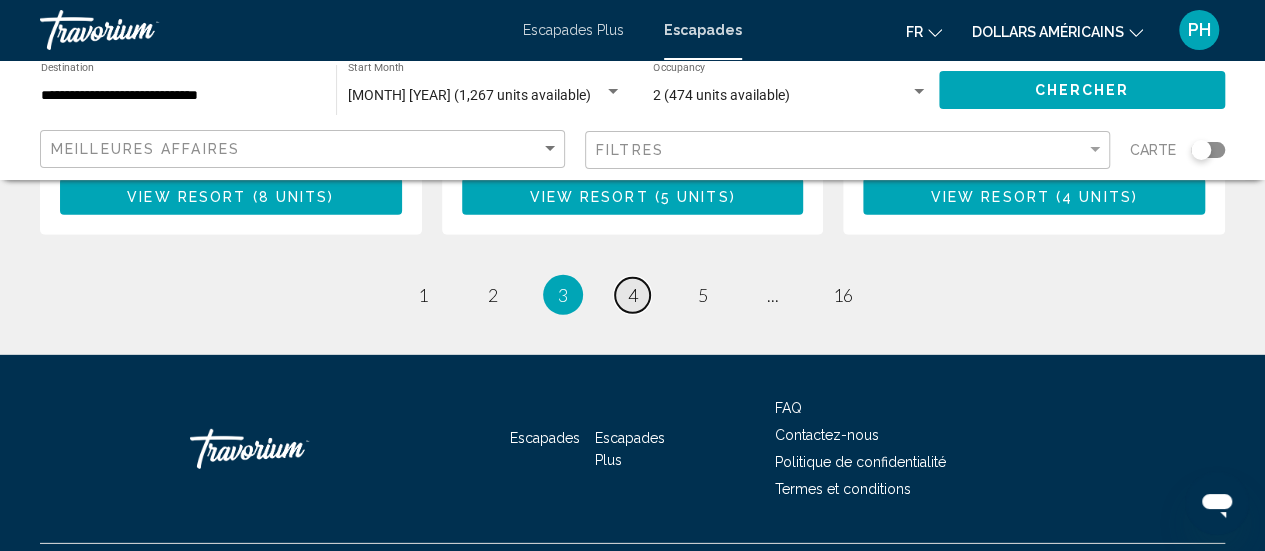 click on "page  4" at bounding box center [632, 295] 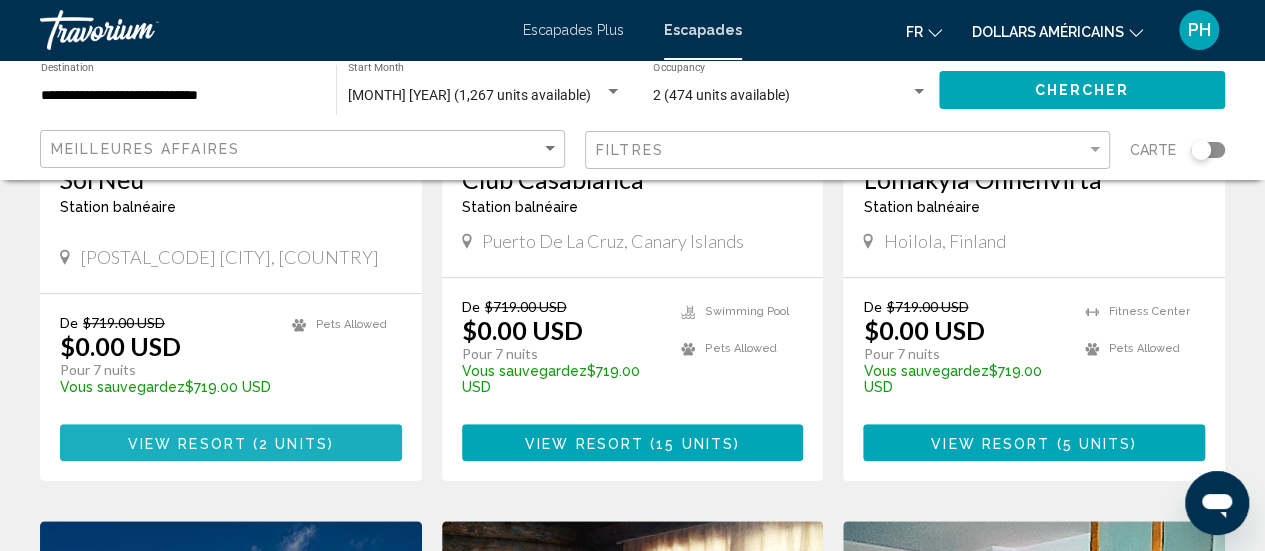 scroll, scrollTop: 468, scrollLeft: 0, axis: vertical 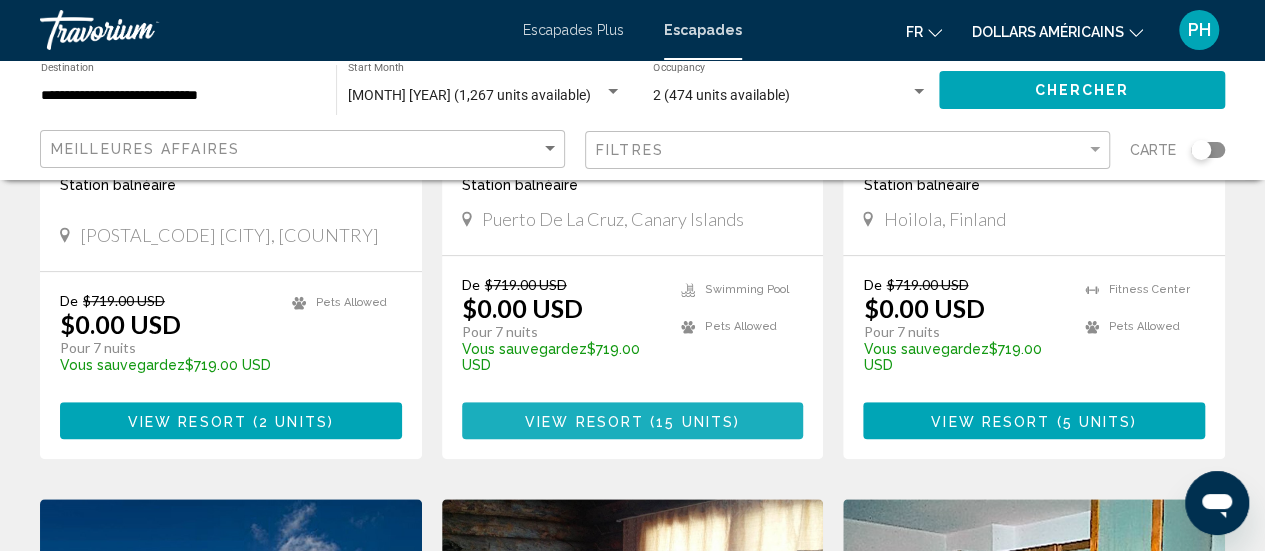 click on "View Resort" at bounding box center [584, 421] 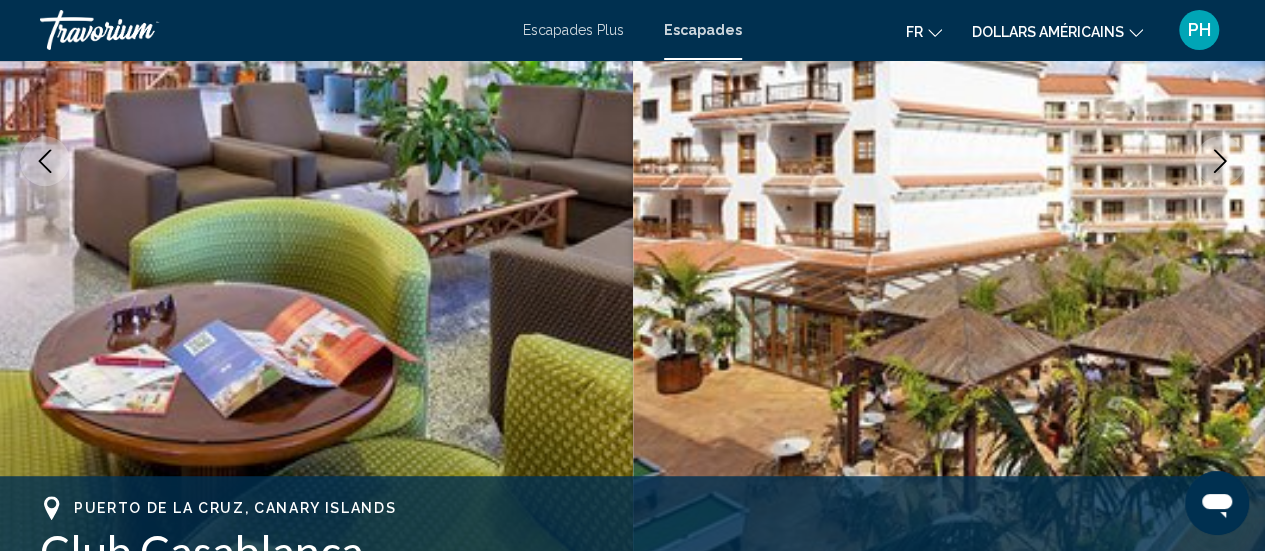 scroll, scrollTop: 376, scrollLeft: 0, axis: vertical 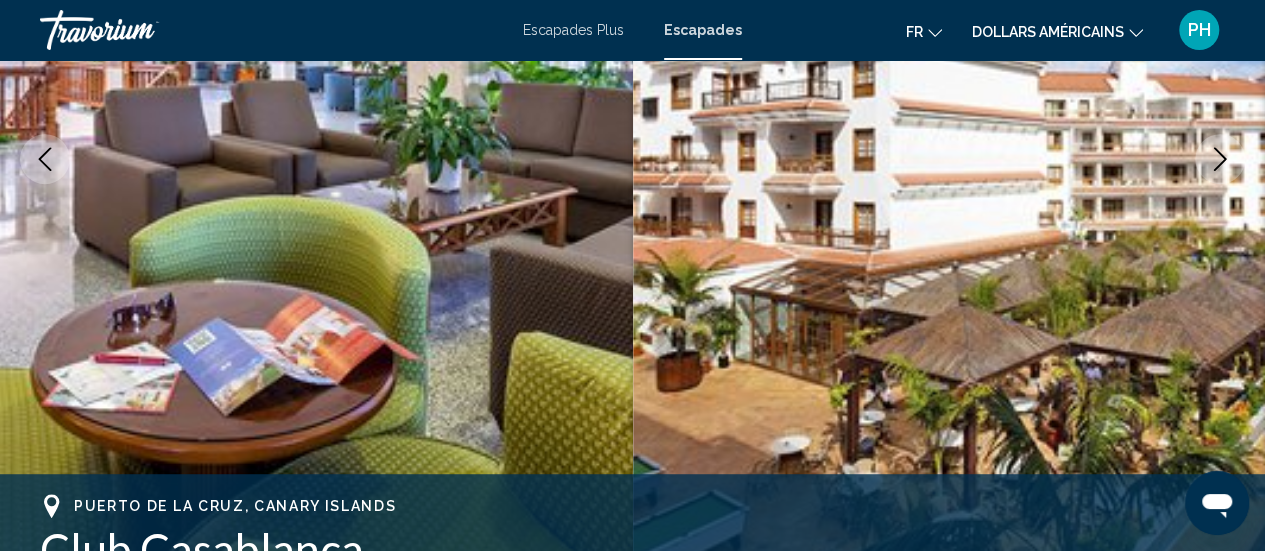 click 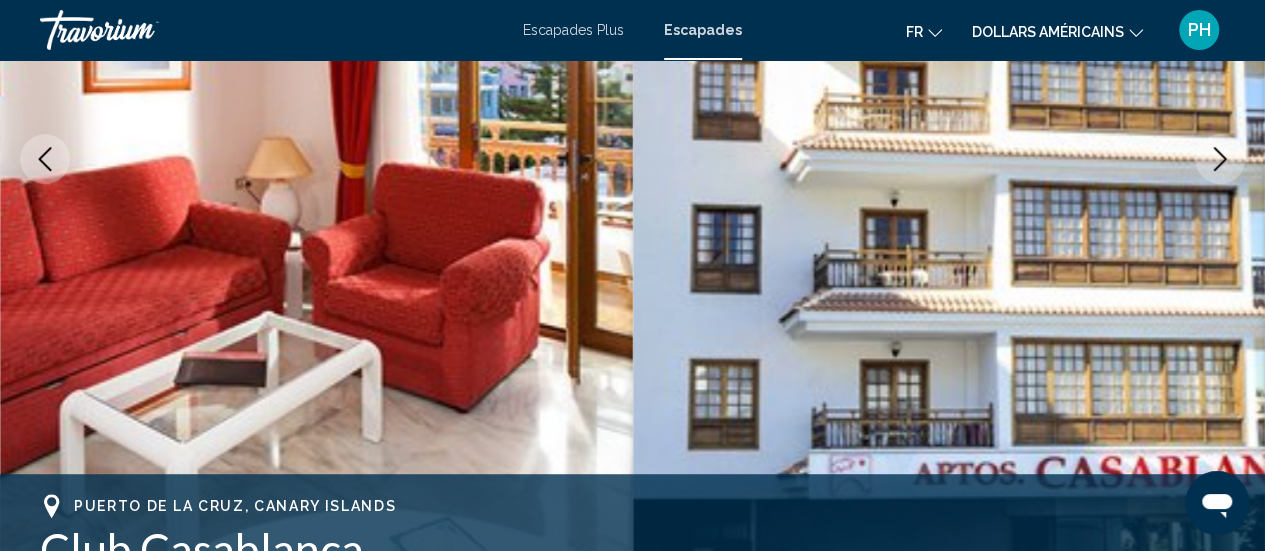 click 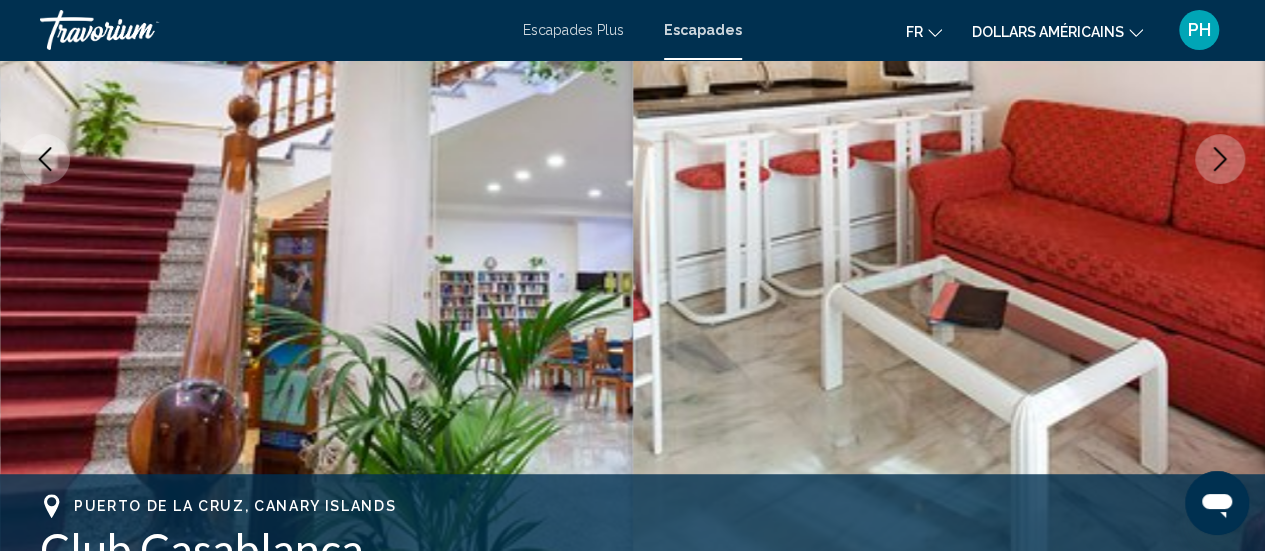 click 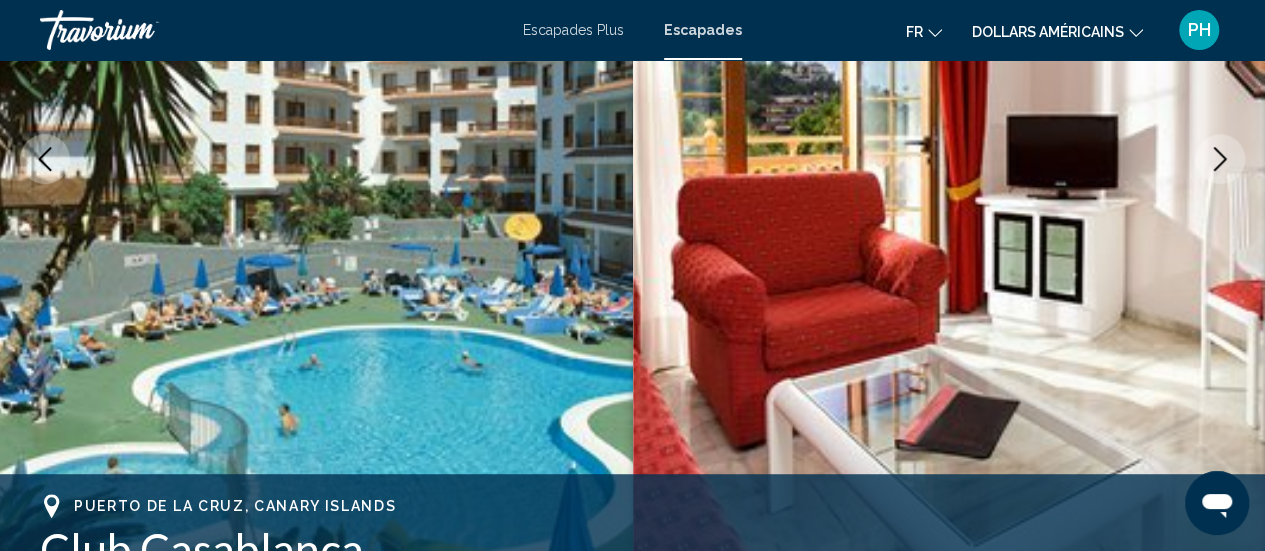 click 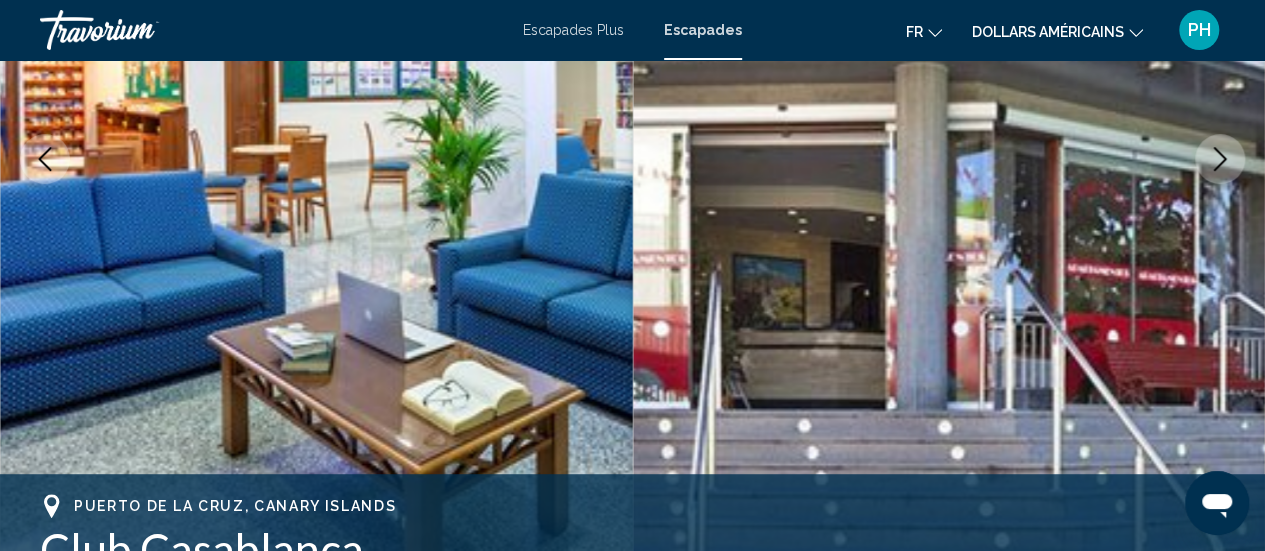 click 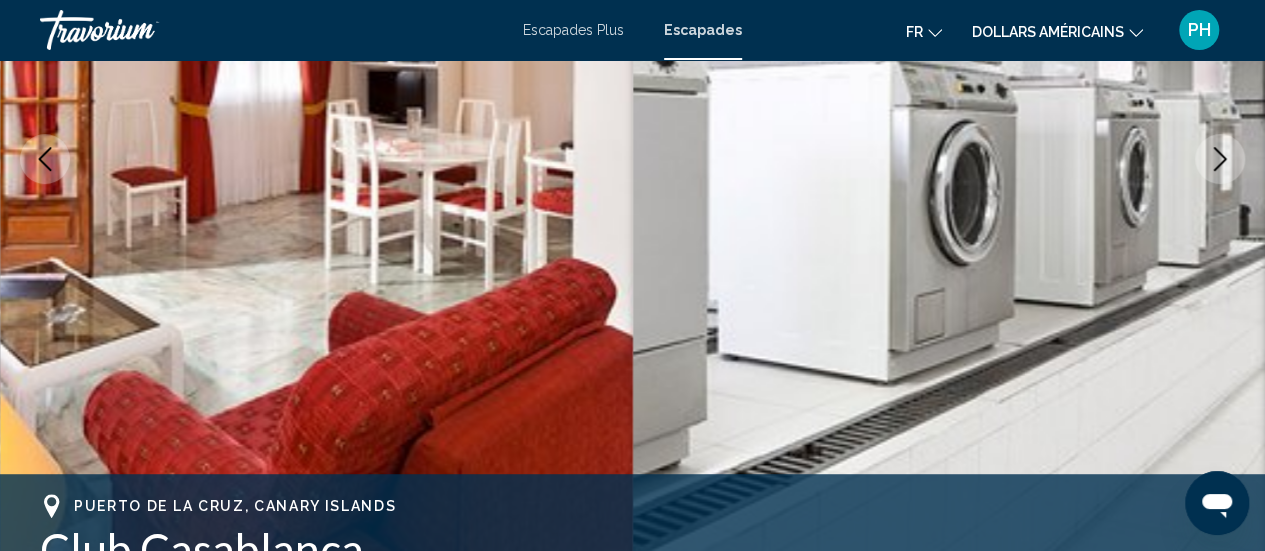 click 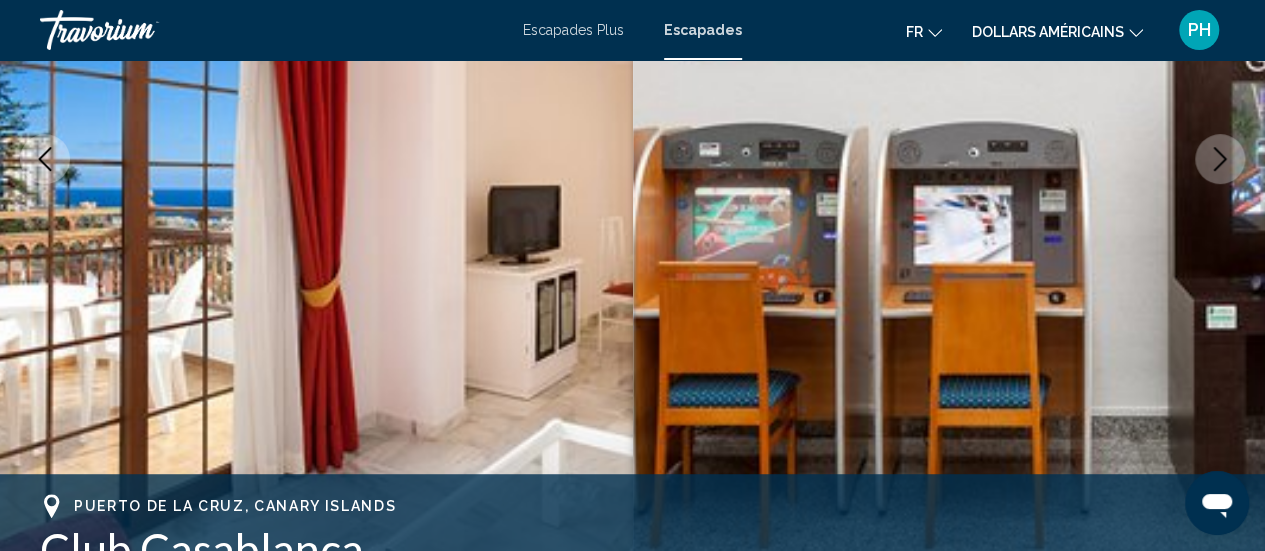 click 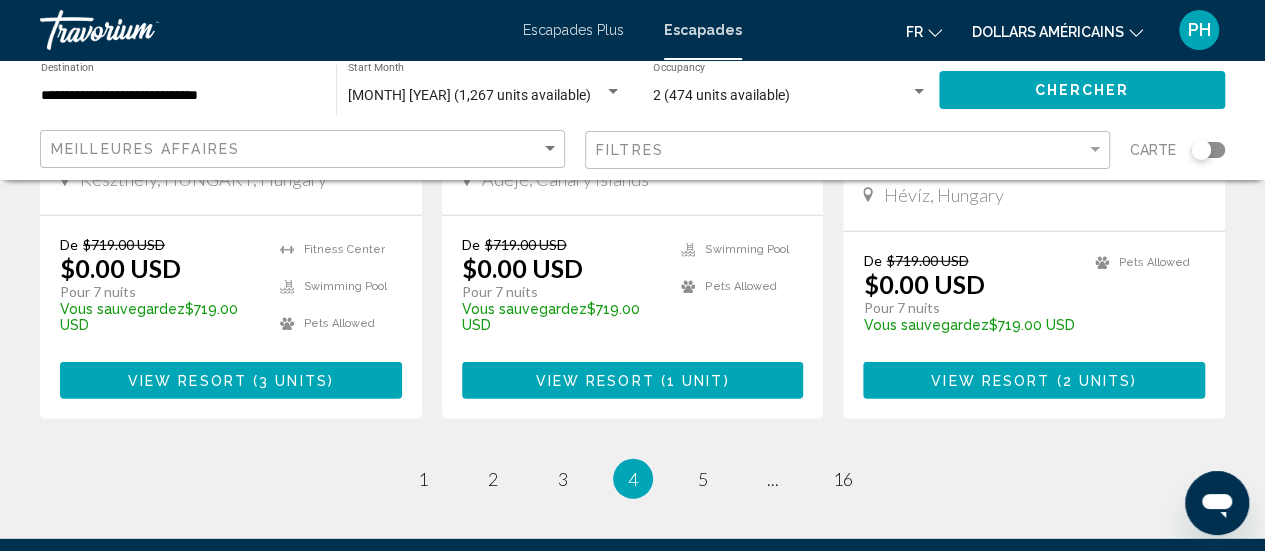 scroll, scrollTop: 2631, scrollLeft: 0, axis: vertical 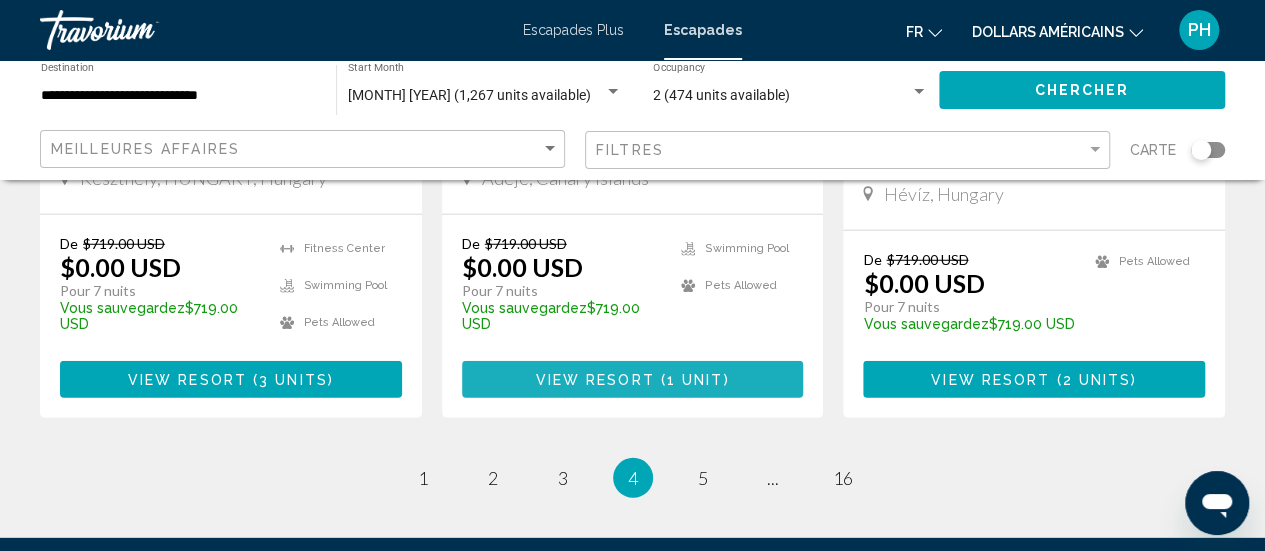 click on "View Resort" at bounding box center [594, 380] 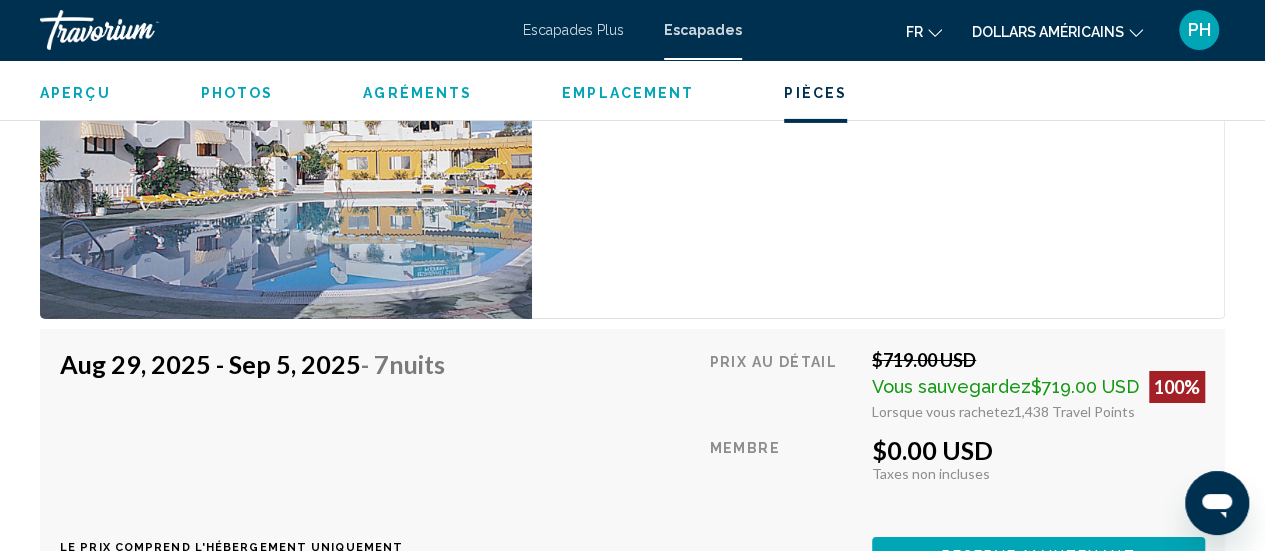 scroll, scrollTop: 3332, scrollLeft: 0, axis: vertical 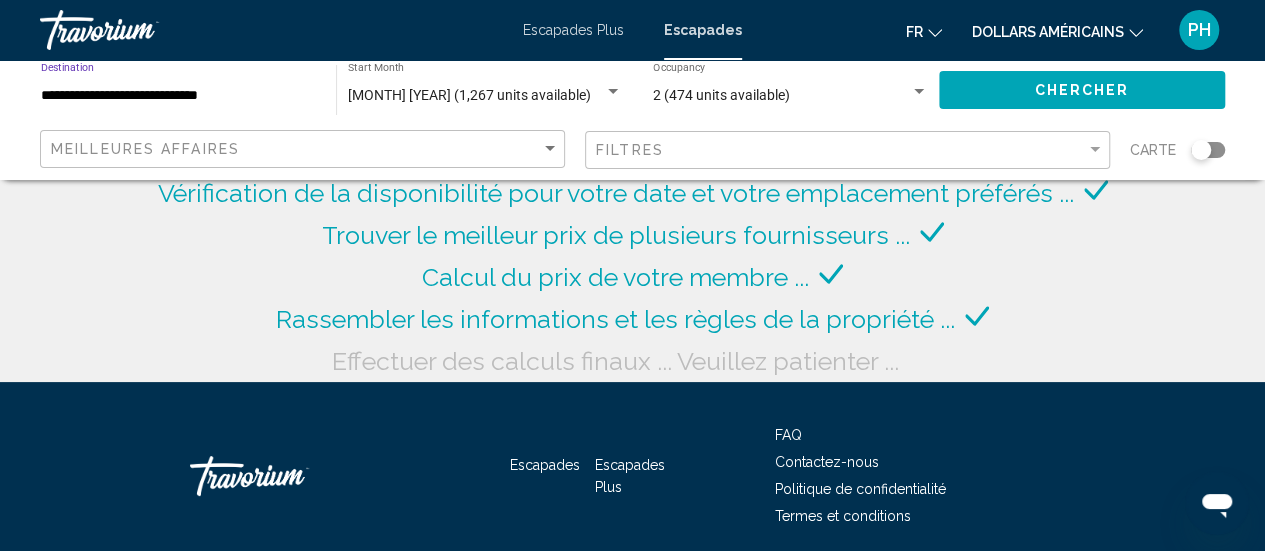 click on "**********" at bounding box center [178, 96] 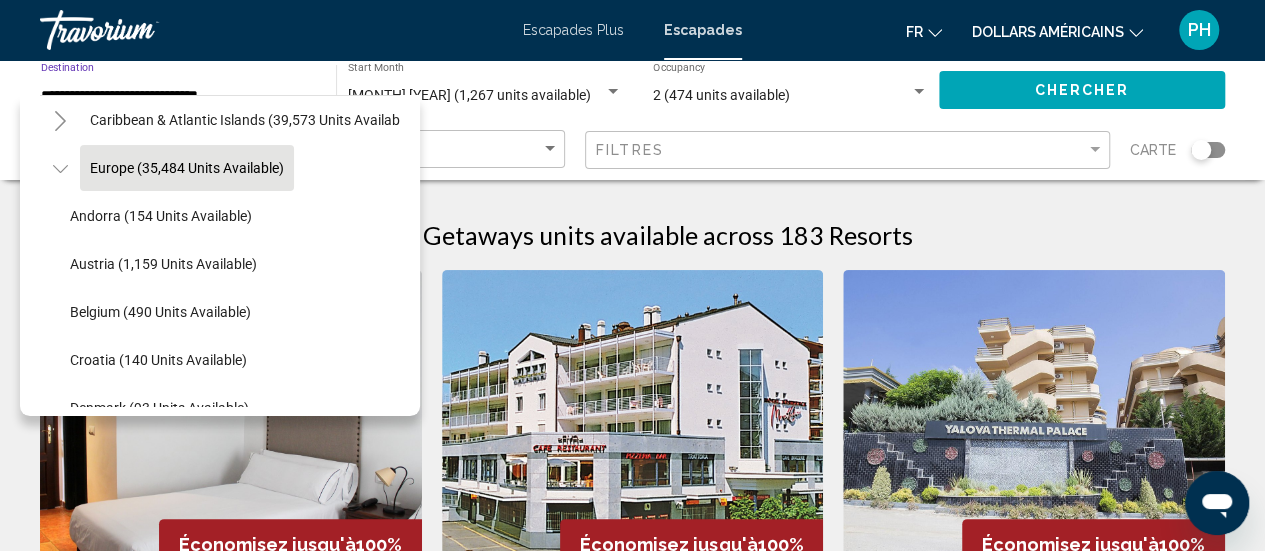 scroll, scrollTop: 204, scrollLeft: 0, axis: vertical 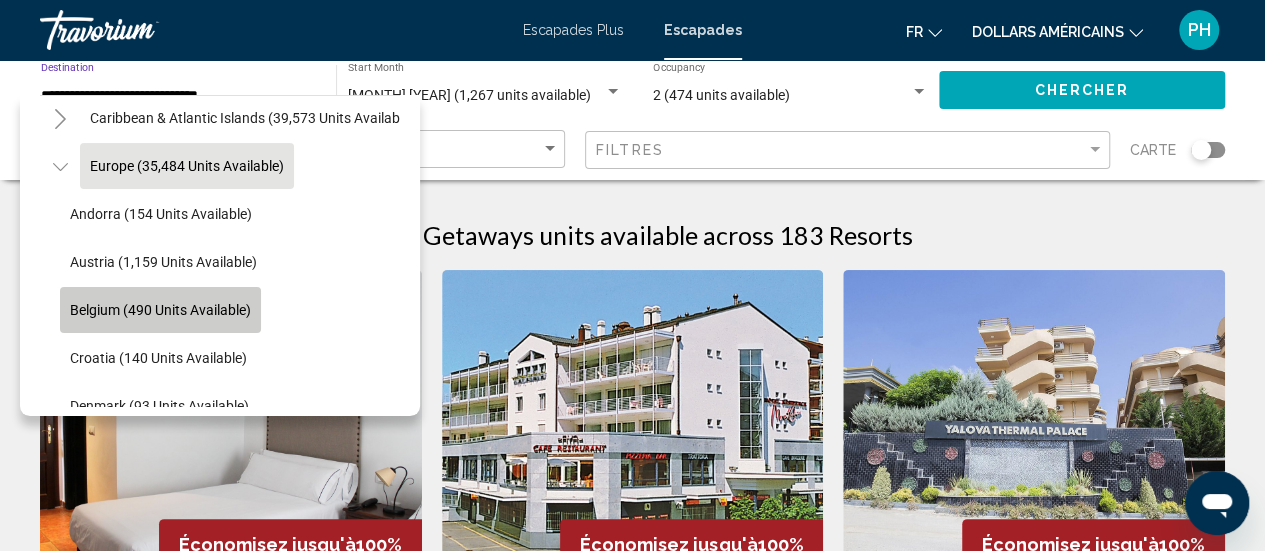 click on "Belgium (490 units available)" 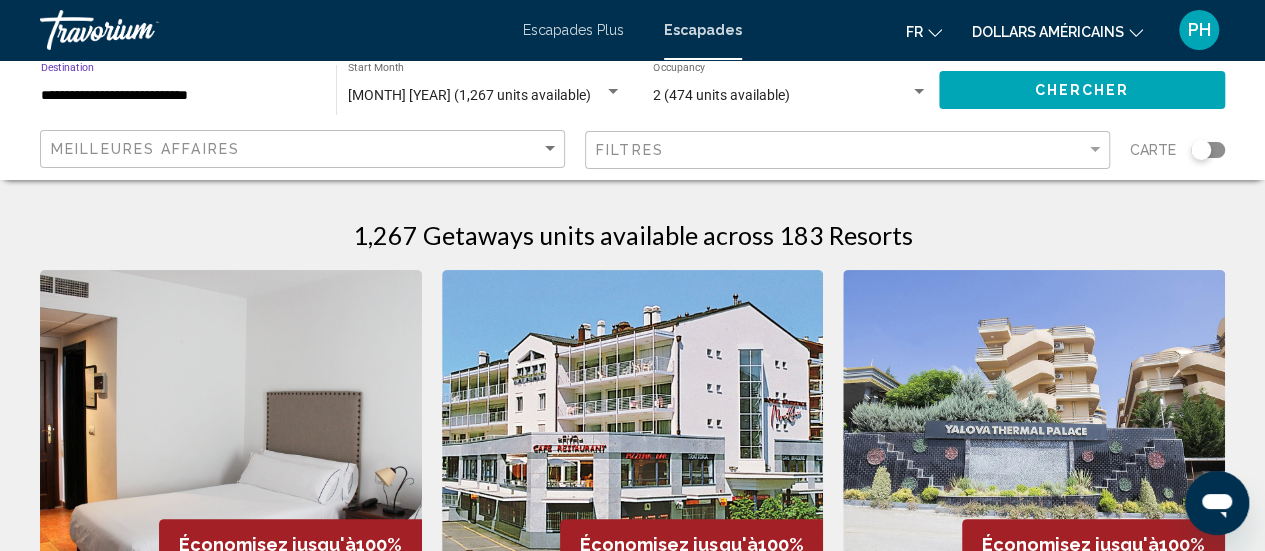 click on "Chercher" 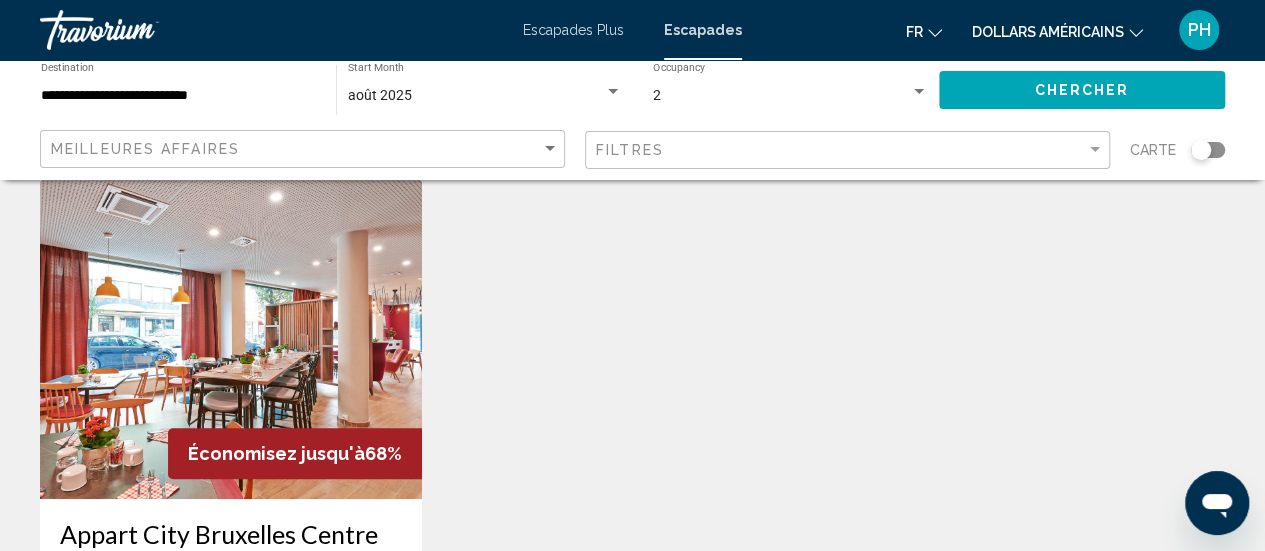 scroll, scrollTop: 89, scrollLeft: 0, axis: vertical 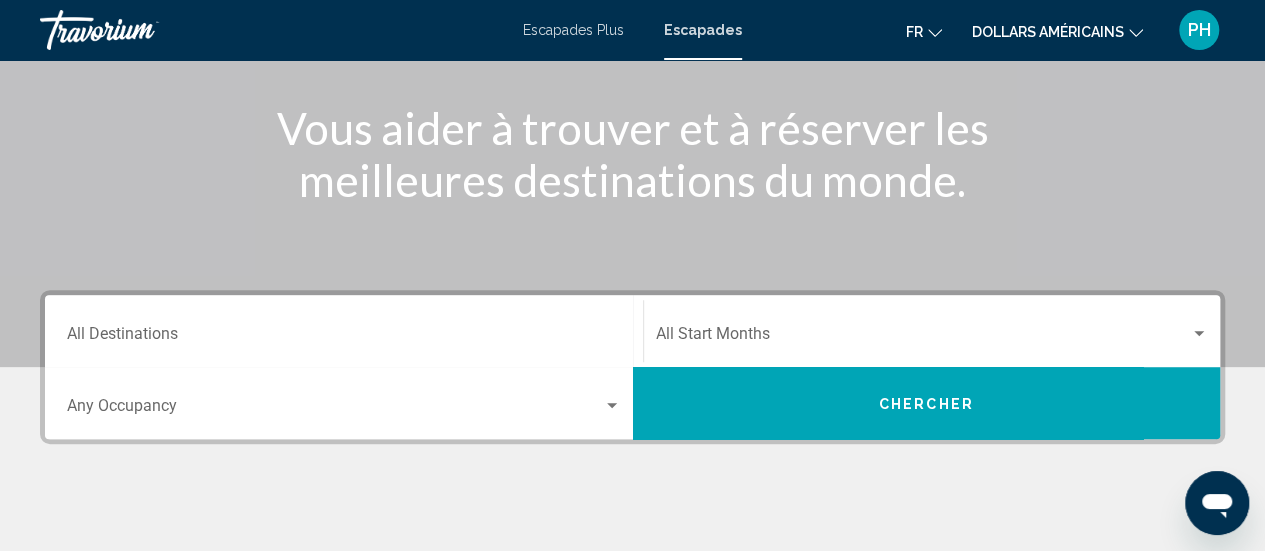 click on "Destination All Destinations" at bounding box center (344, 331) 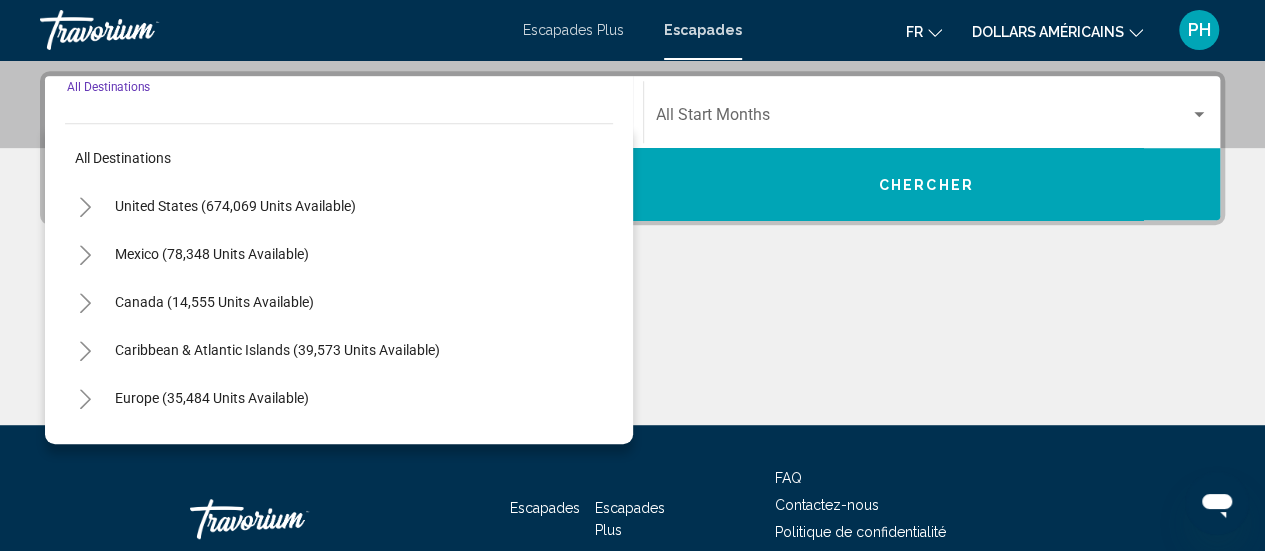 scroll, scrollTop: 458, scrollLeft: 0, axis: vertical 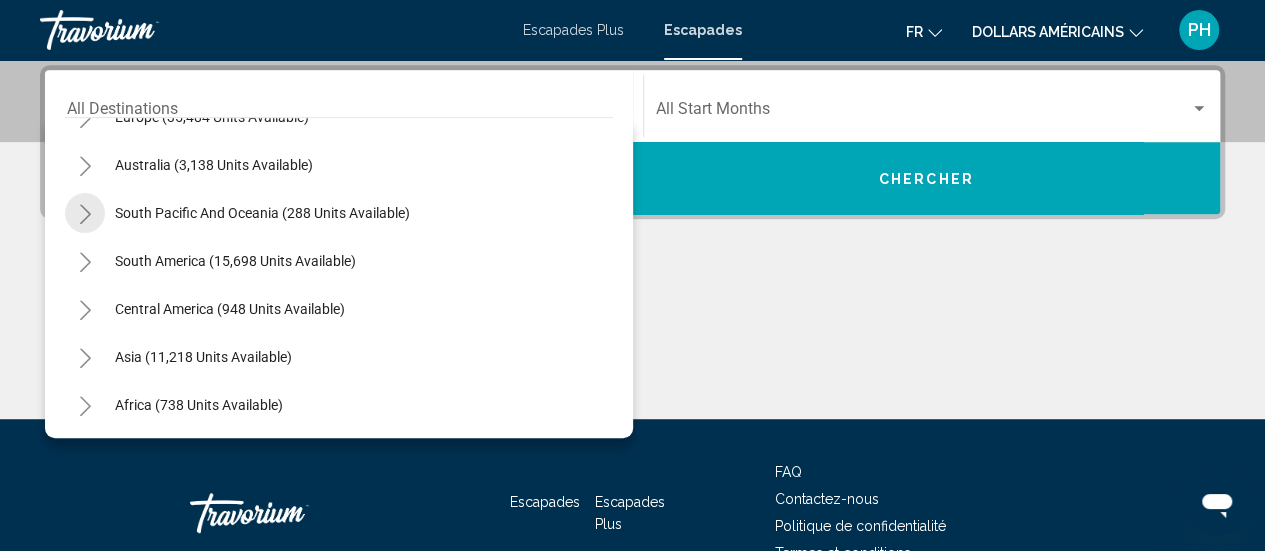 click 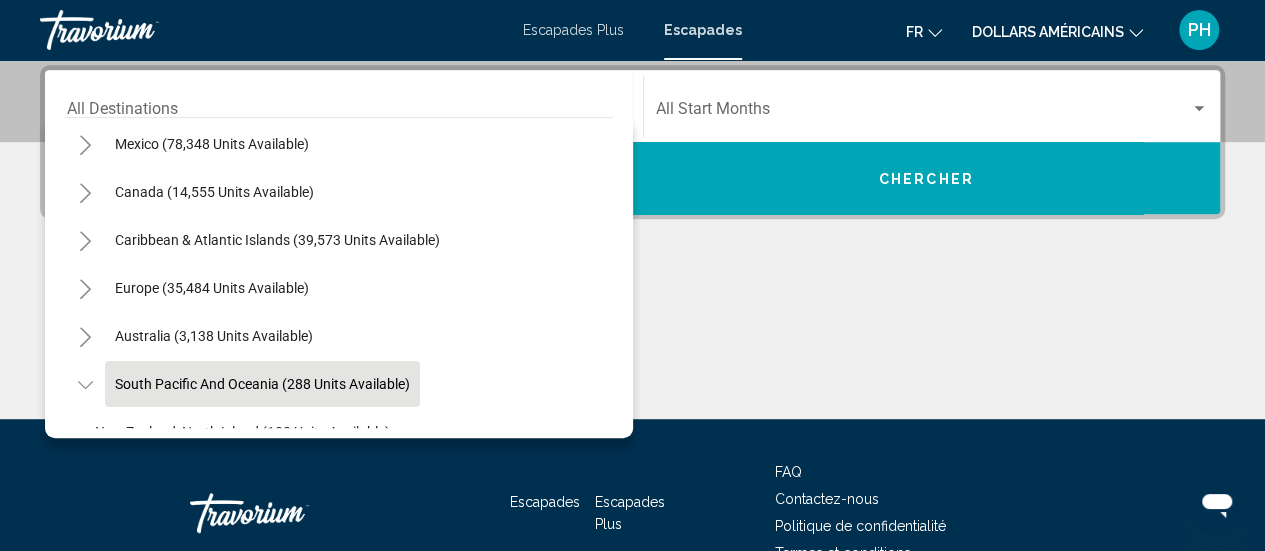 scroll, scrollTop: 102, scrollLeft: 0, axis: vertical 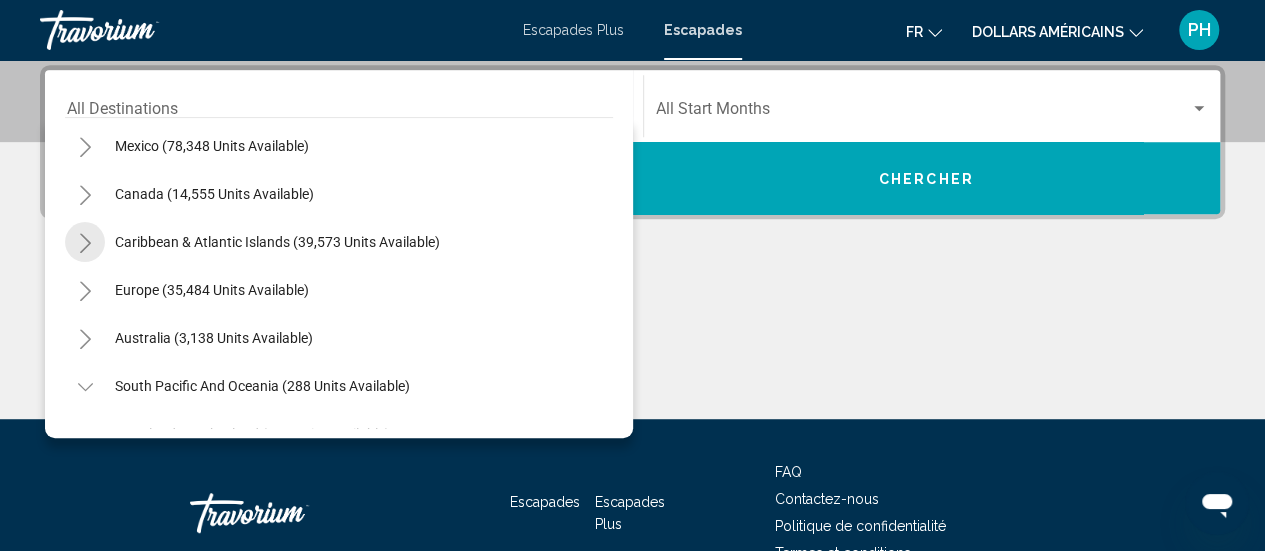 click 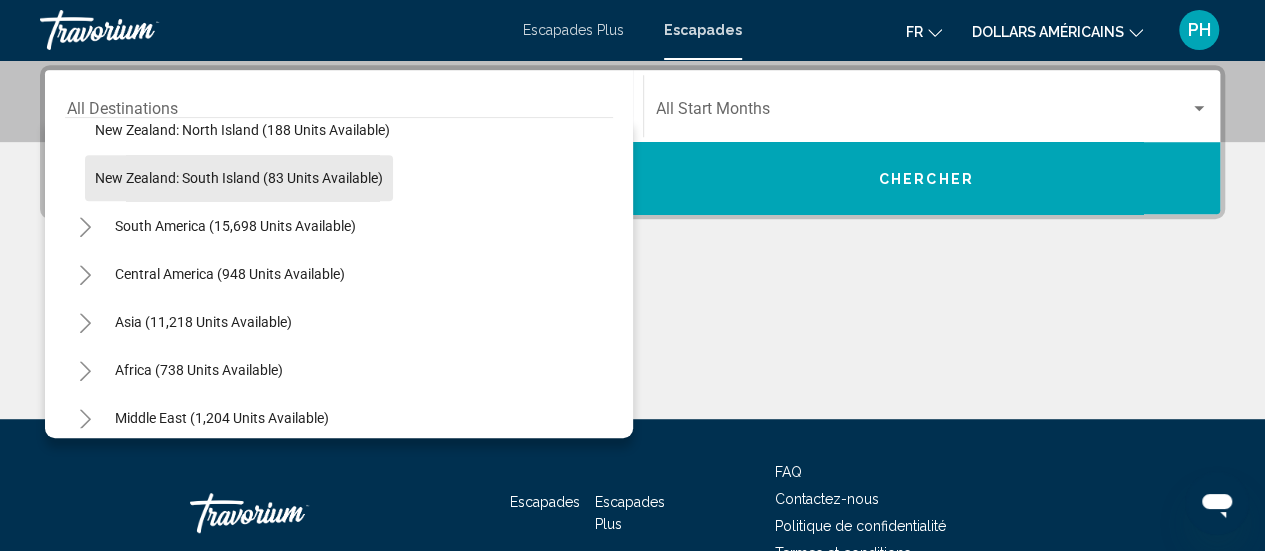 scroll, scrollTop: 1044, scrollLeft: 0, axis: vertical 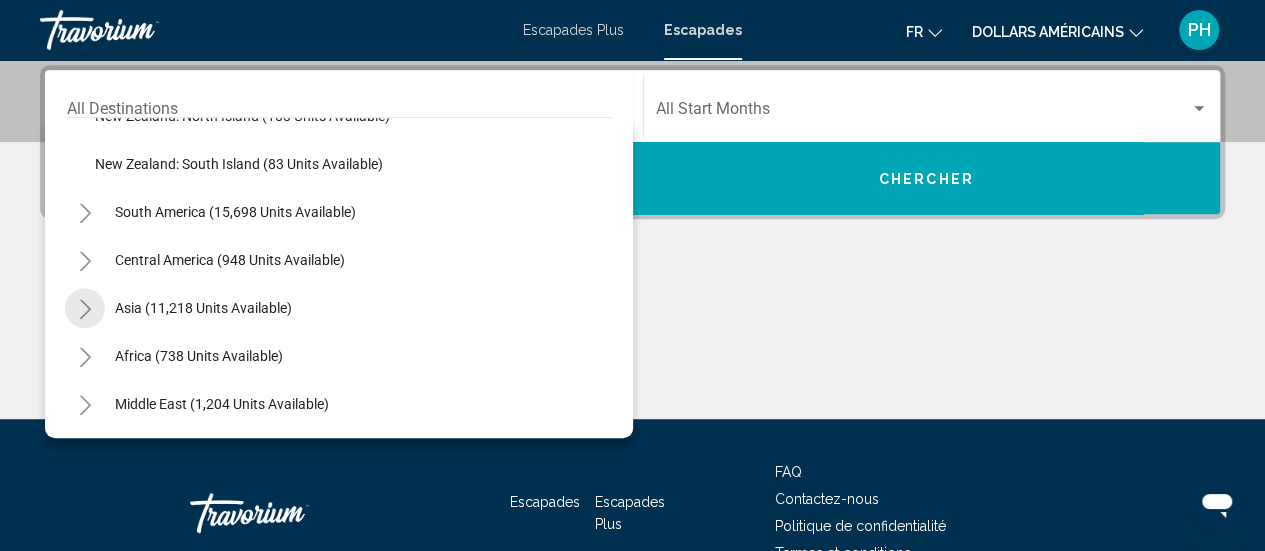 click 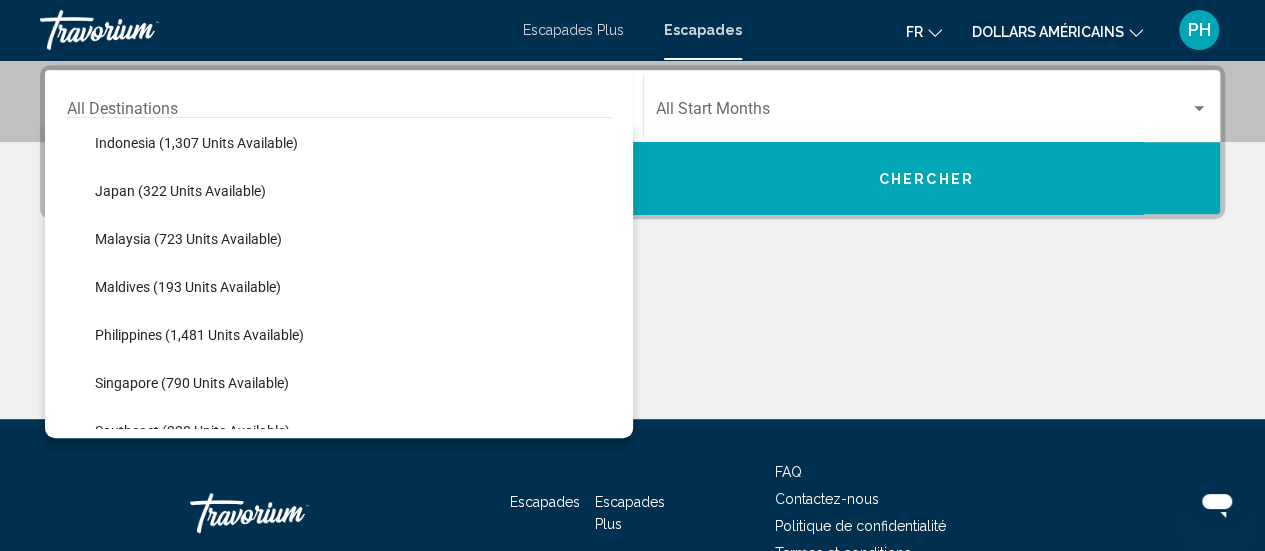 scroll, scrollTop: 1450, scrollLeft: 0, axis: vertical 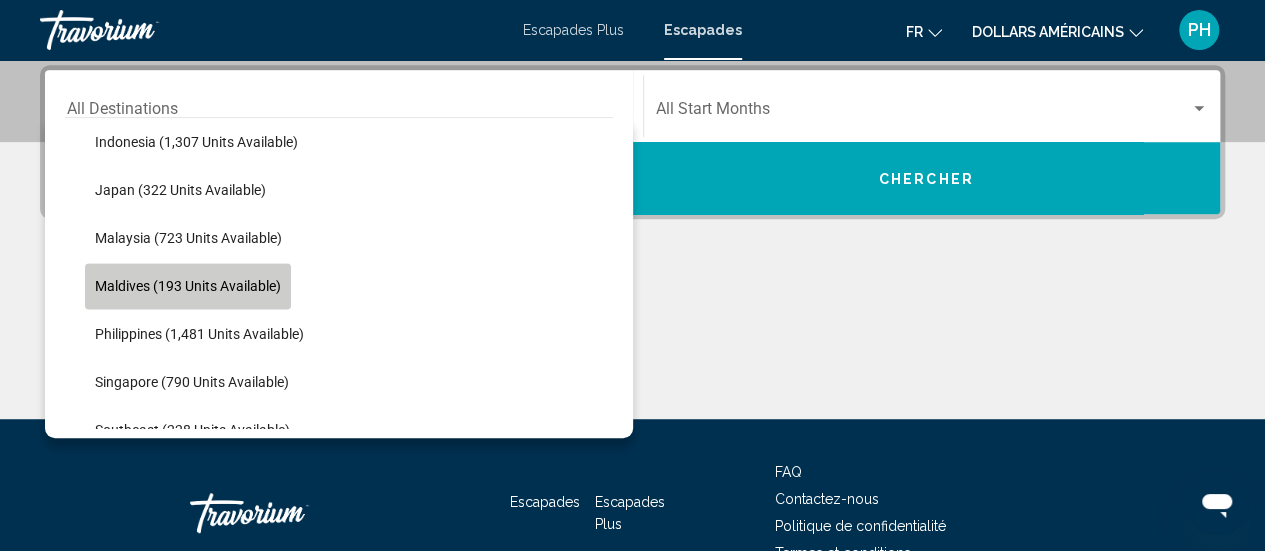 click on "Maldives (193 units available)" 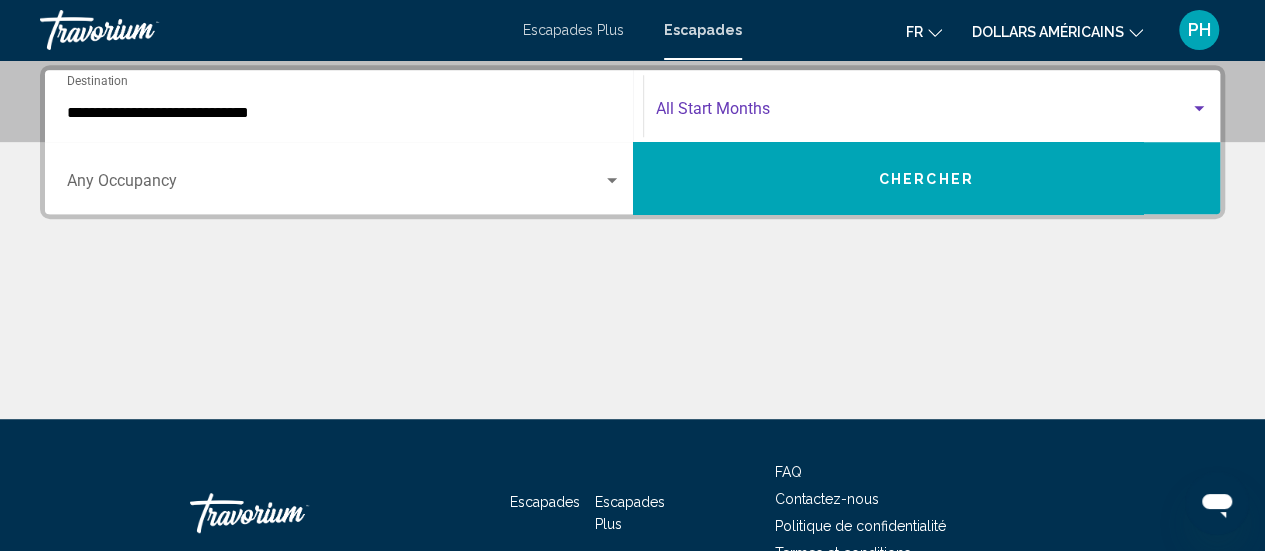 click at bounding box center [923, 113] 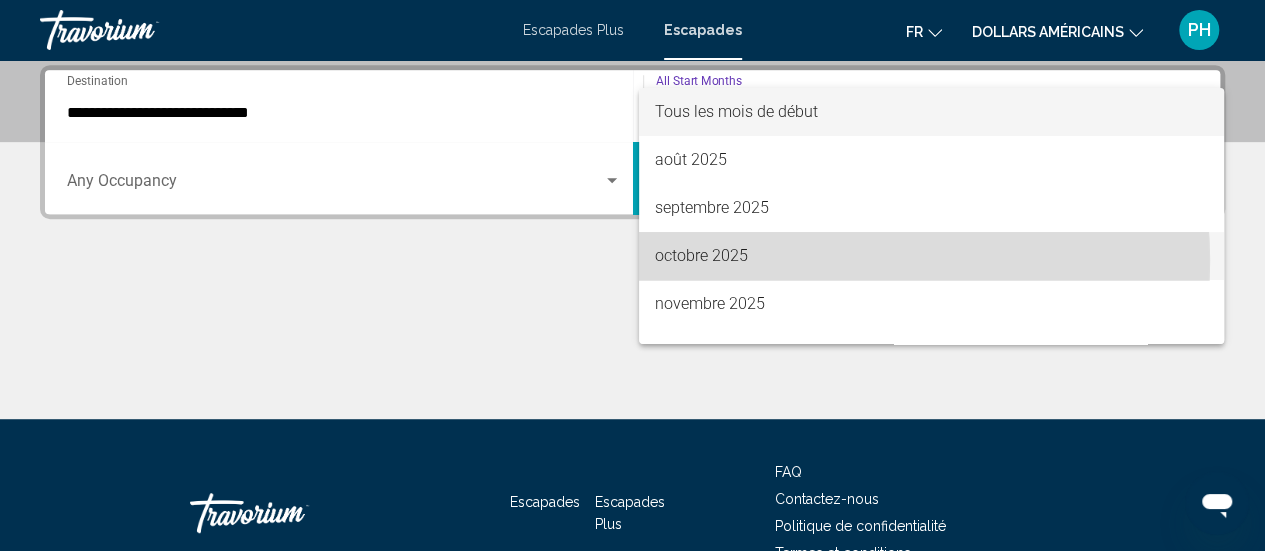 click on "octobre 2025" at bounding box center (931, 256) 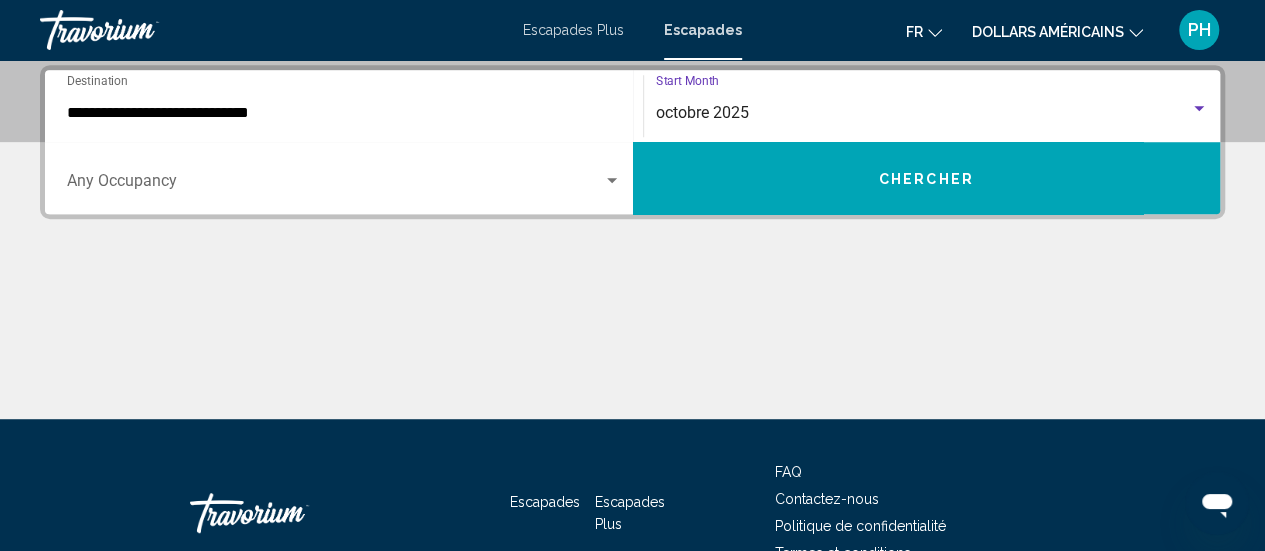 click at bounding box center (612, 181) 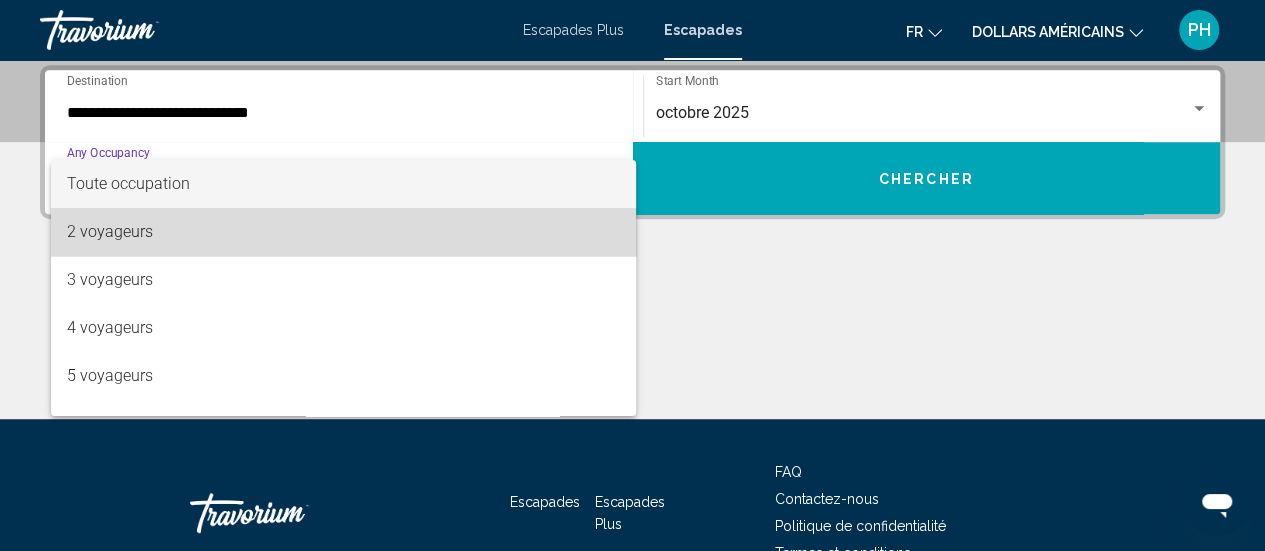click on "2 voyageurs" at bounding box center [344, 232] 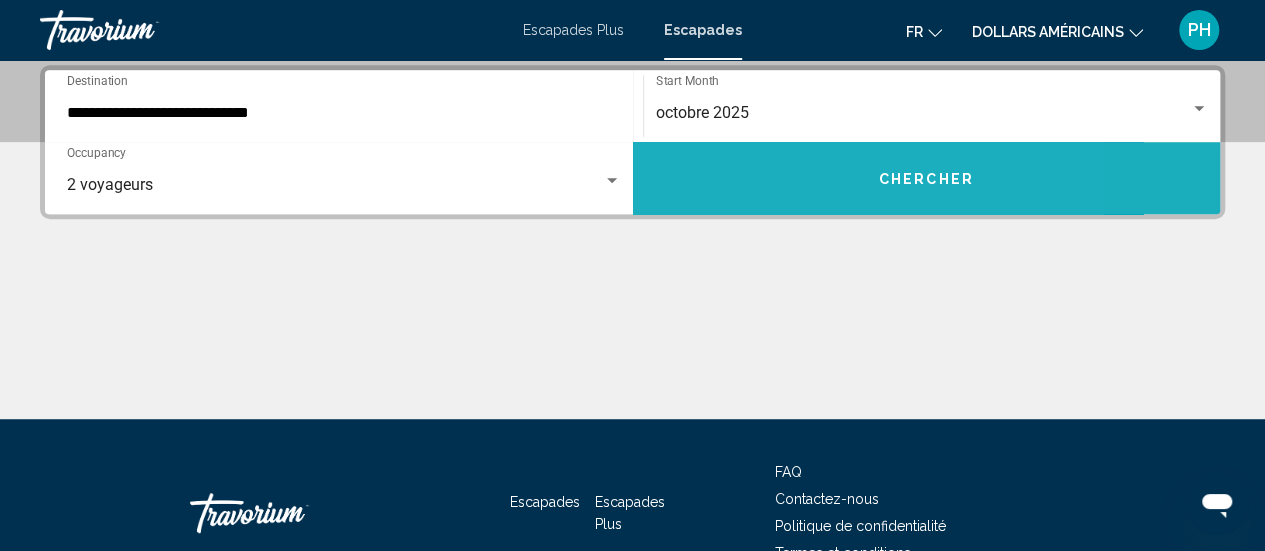 click on "Chercher" at bounding box center (927, 178) 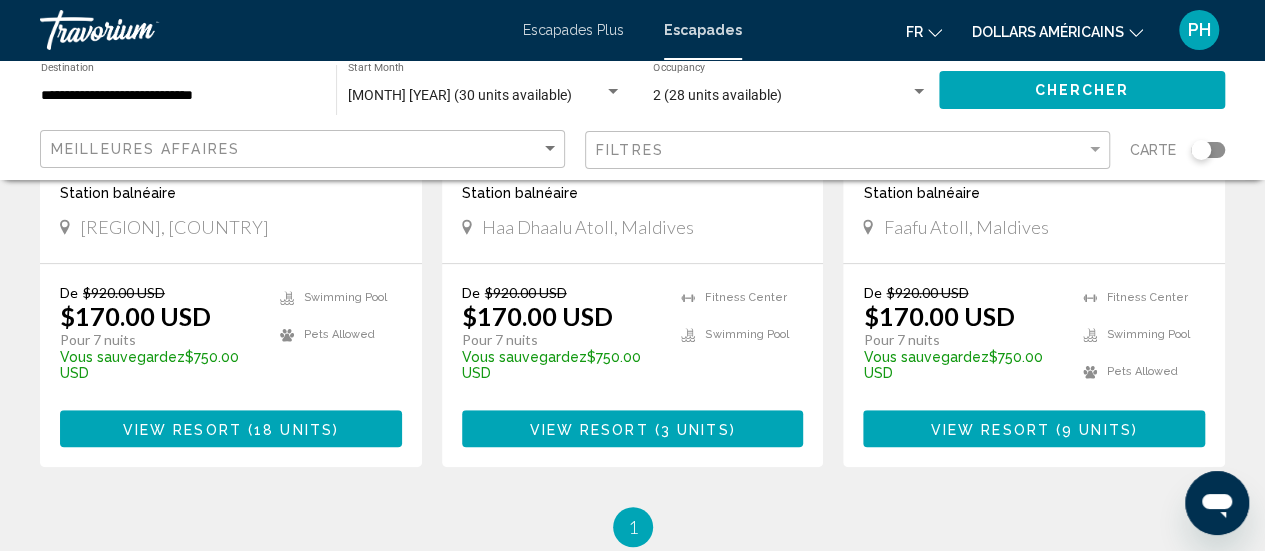 scroll, scrollTop: 465, scrollLeft: 0, axis: vertical 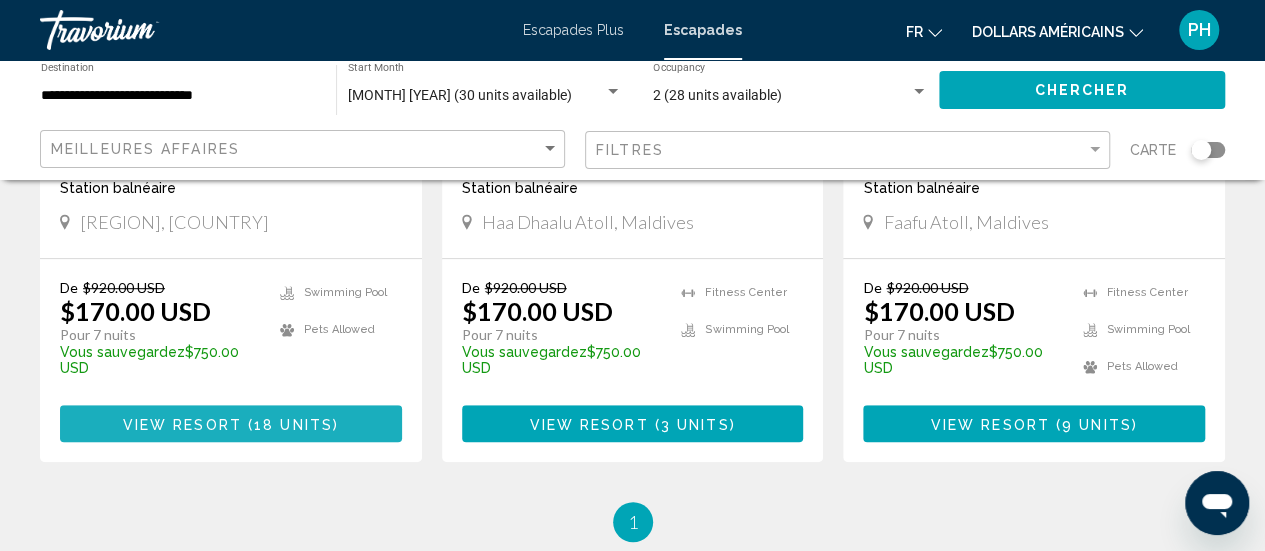 click on "View Resort" at bounding box center (182, 424) 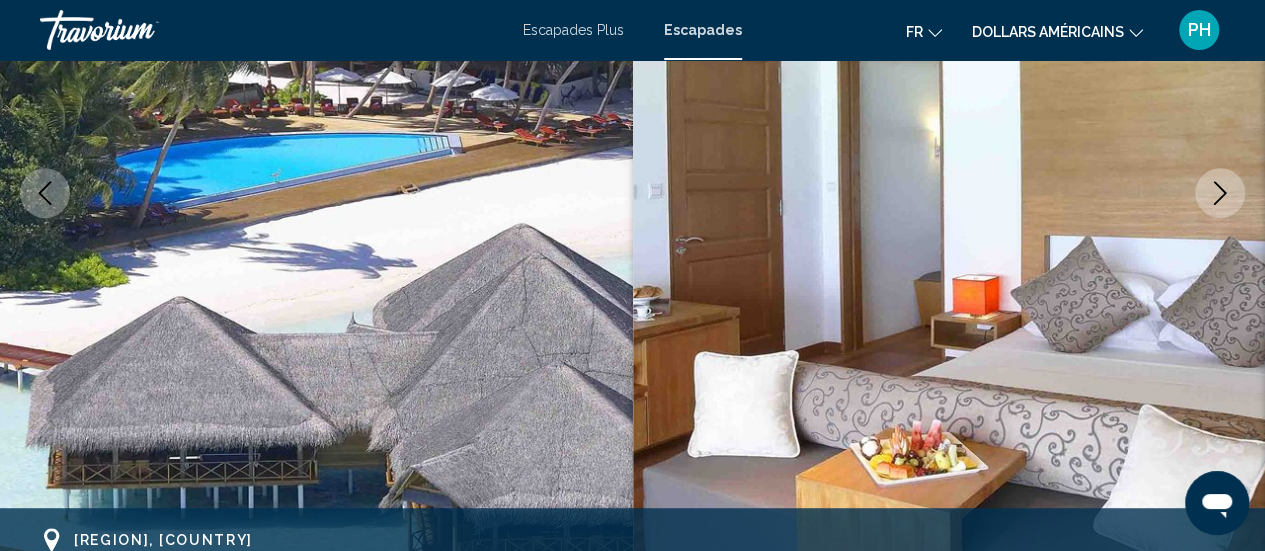 scroll, scrollTop: 371, scrollLeft: 0, axis: vertical 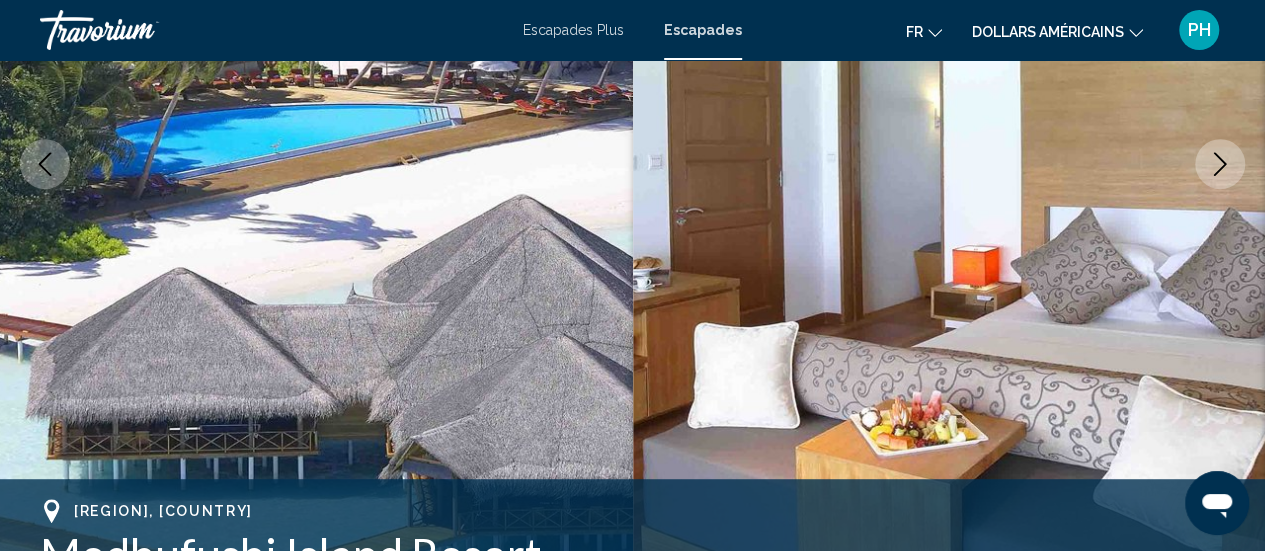 click 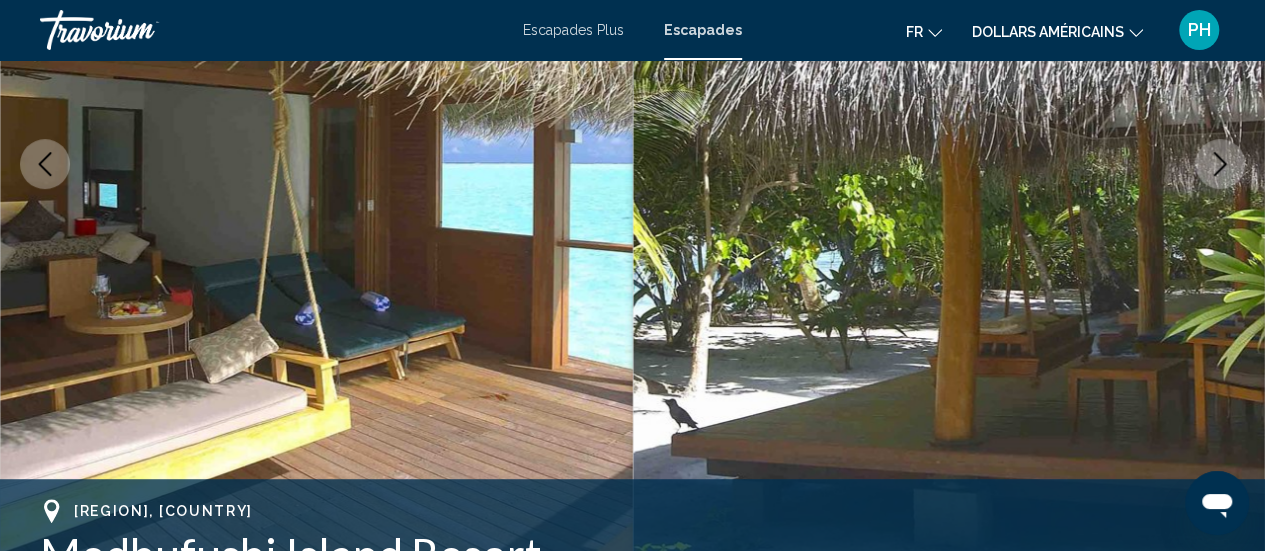 click 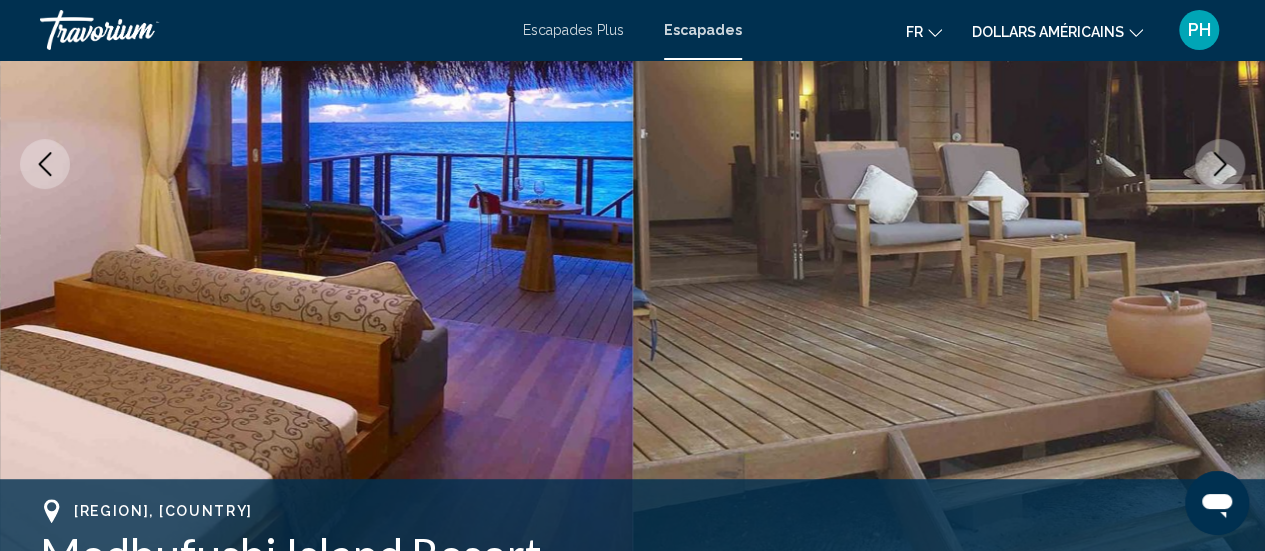 click 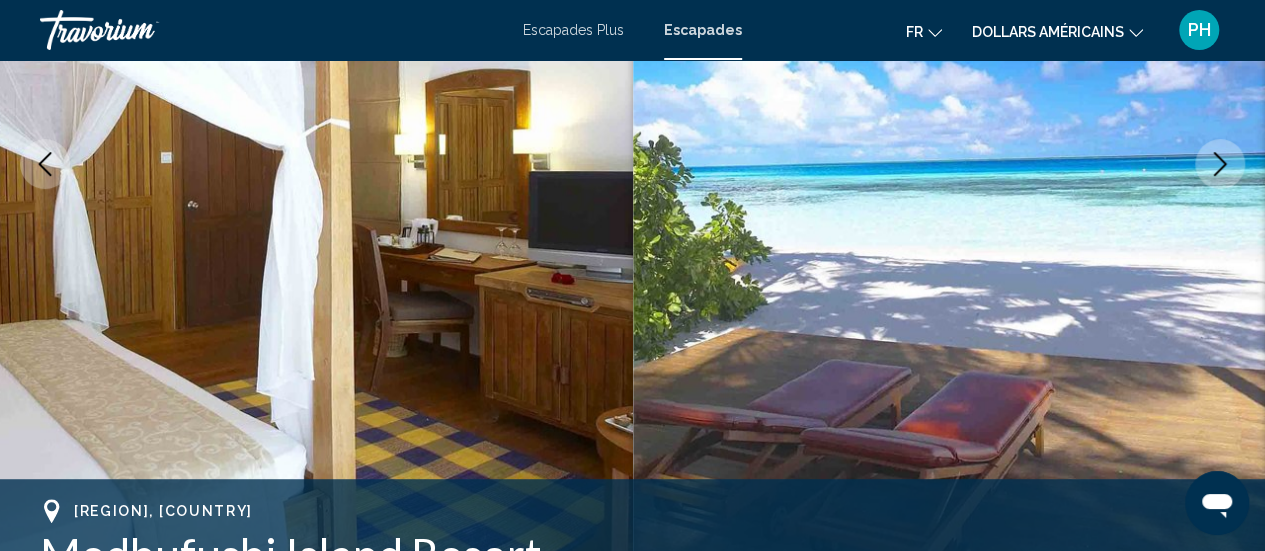 click at bounding box center (1220, 164) 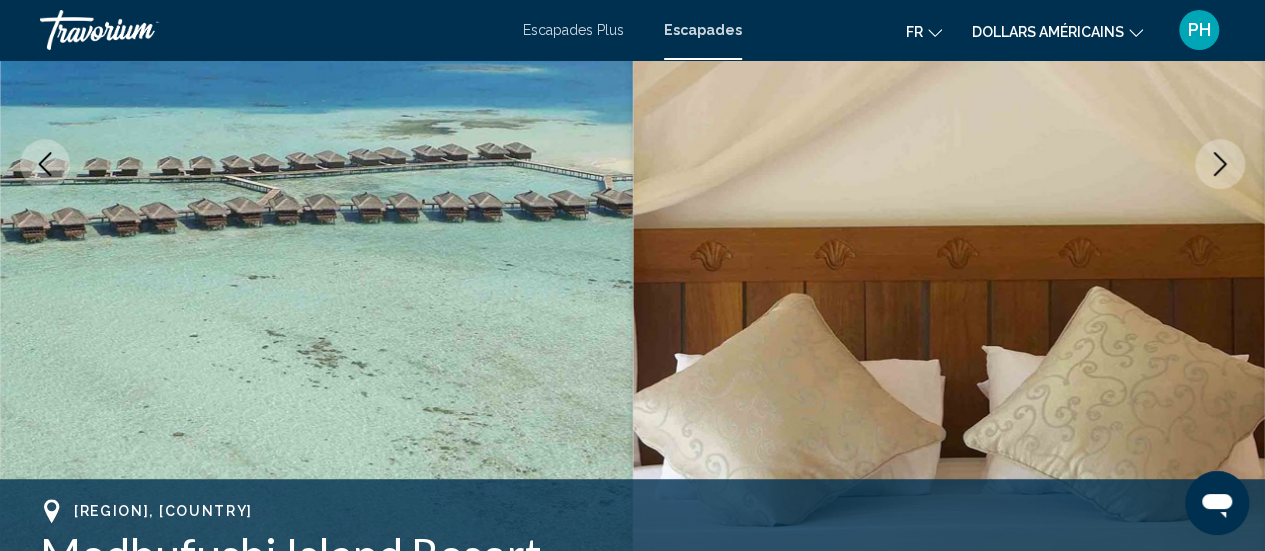 click 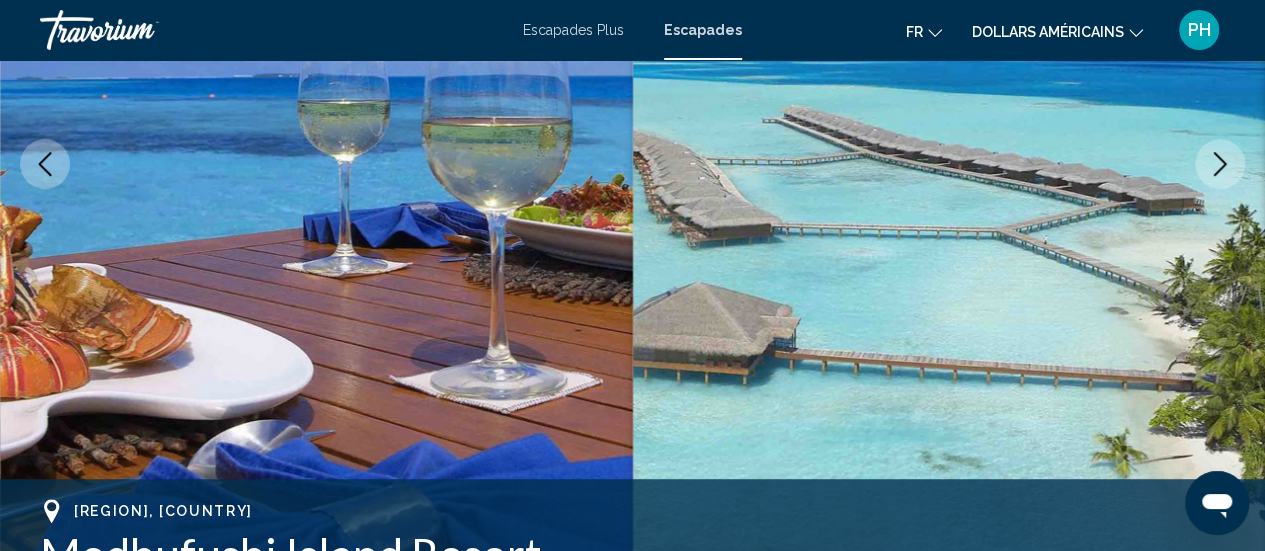 click 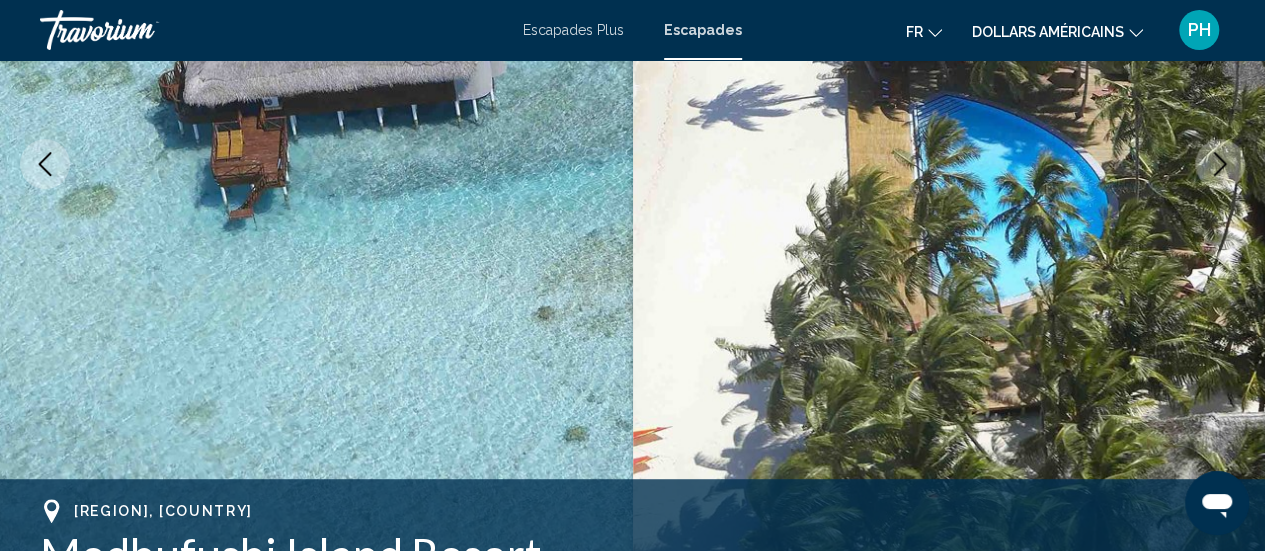 click 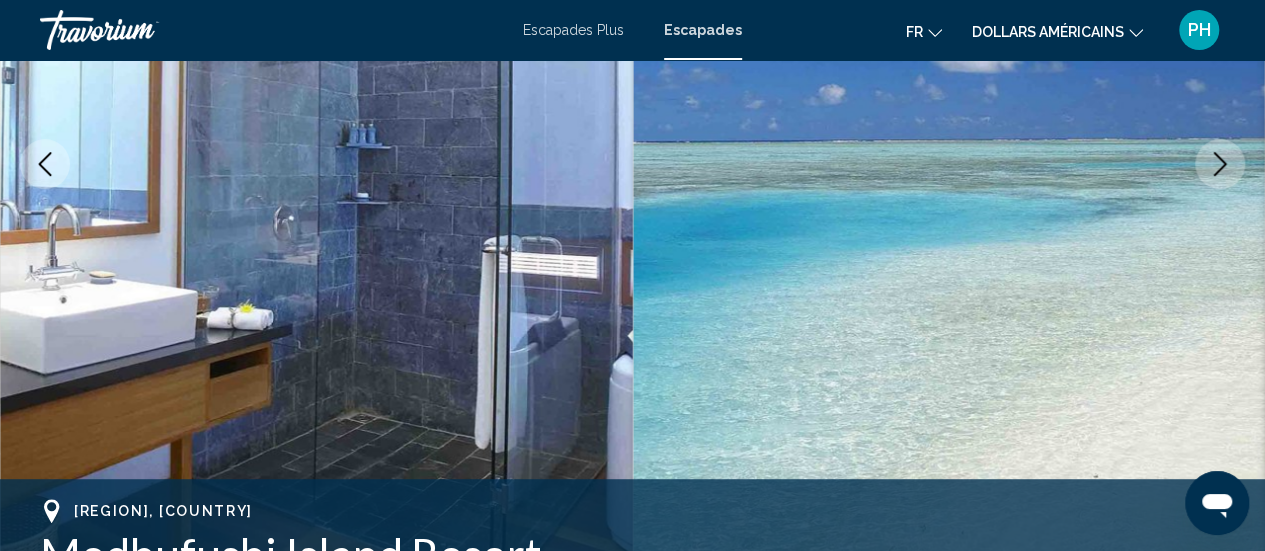 click 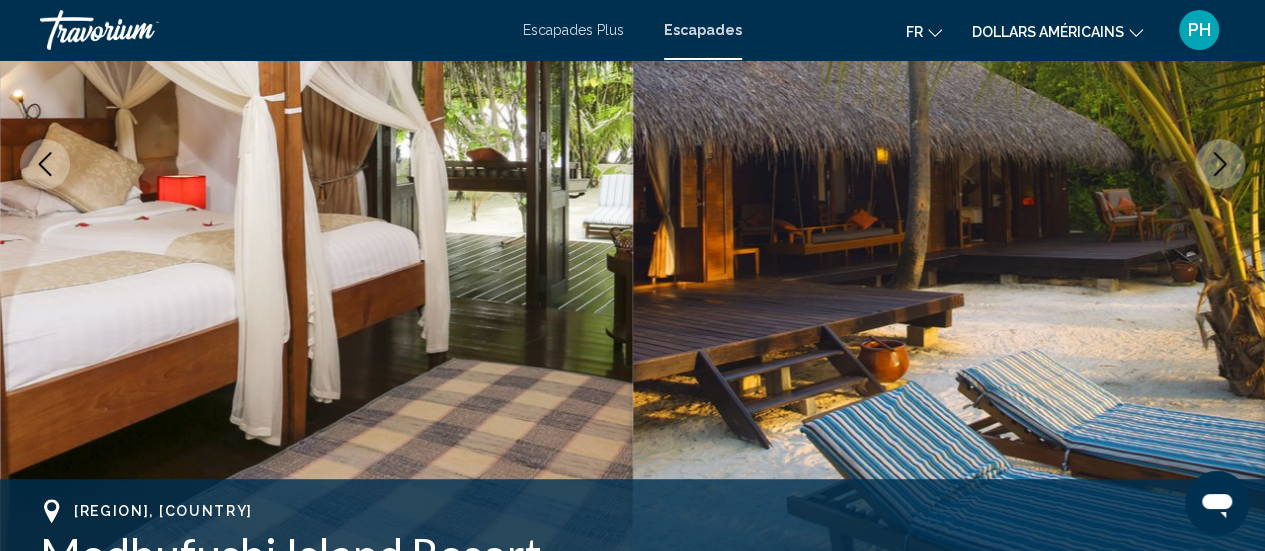 click at bounding box center (45, 164) 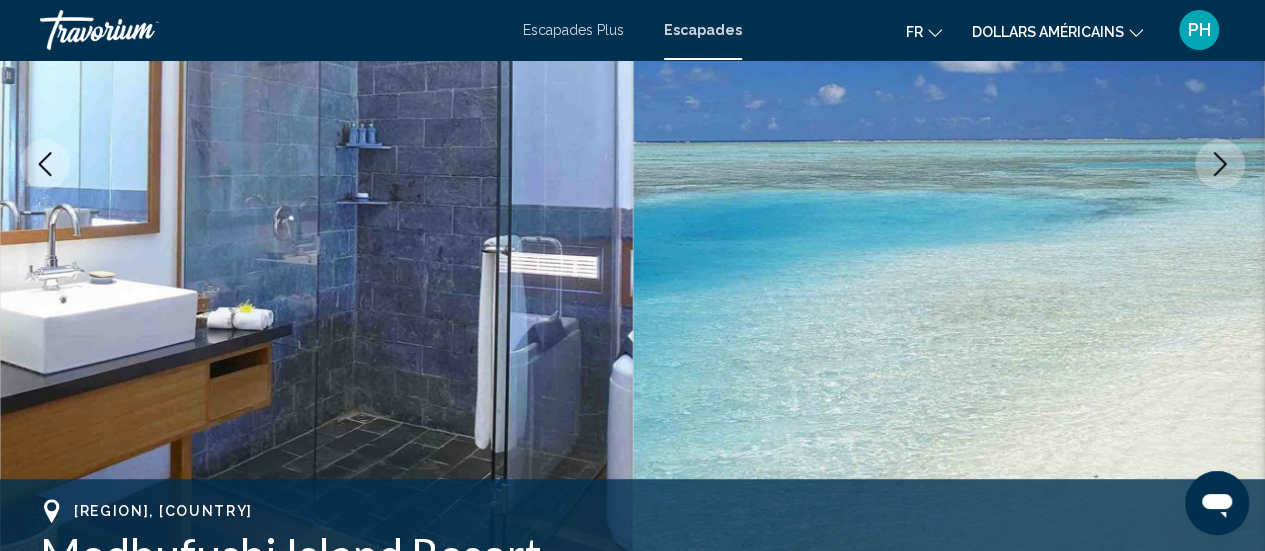 click at bounding box center (1220, 164) 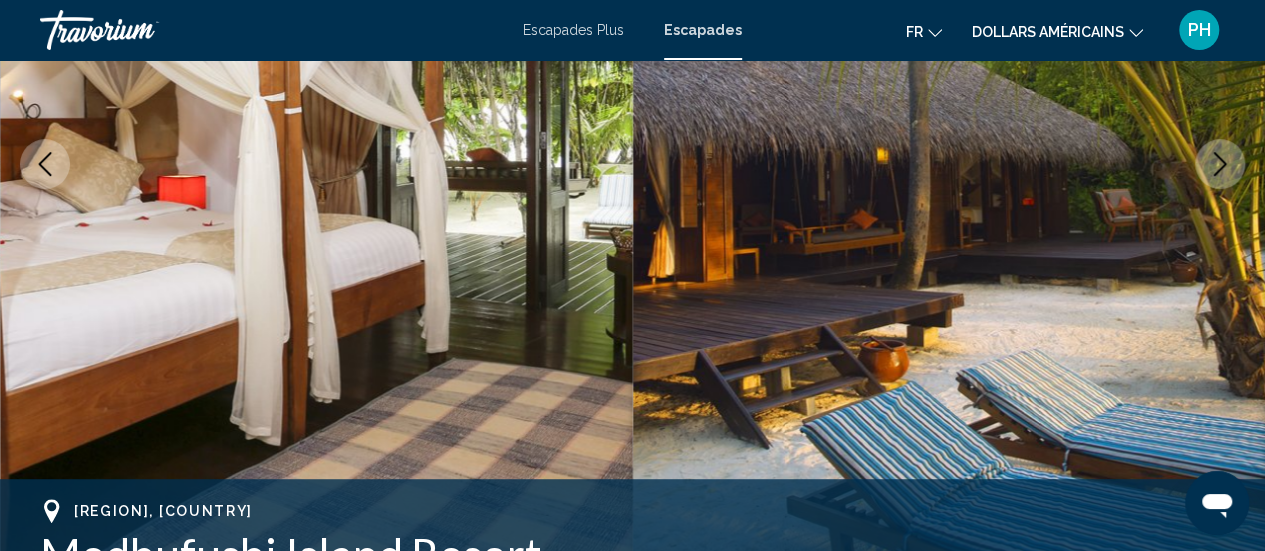 click 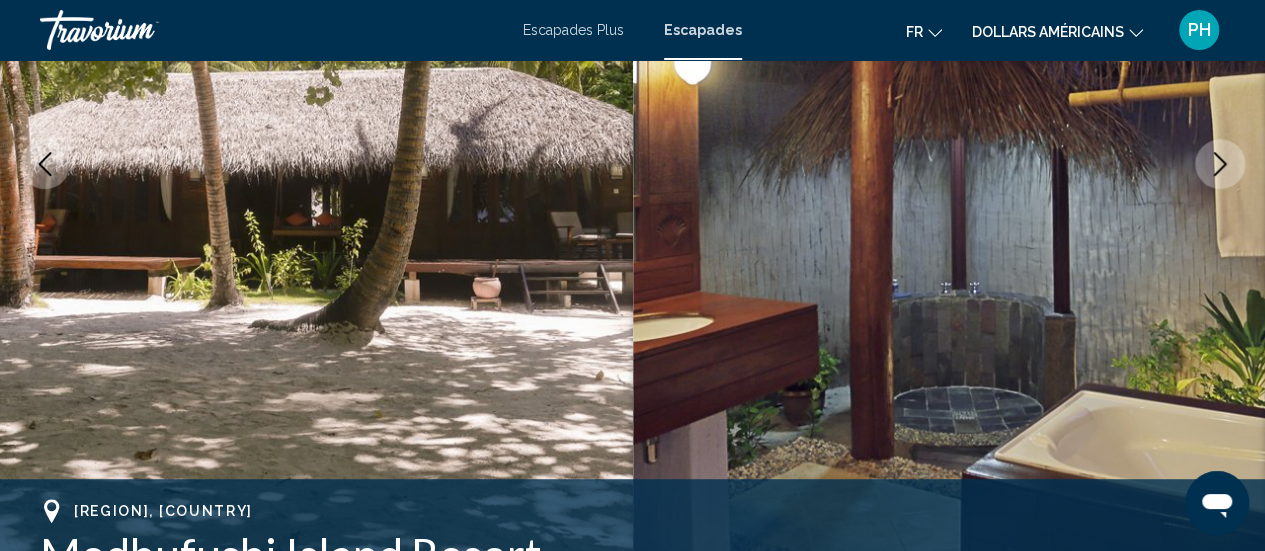 click 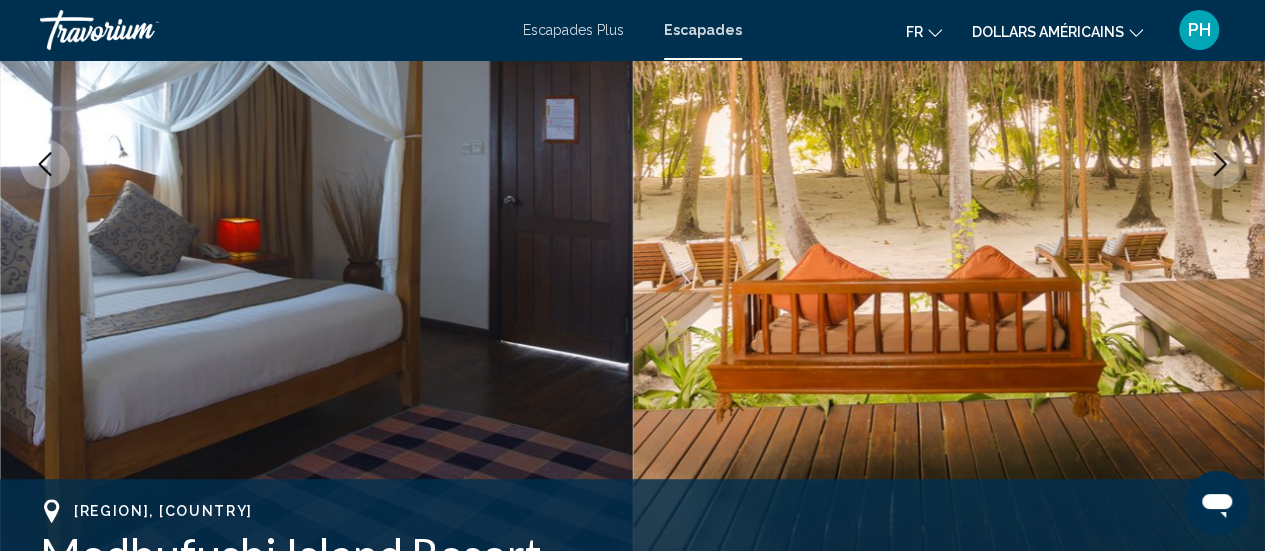 type 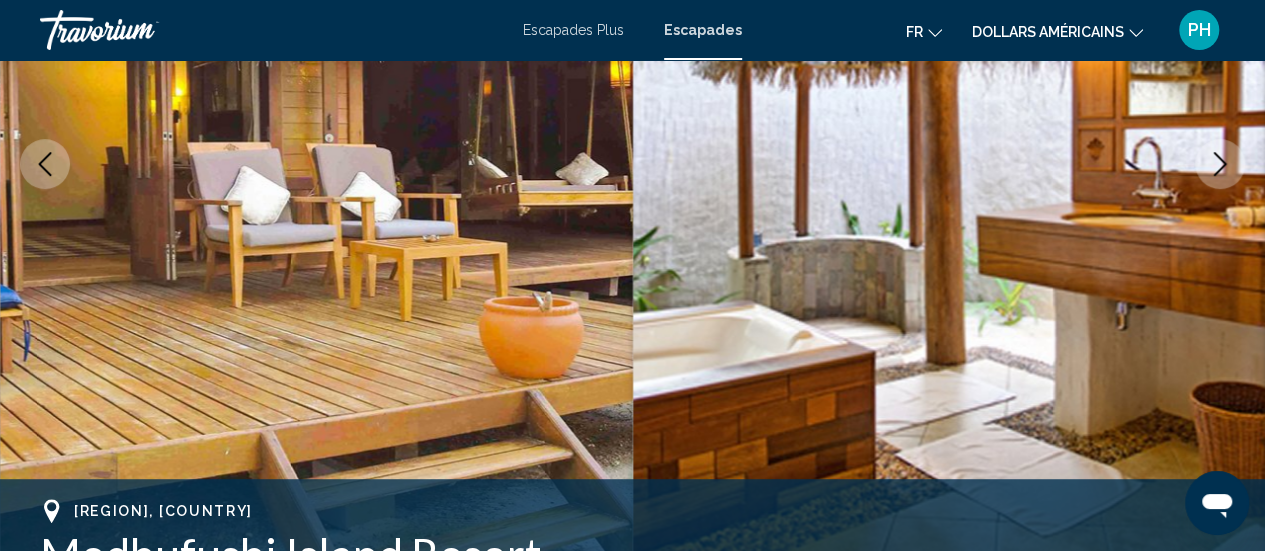 click 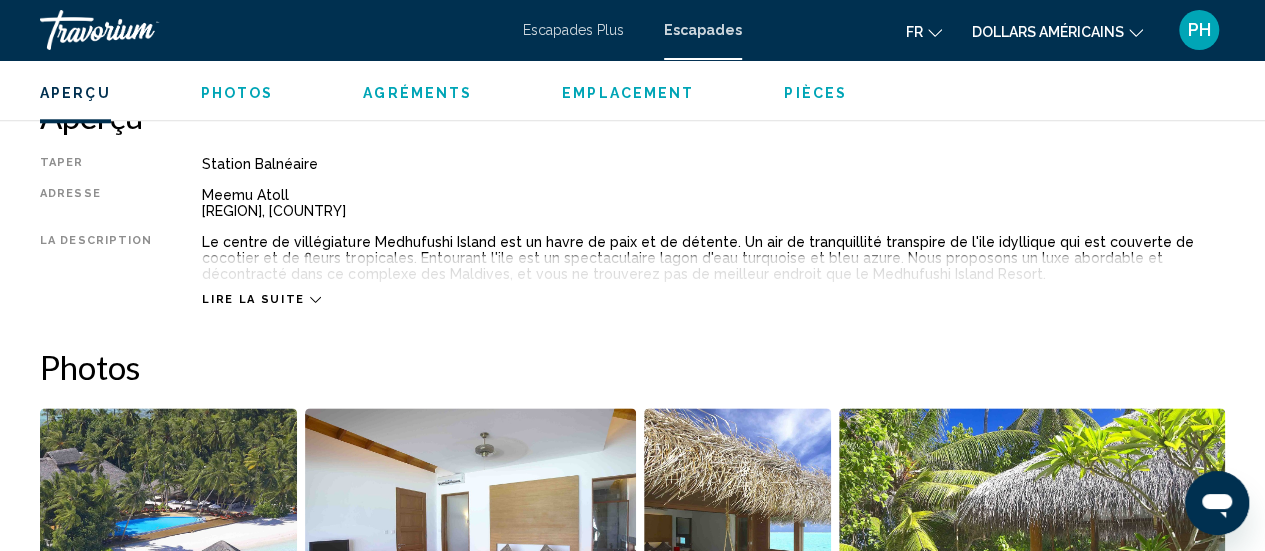 scroll, scrollTop: 1018, scrollLeft: 0, axis: vertical 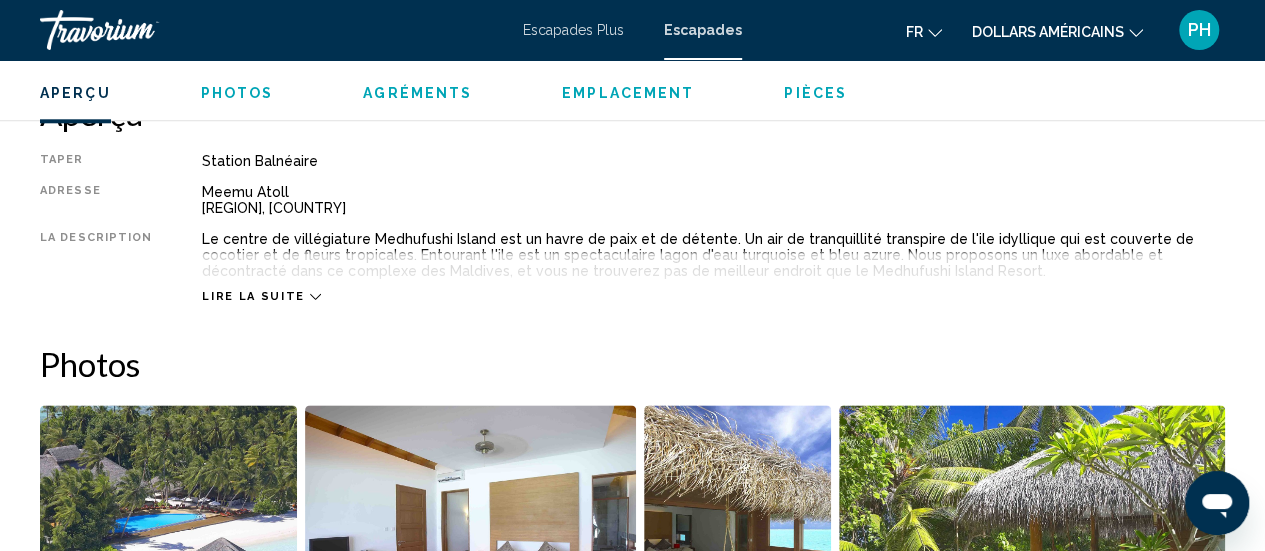 click 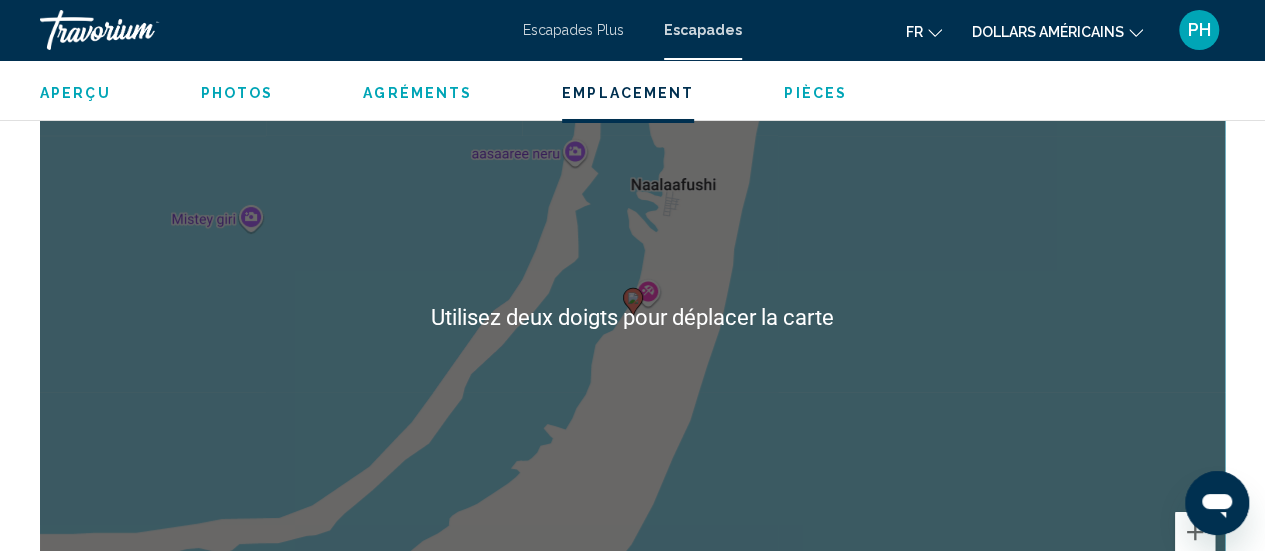 scroll, scrollTop: 3609, scrollLeft: 0, axis: vertical 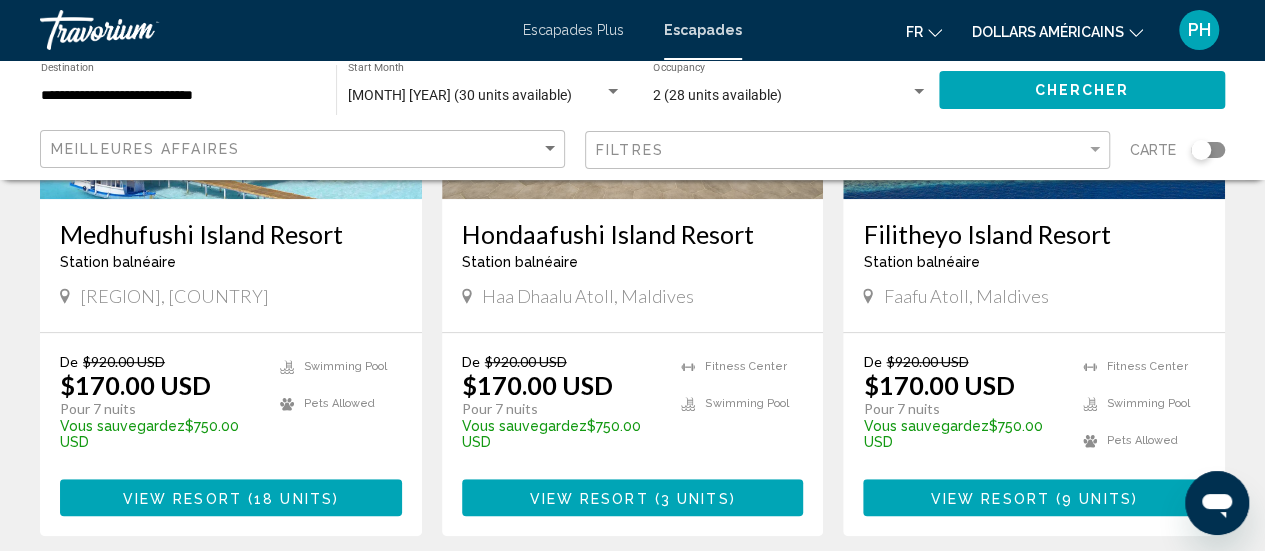 click on "9 units" at bounding box center [1097, 498] 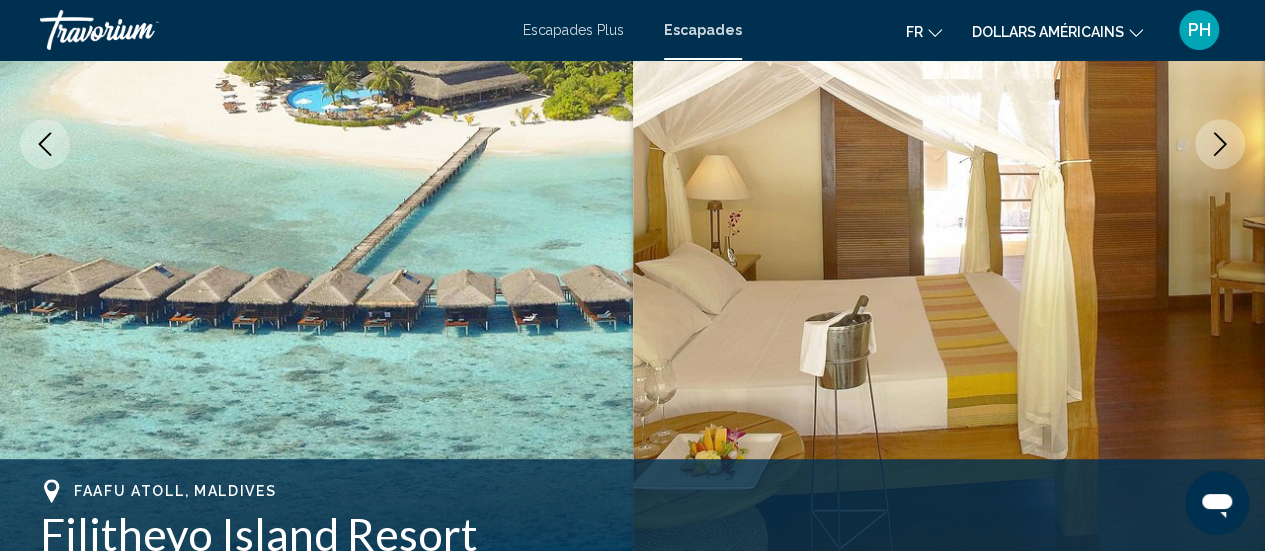 scroll, scrollTop: 259, scrollLeft: 0, axis: vertical 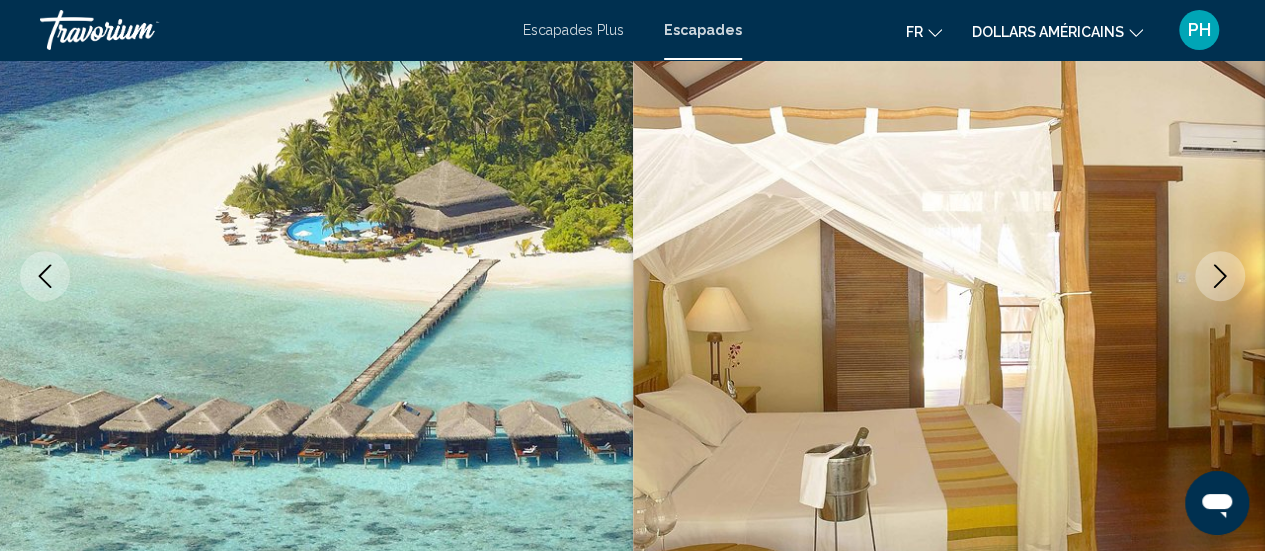 click 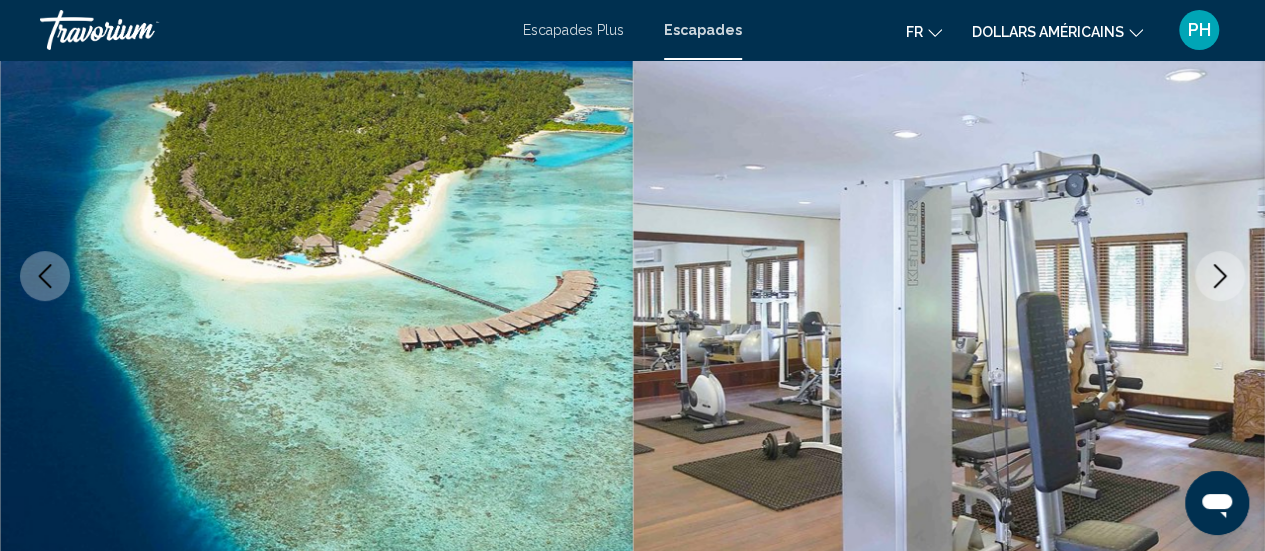 click 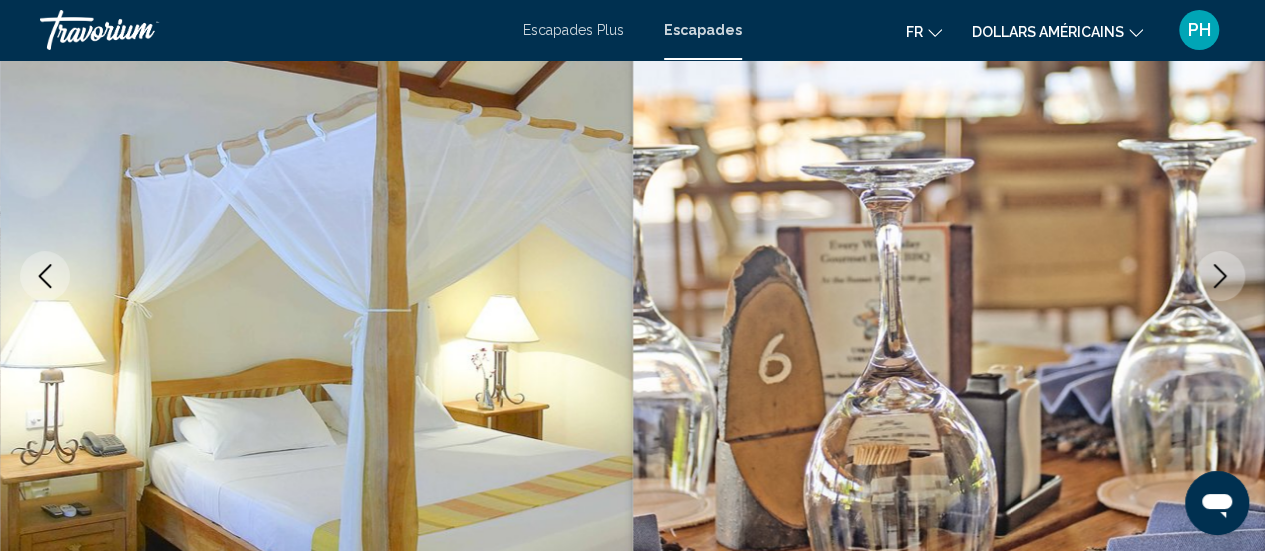 click 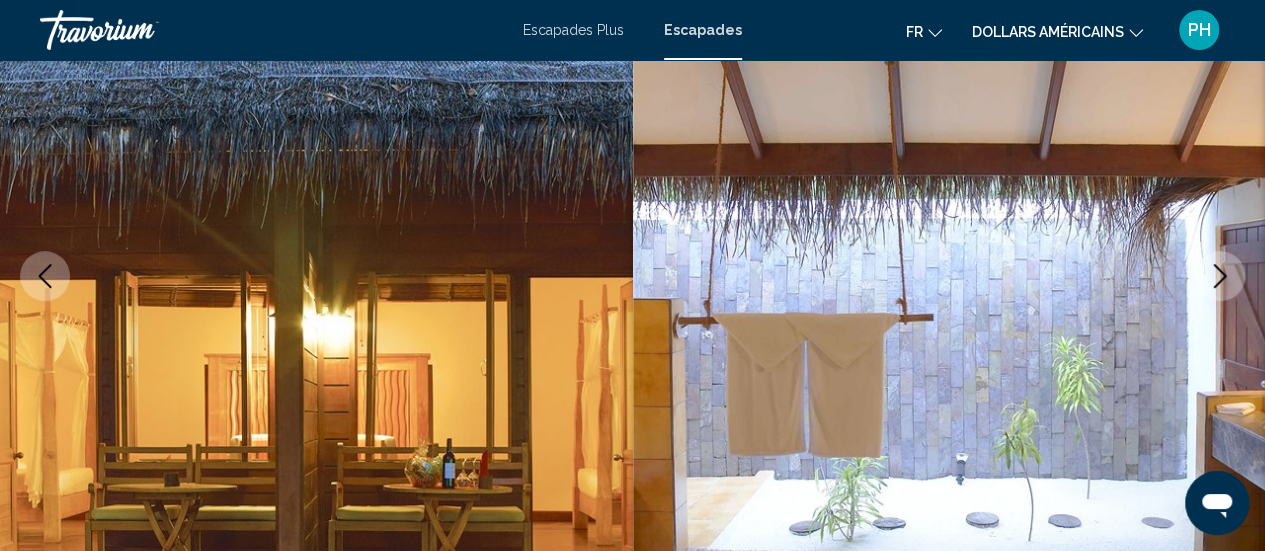 click at bounding box center [1220, 276] 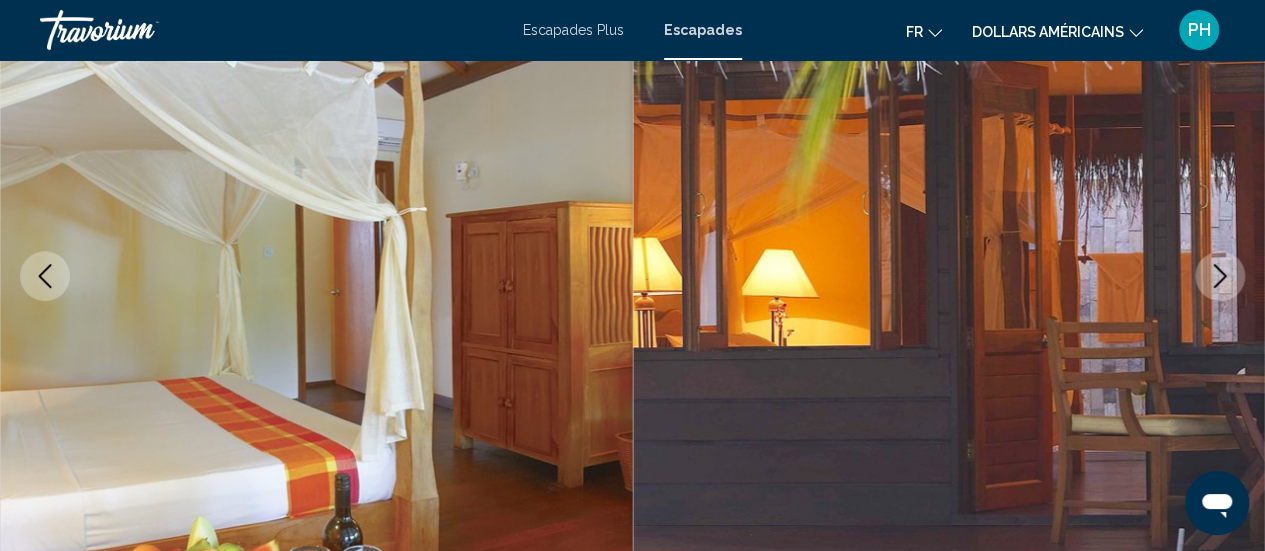 click 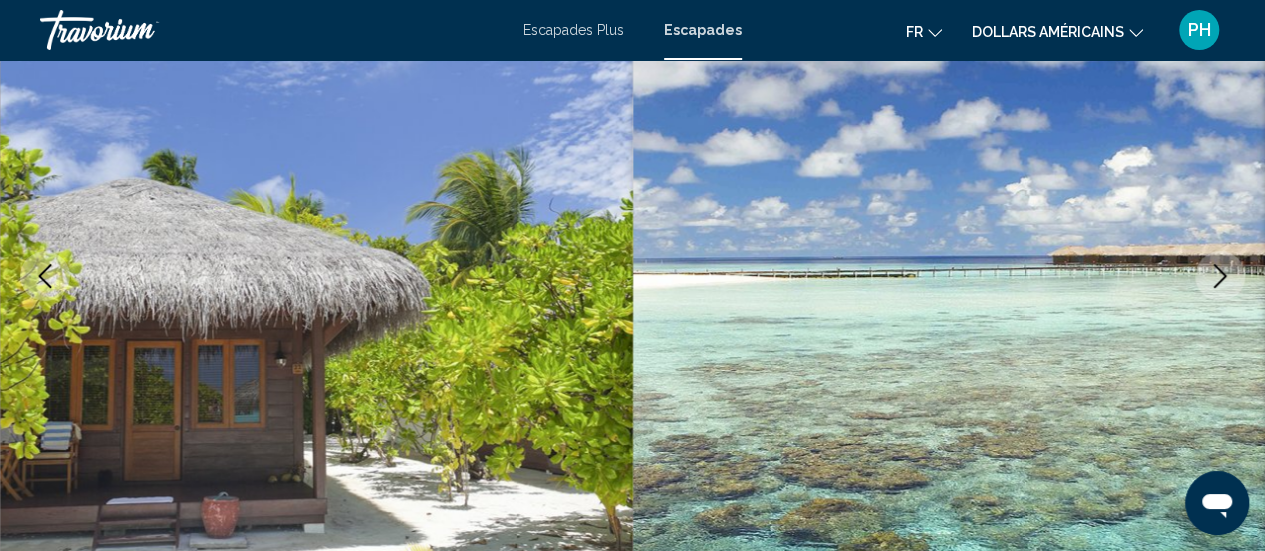 click 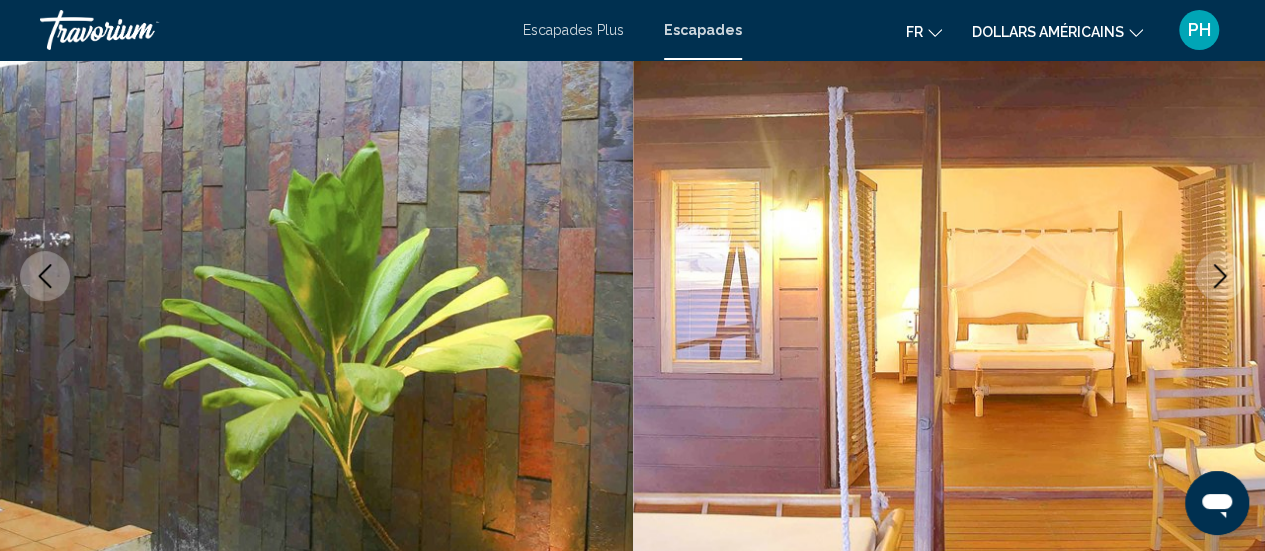 click 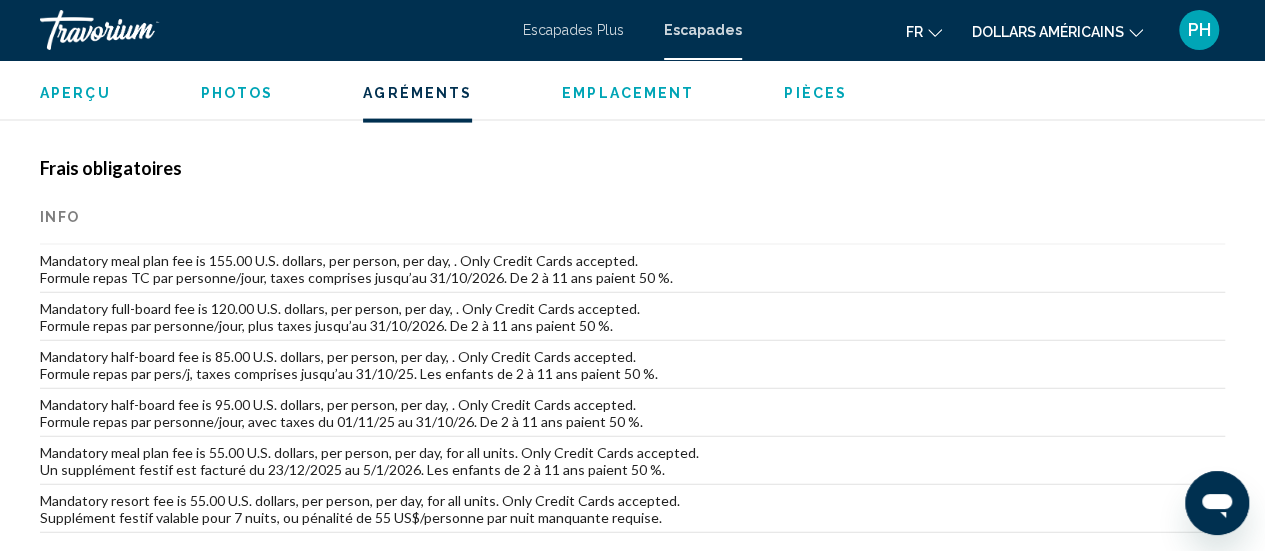 scroll, scrollTop: 2116, scrollLeft: 0, axis: vertical 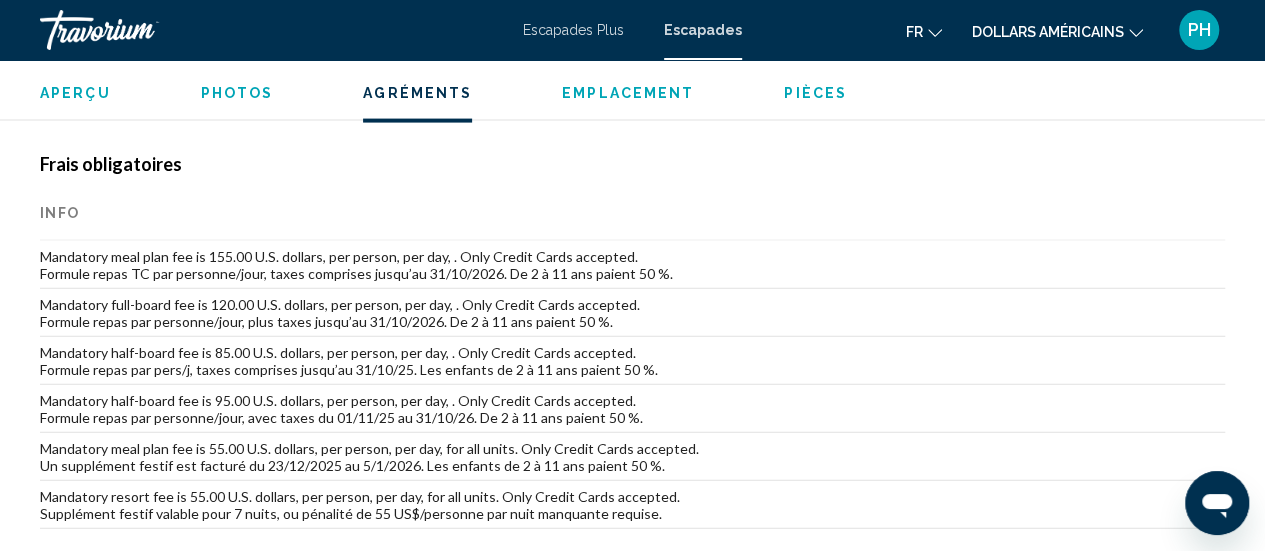type 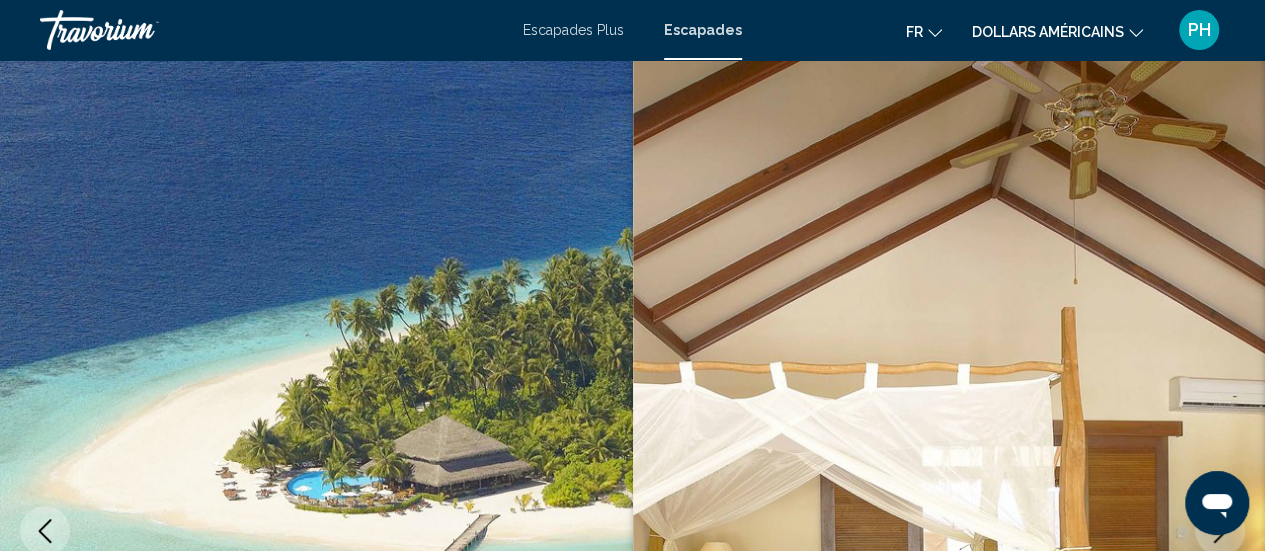 scroll, scrollTop: 0, scrollLeft: 0, axis: both 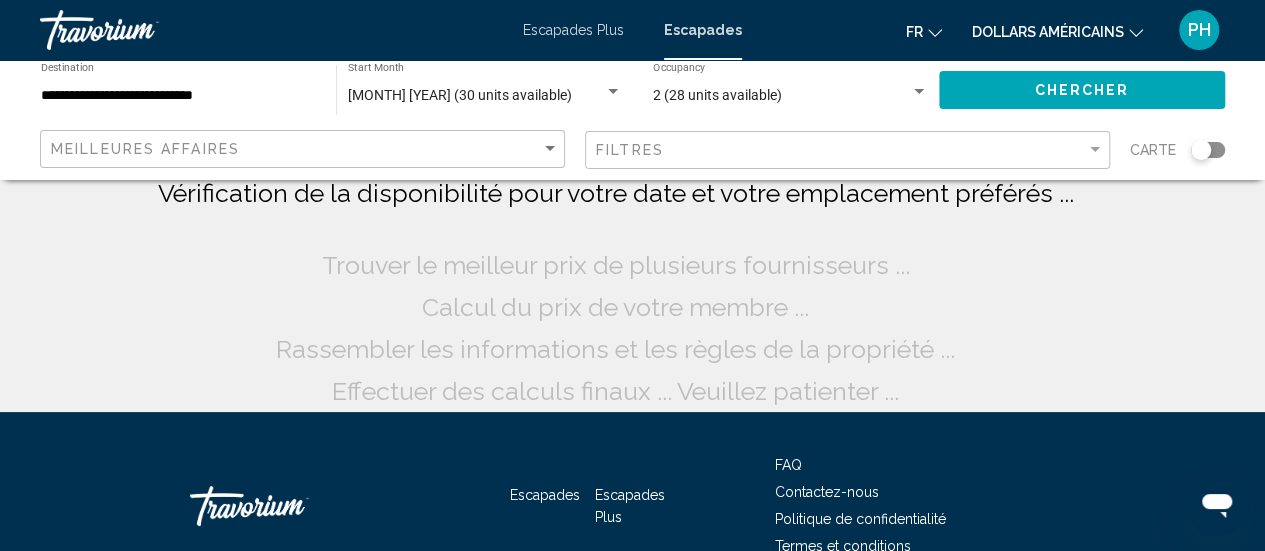click at bounding box center [919, 92] 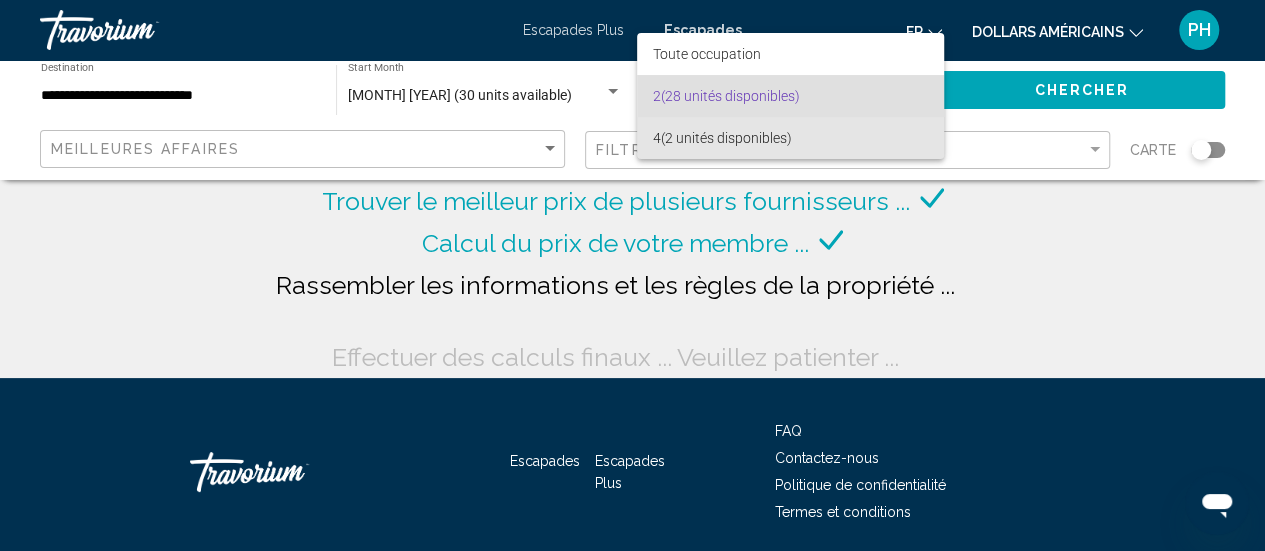 scroll, scrollTop: 34, scrollLeft: 0, axis: vertical 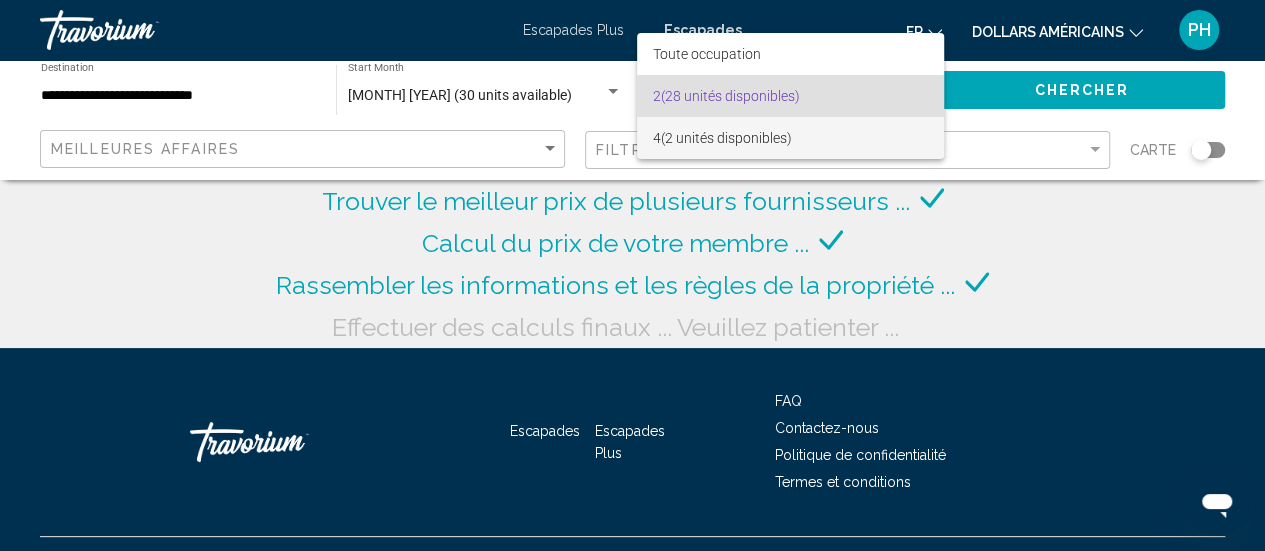 click on "4  (2 unités disponibles)" at bounding box center (790, 138) 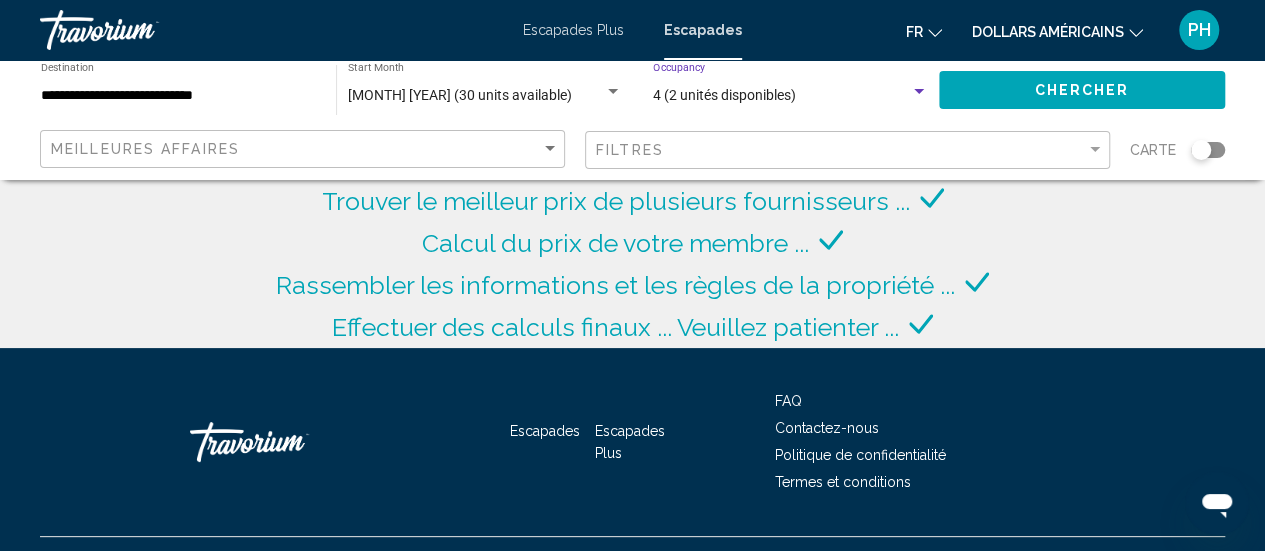 scroll, scrollTop: 234, scrollLeft: 0, axis: vertical 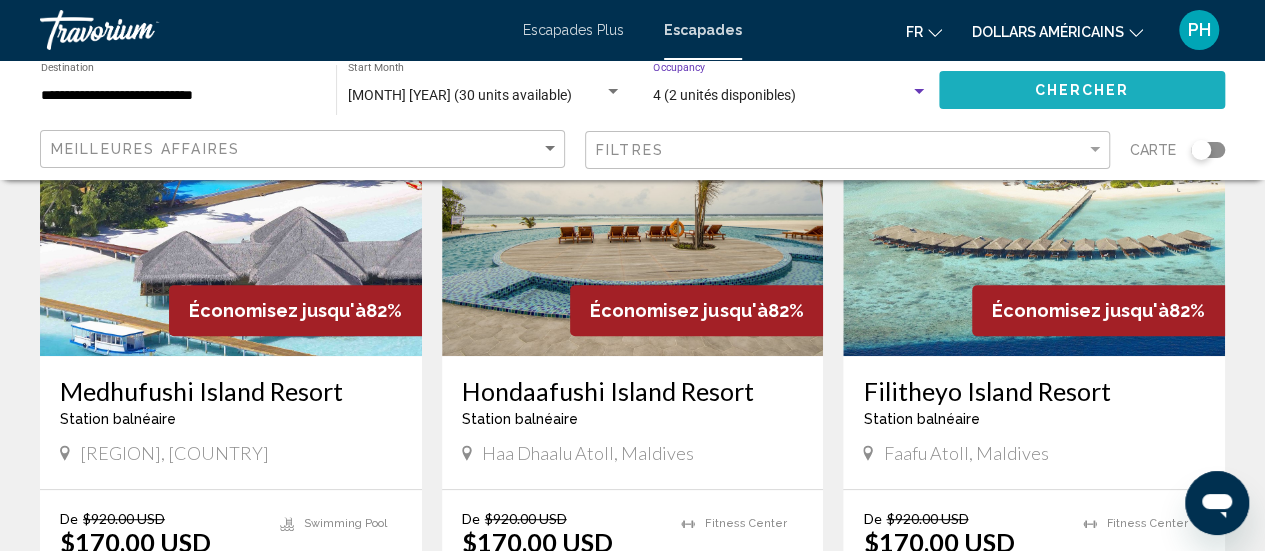 click on "Chercher" 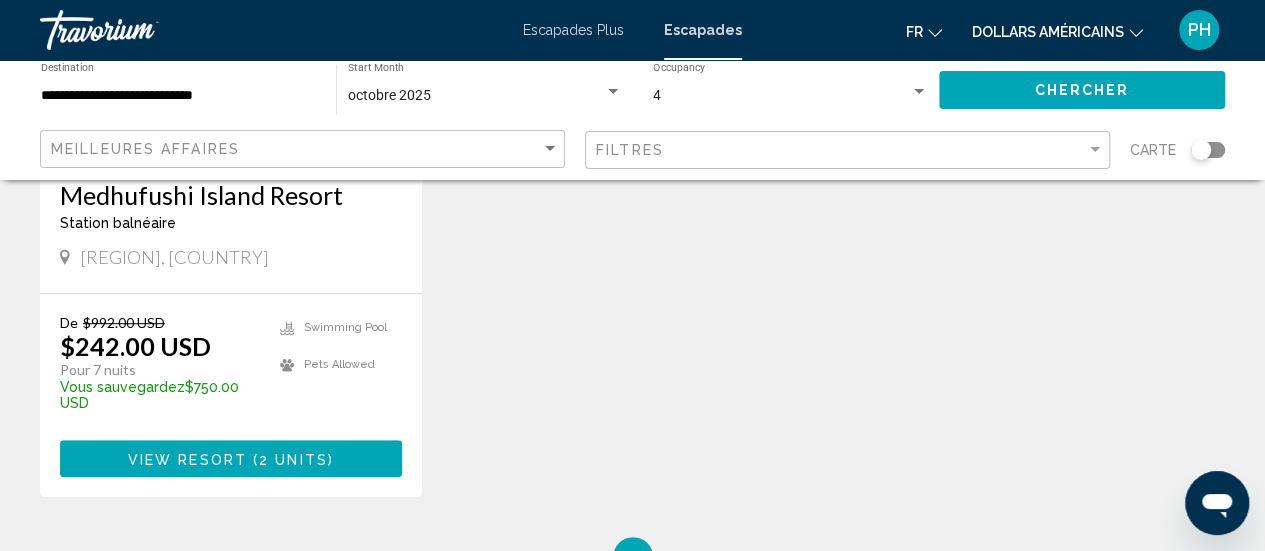 scroll, scrollTop: 432, scrollLeft: 0, axis: vertical 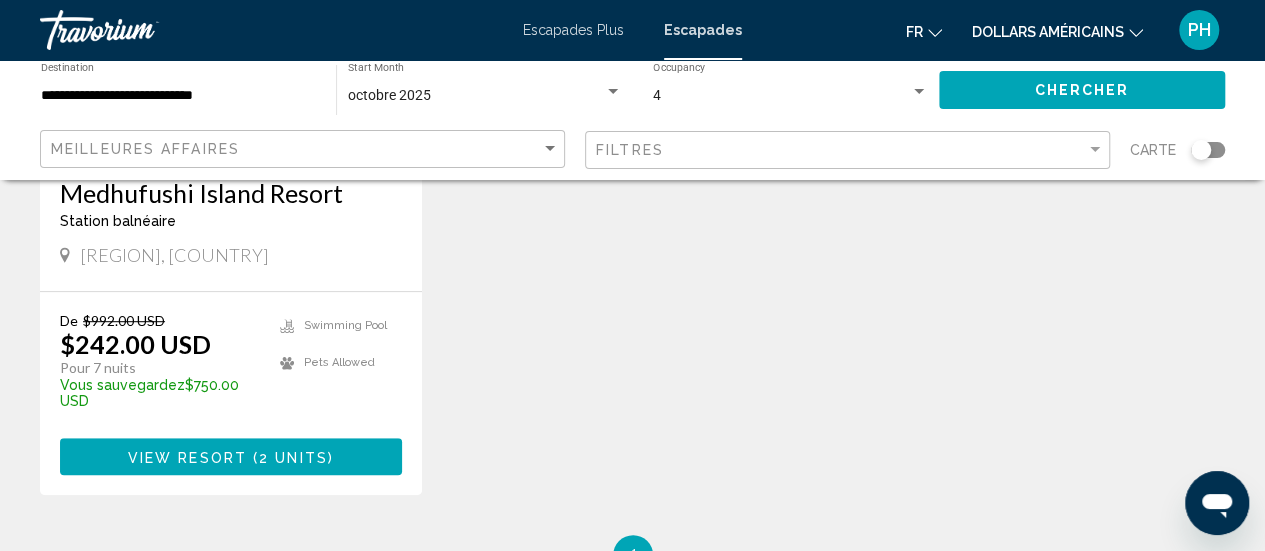 click on "2 units" at bounding box center (293, 457) 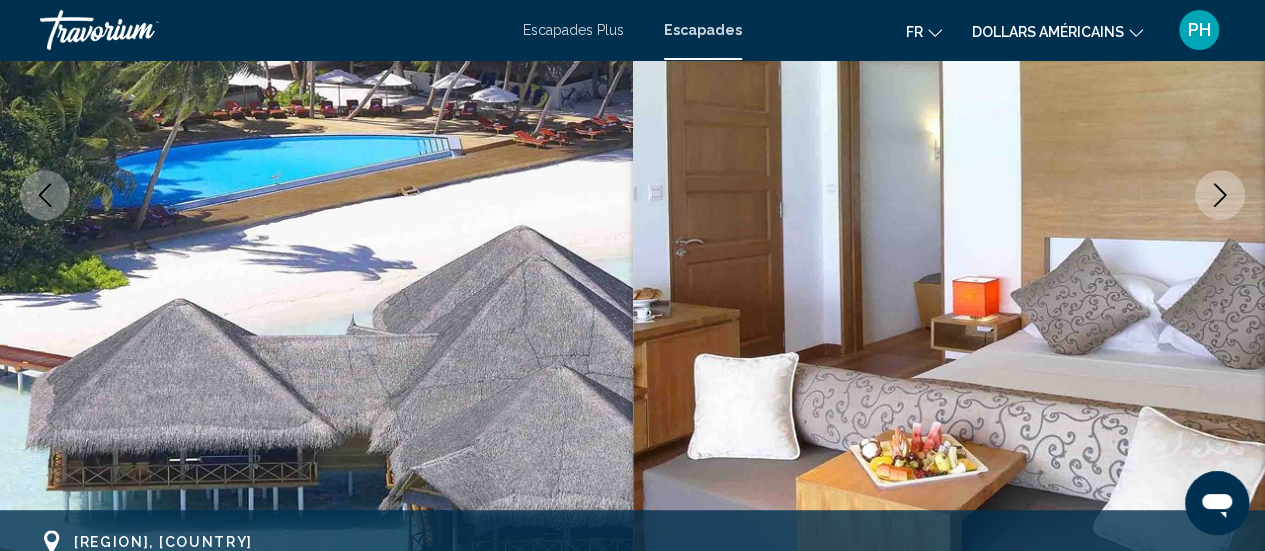 scroll, scrollTop: 344, scrollLeft: 0, axis: vertical 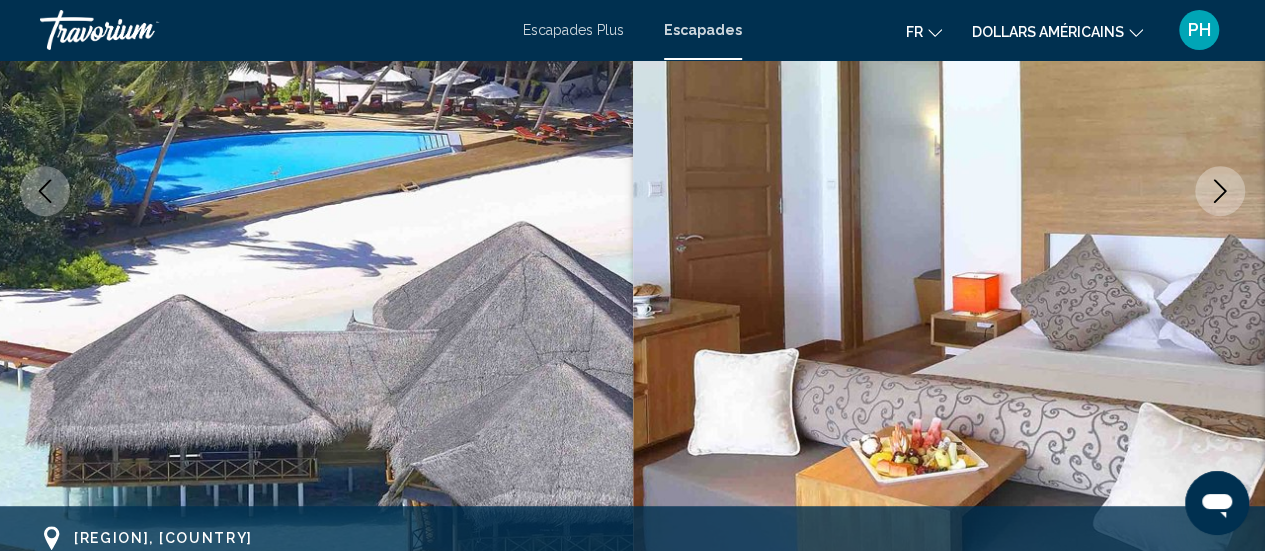 click 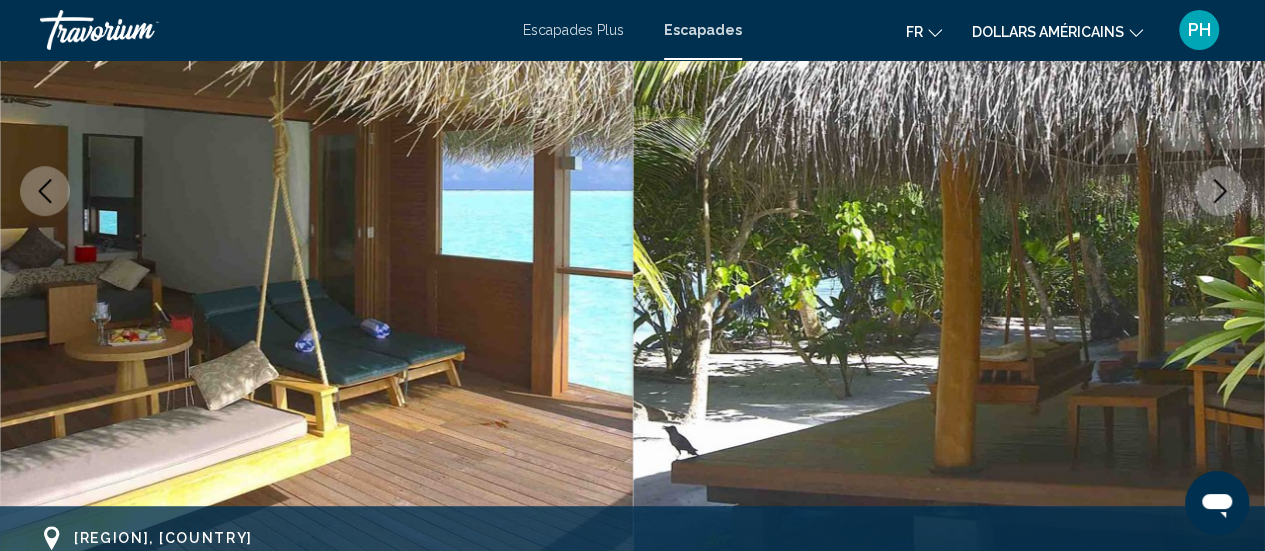 click 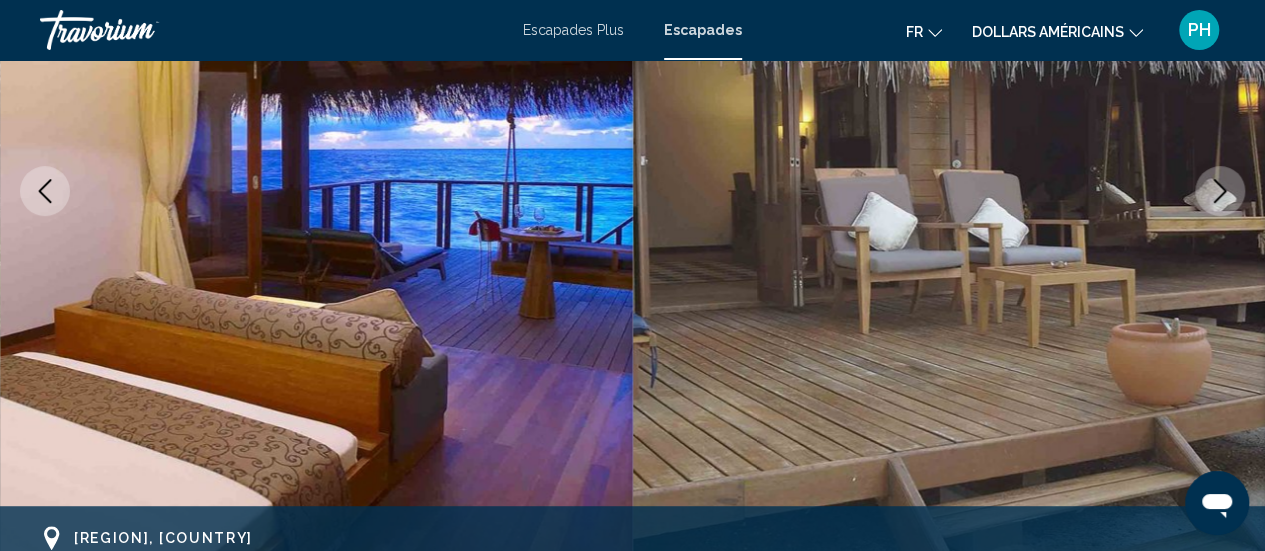 click at bounding box center [1220, 191] 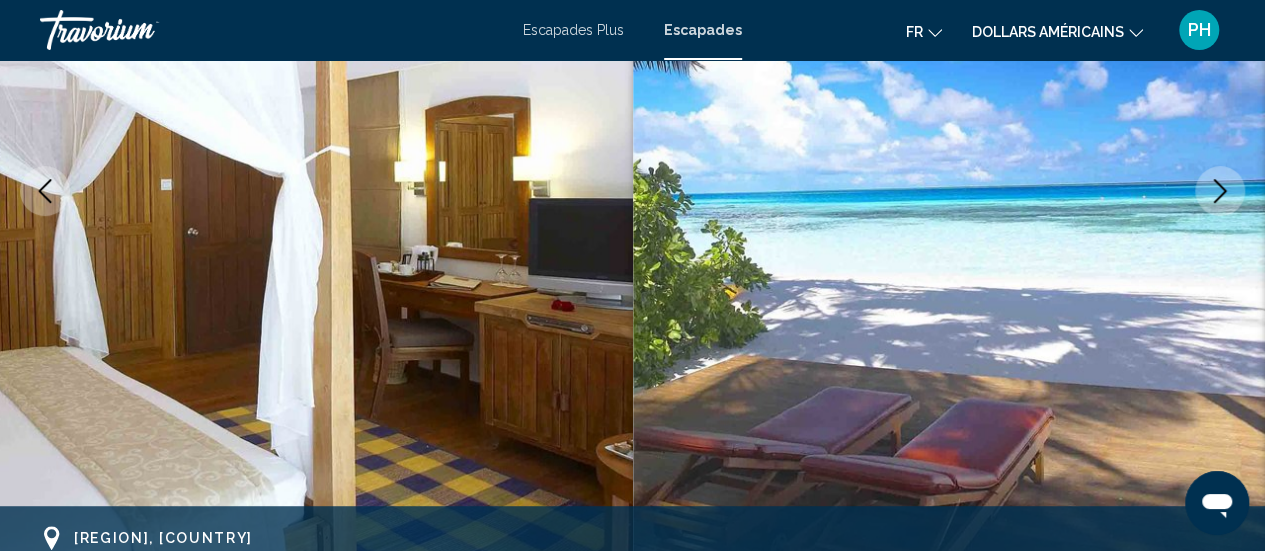 click at bounding box center [1220, 191] 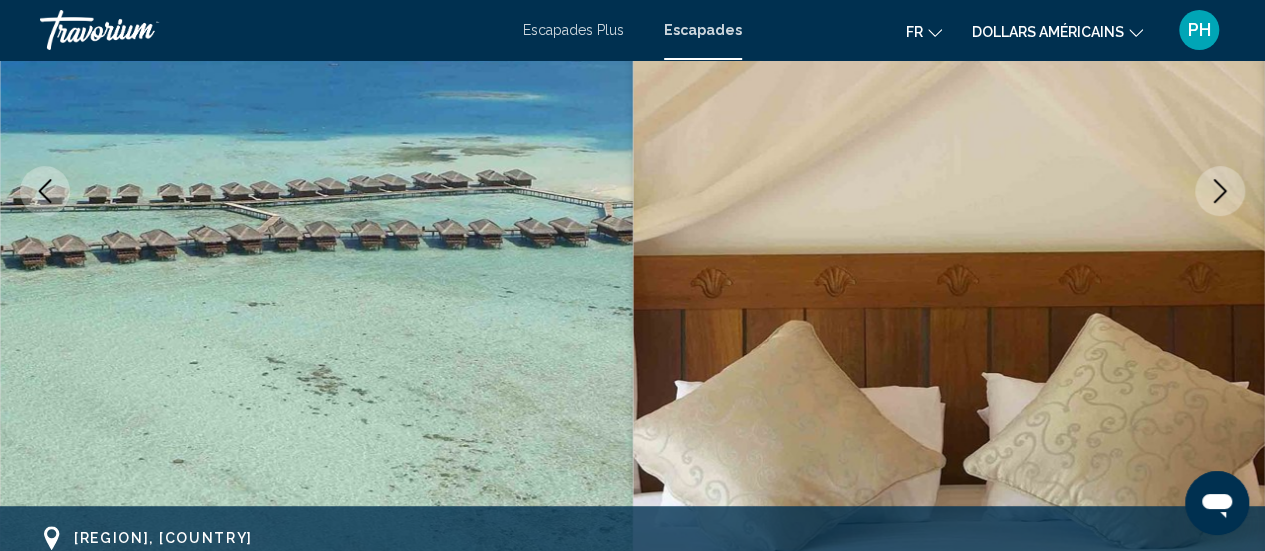 click 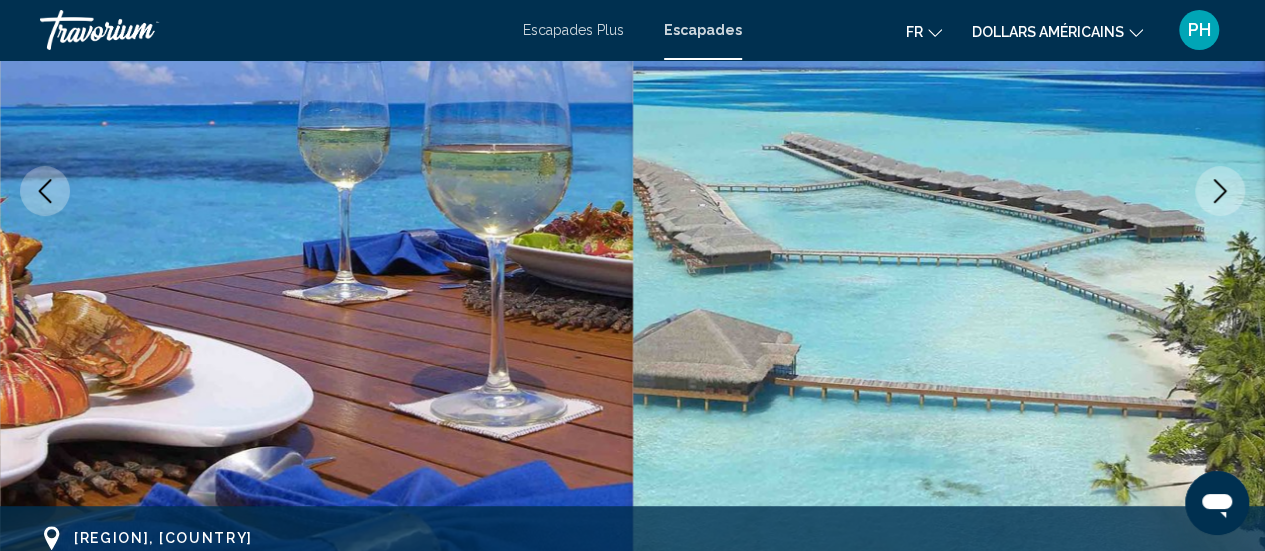 click 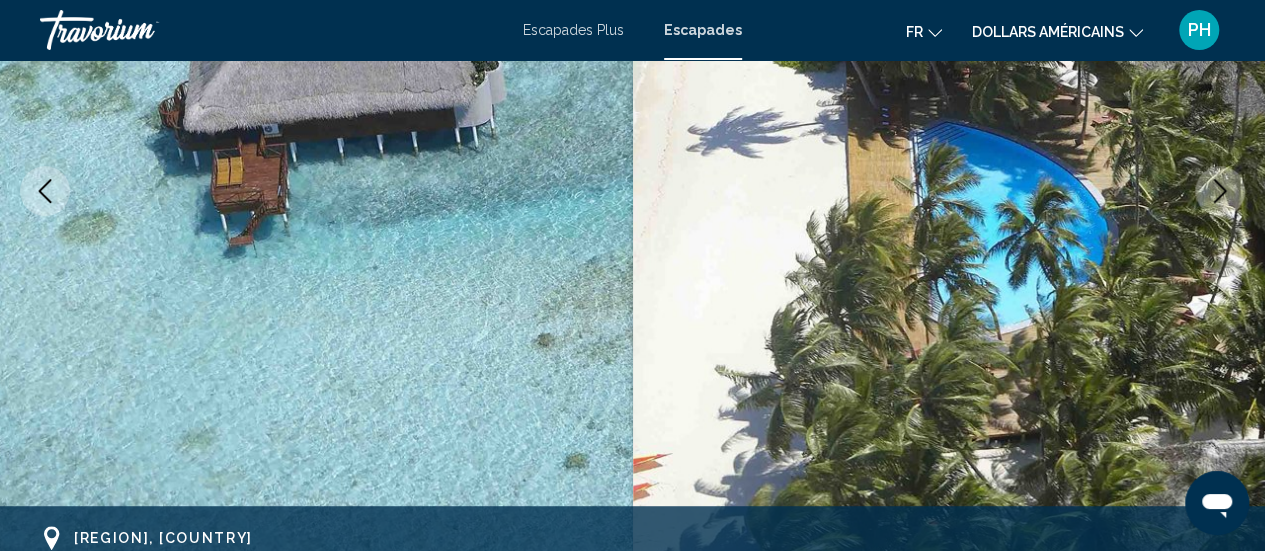 click 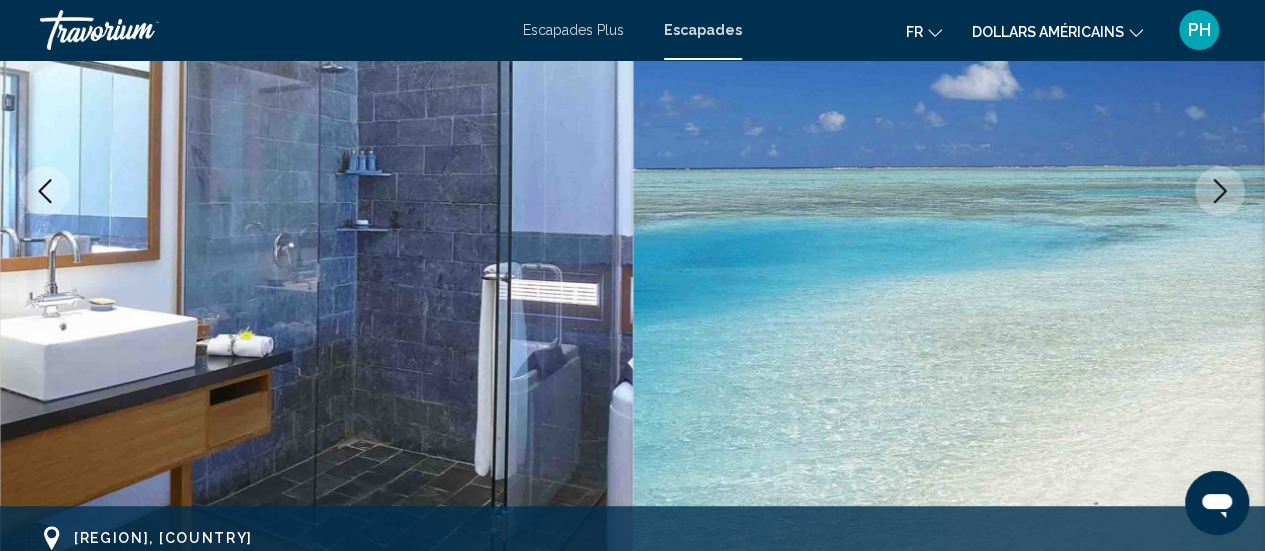 click 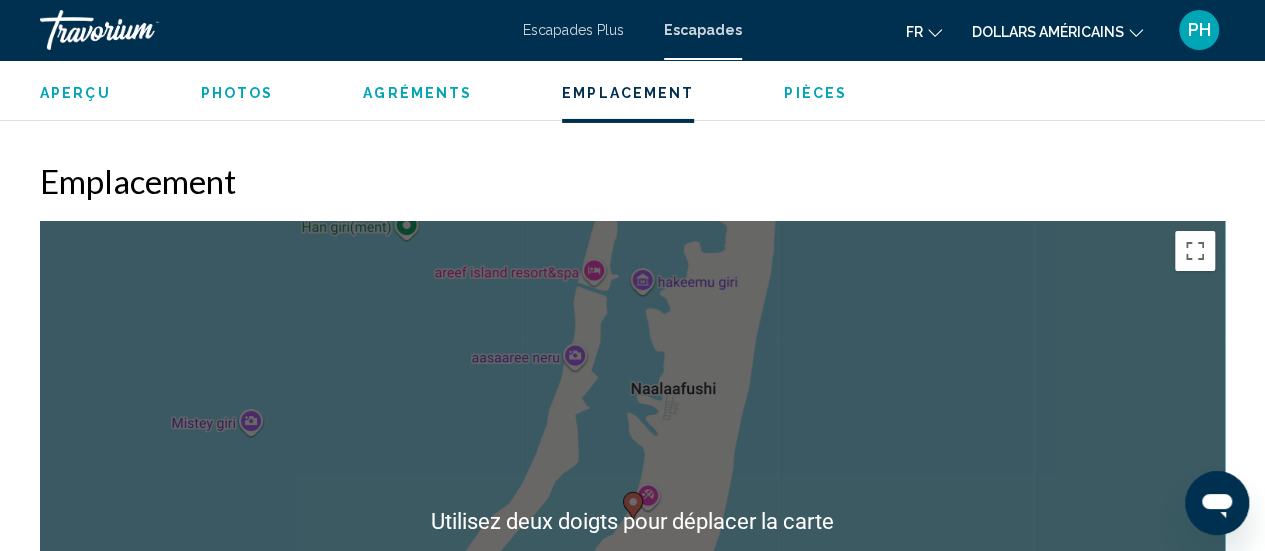 scroll, scrollTop: 3442, scrollLeft: 0, axis: vertical 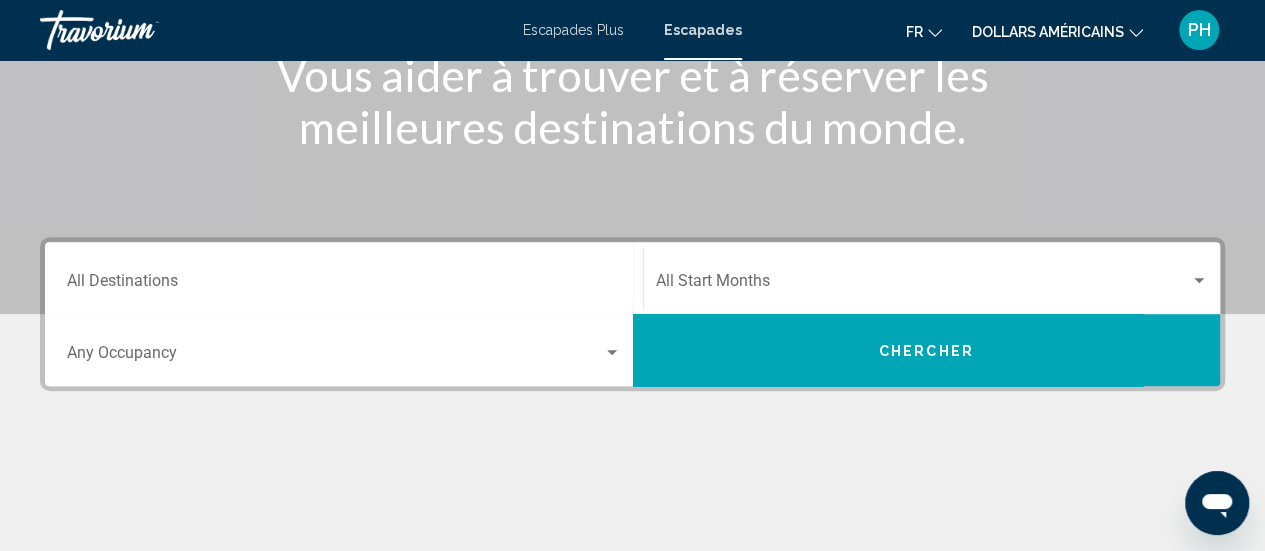 click on "Destination All Destinations" at bounding box center [344, 285] 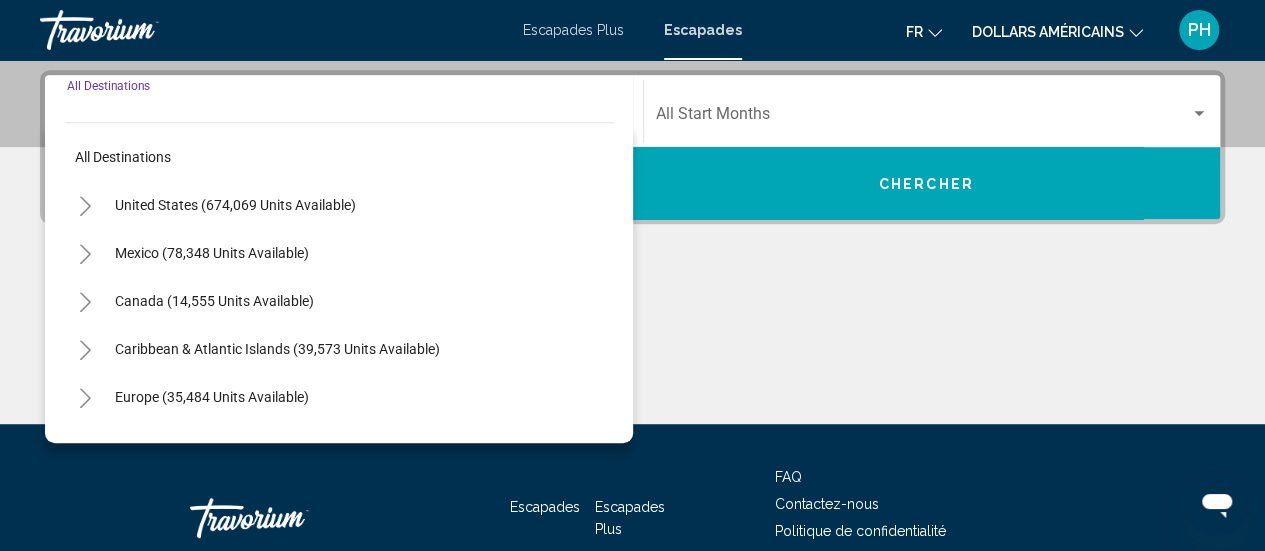 scroll, scrollTop: 458, scrollLeft: 0, axis: vertical 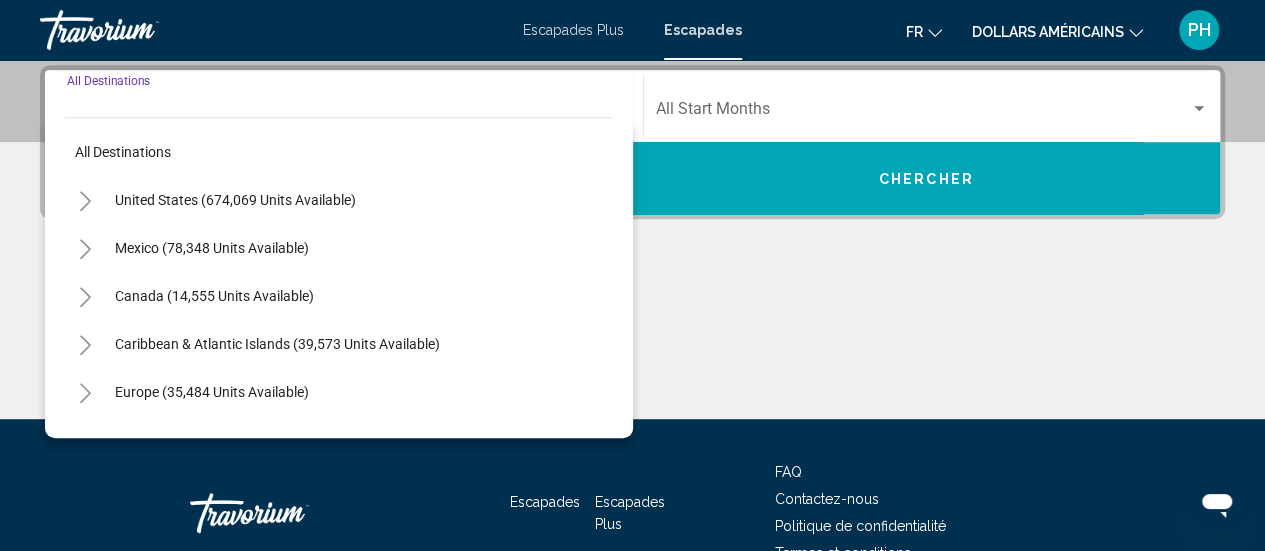 click 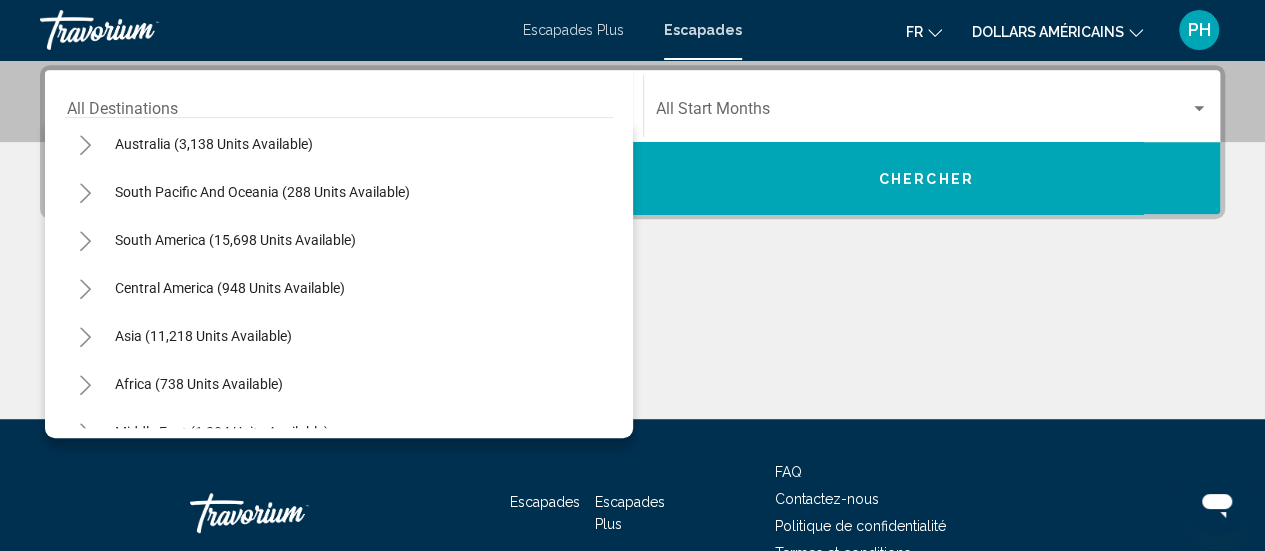 scroll, scrollTop: 924, scrollLeft: 0, axis: vertical 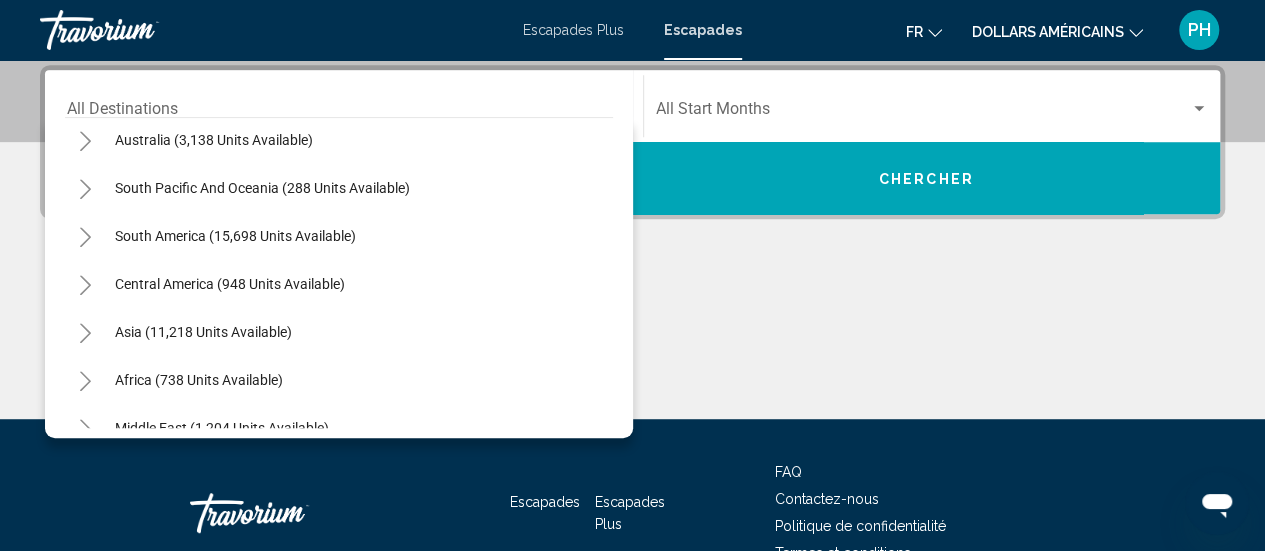 click 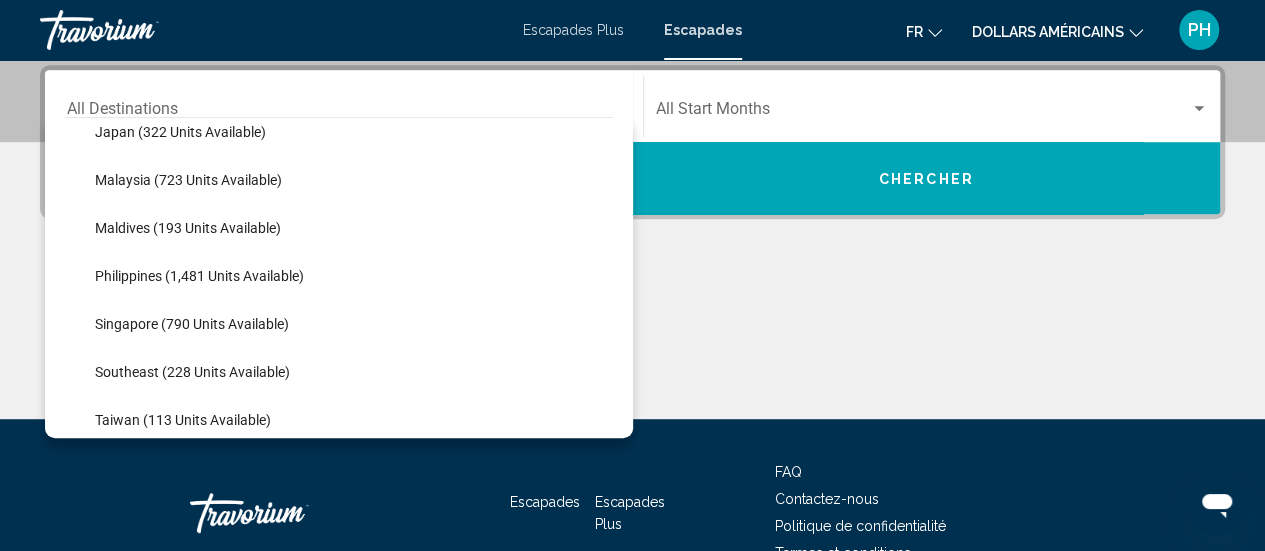 scroll, scrollTop: 1410, scrollLeft: 0, axis: vertical 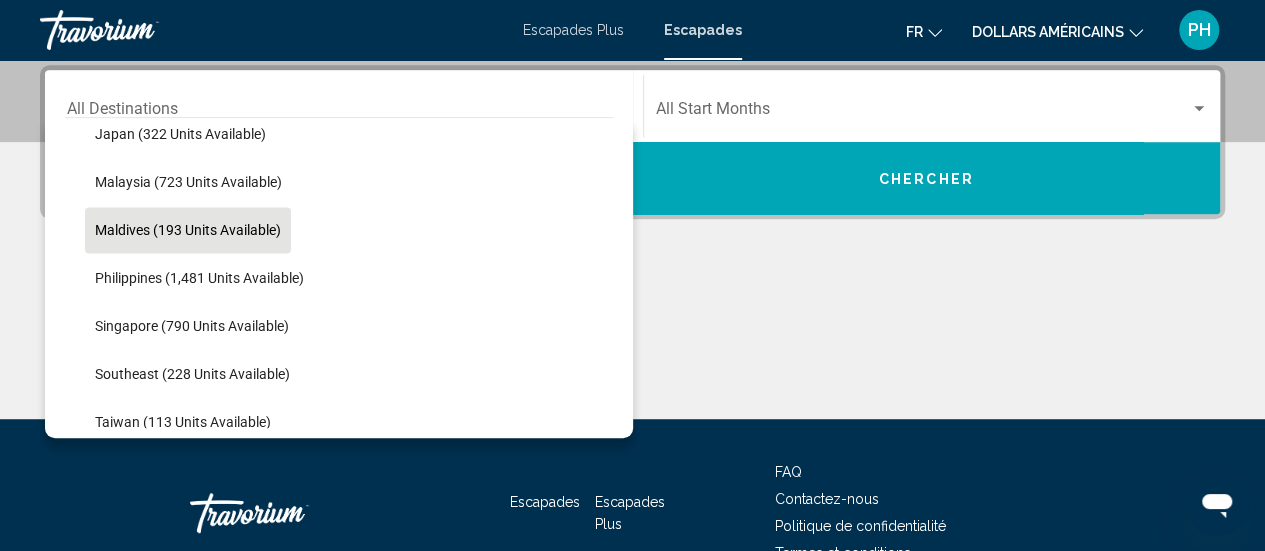 click on "Maldives (193 units available)" 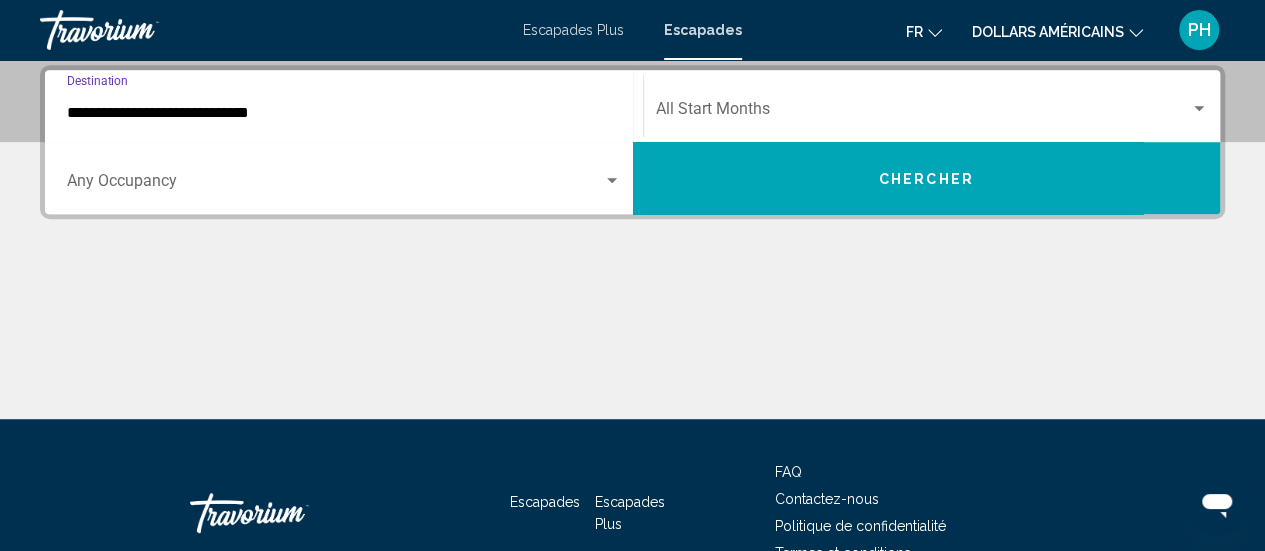 click at bounding box center [1199, 108] 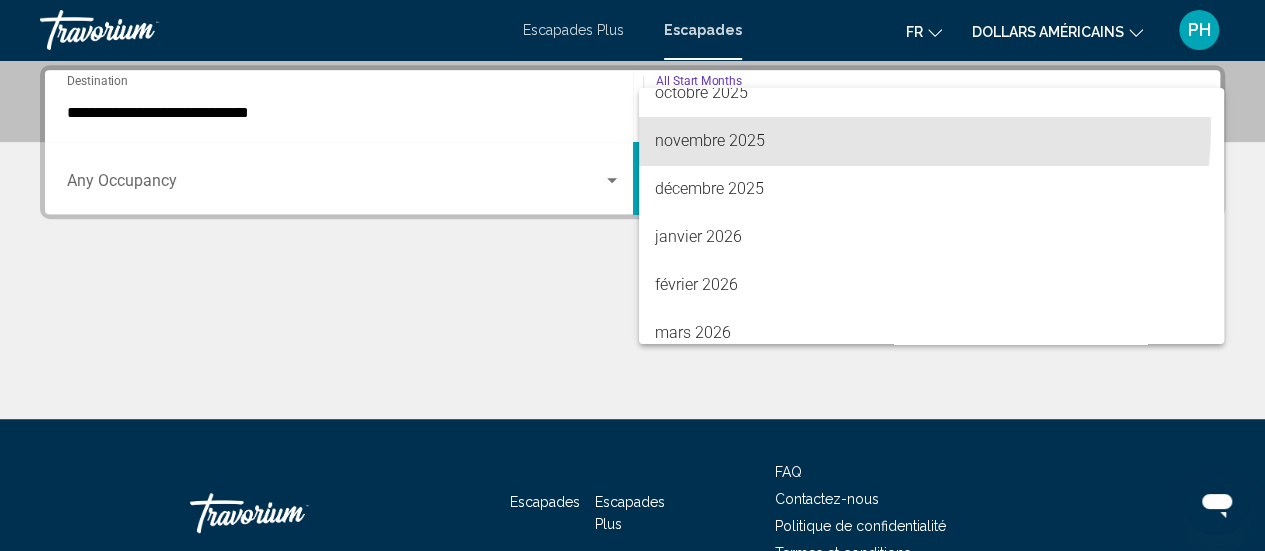 scroll, scrollTop: 164, scrollLeft: 0, axis: vertical 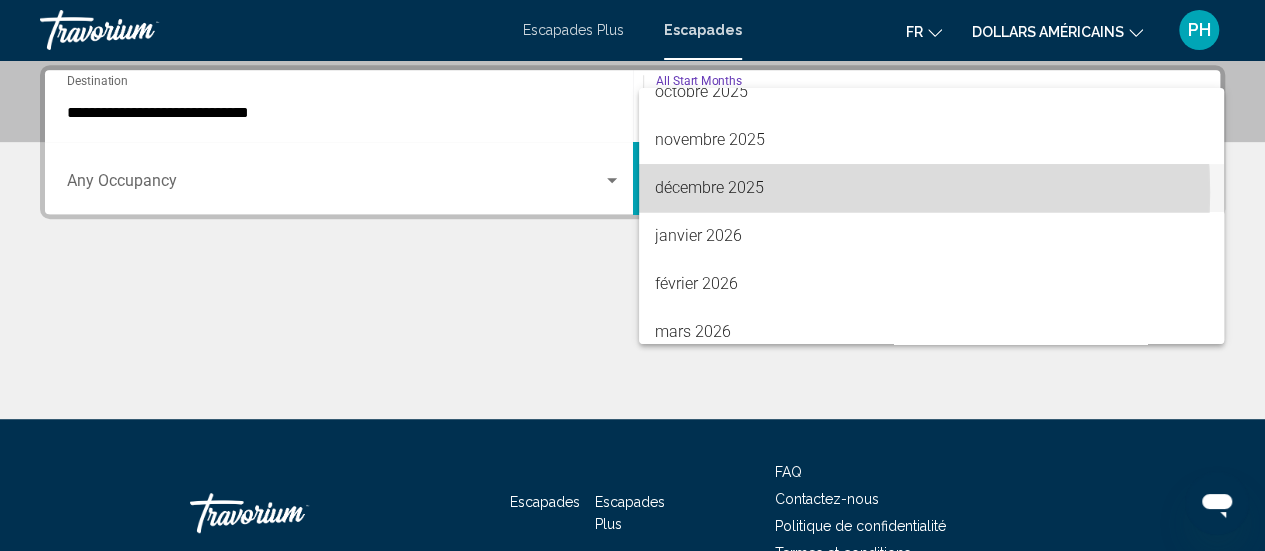 click on "décembre 2025" at bounding box center (709, 187) 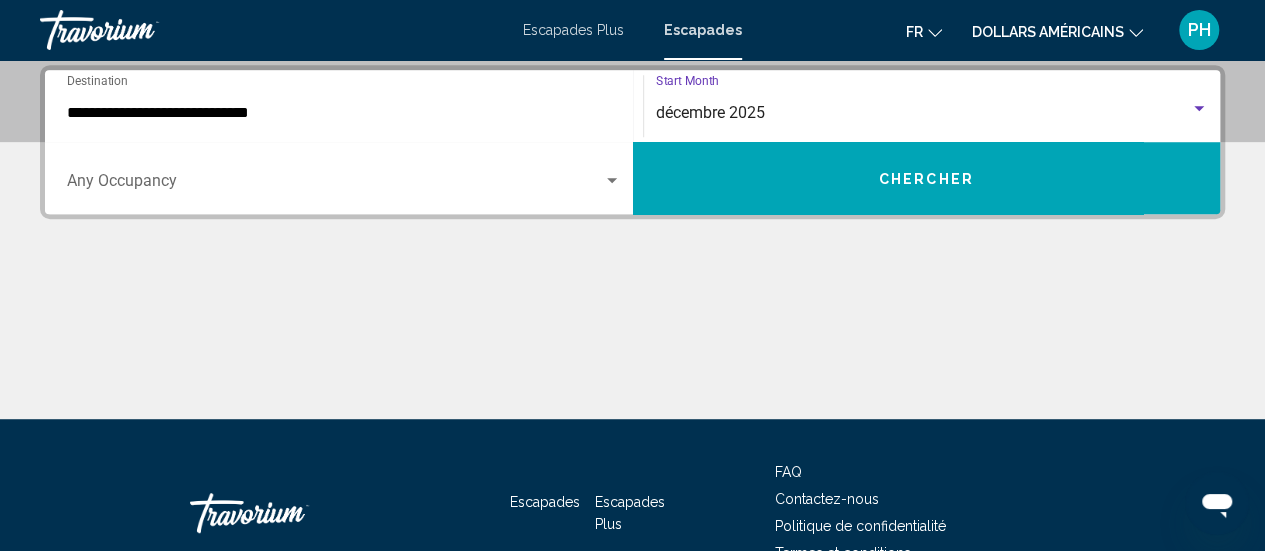 click at bounding box center (612, 181) 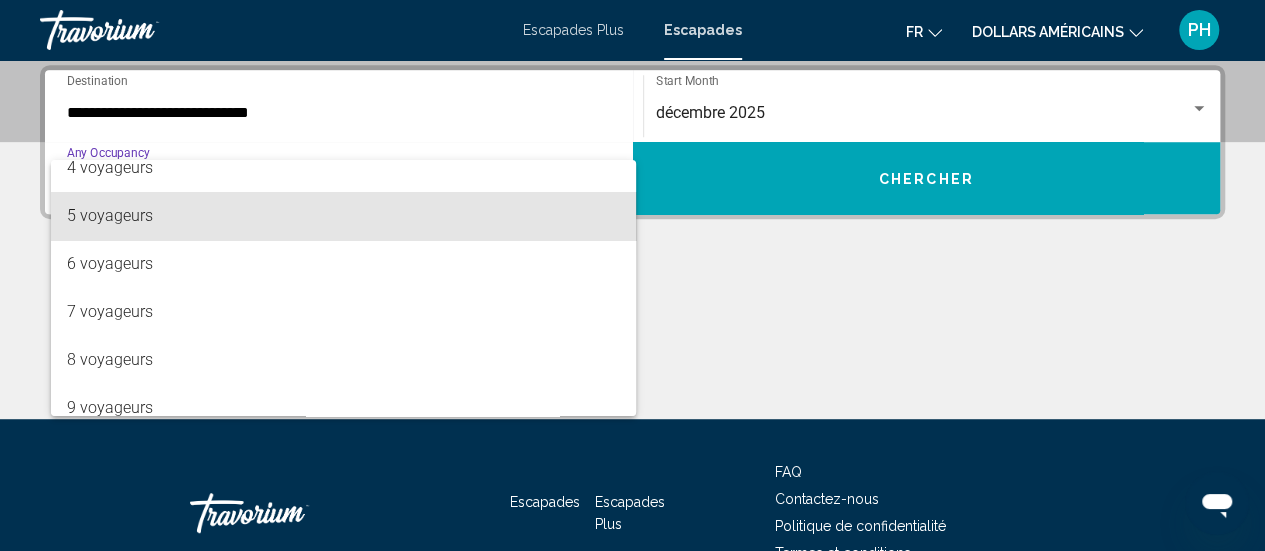 scroll, scrollTop: 161, scrollLeft: 0, axis: vertical 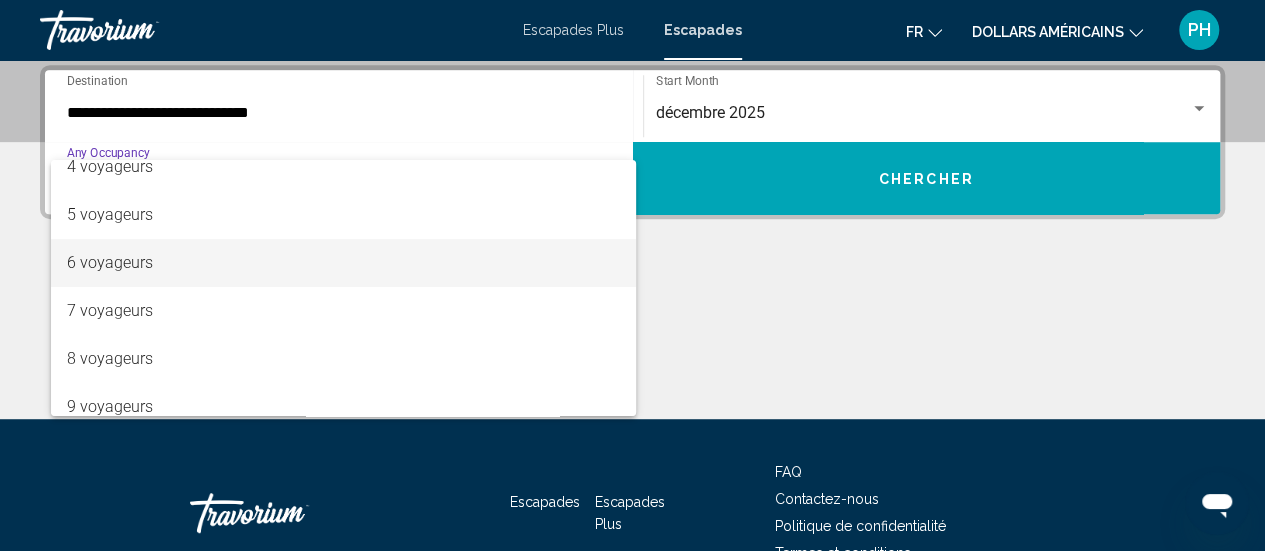 click on "6 voyageurs" at bounding box center [110, 262] 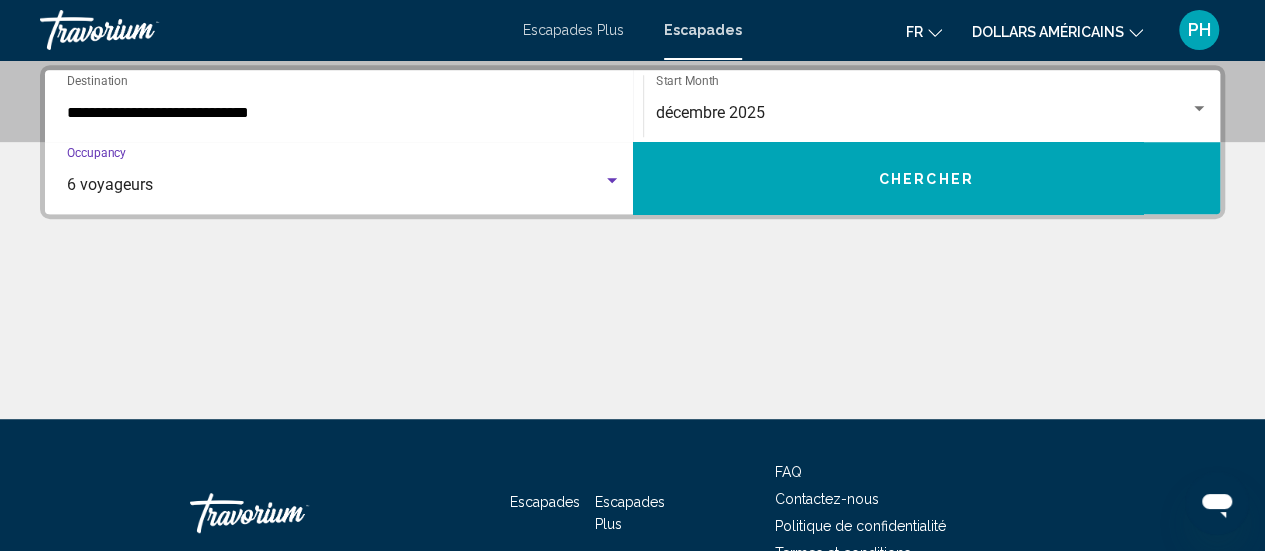 click on "Chercher" at bounding box center [927, 178] 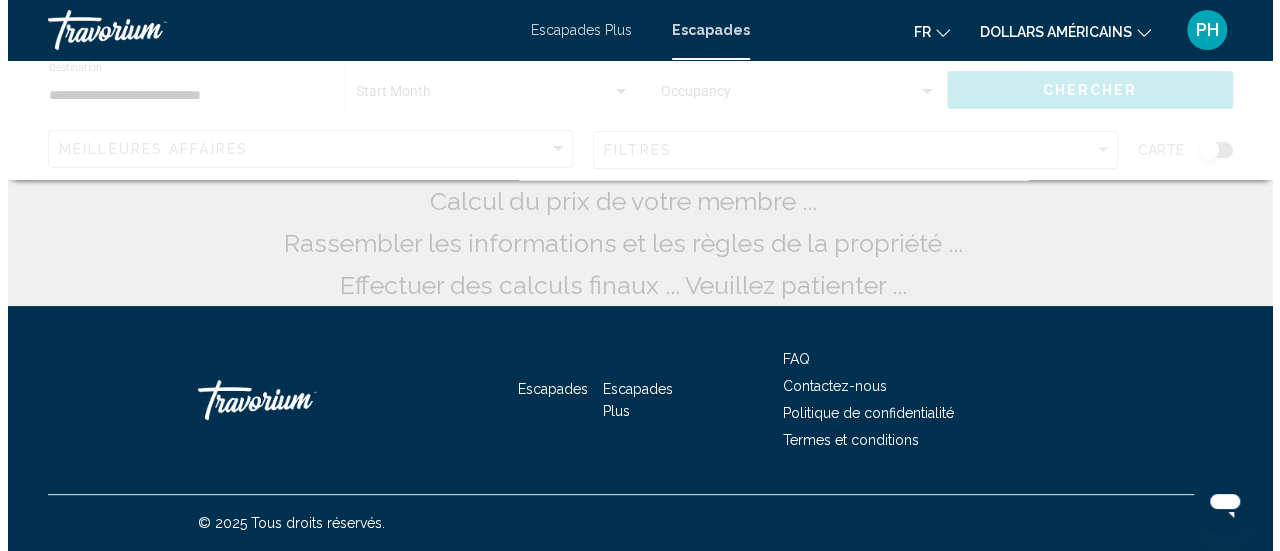 scroll, scrollTop: 0, scrollLeft: 0, axis: both 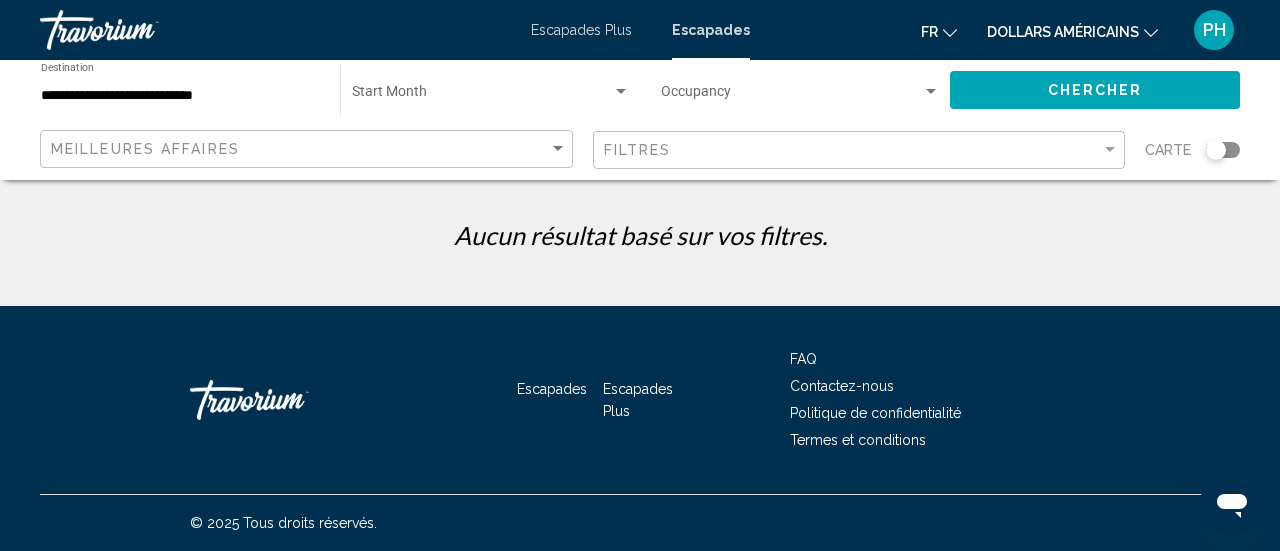 click at bounding box center (482, 96) 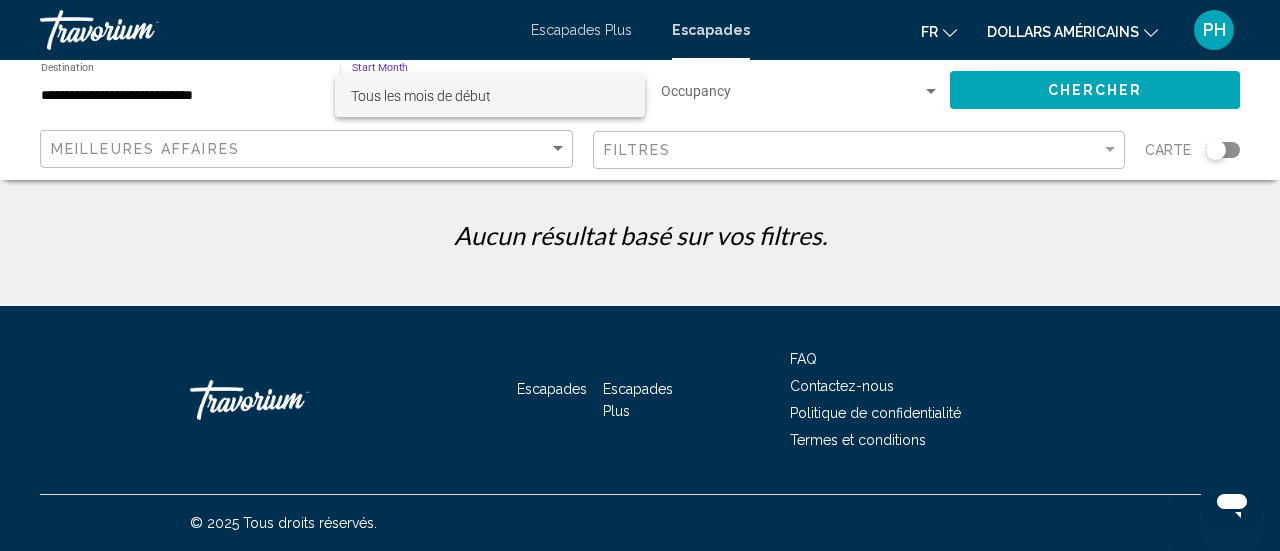 click on "Tous les mois de début" at bounding box center [490, 96] 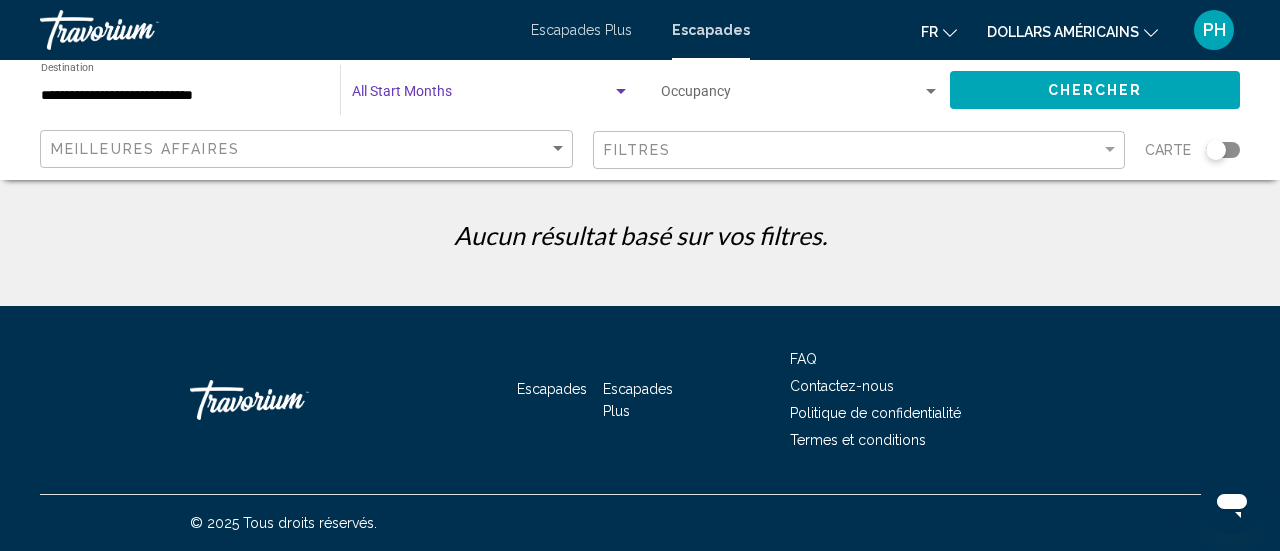 click on "**********" at bounding box center [180, 96] 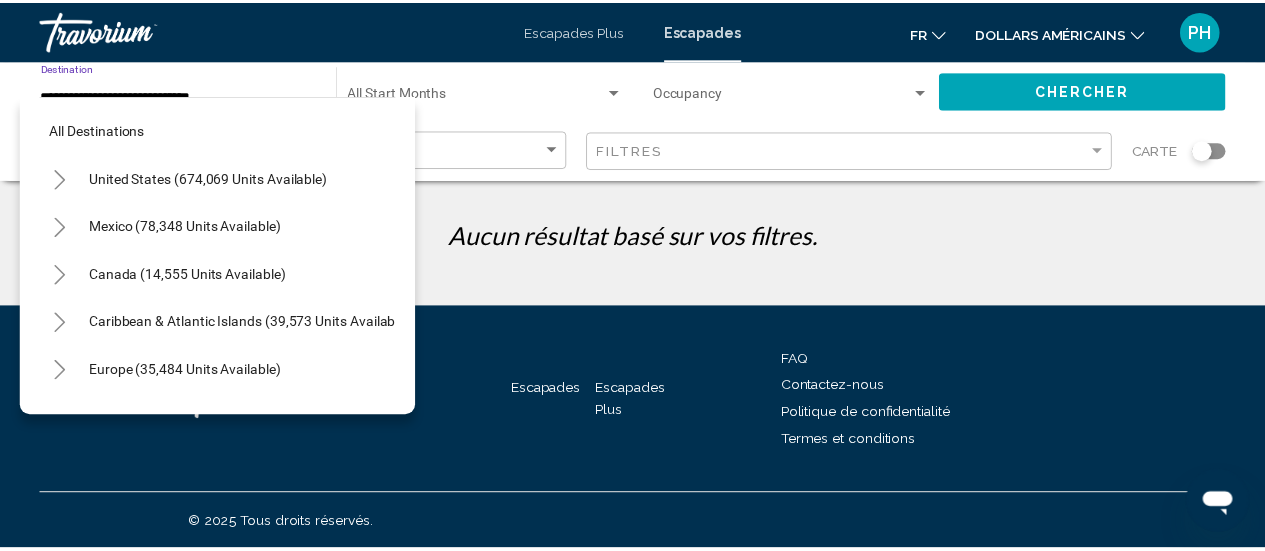 scroll, scrollTop: 750, scrollLeft: 0, axis: vertical 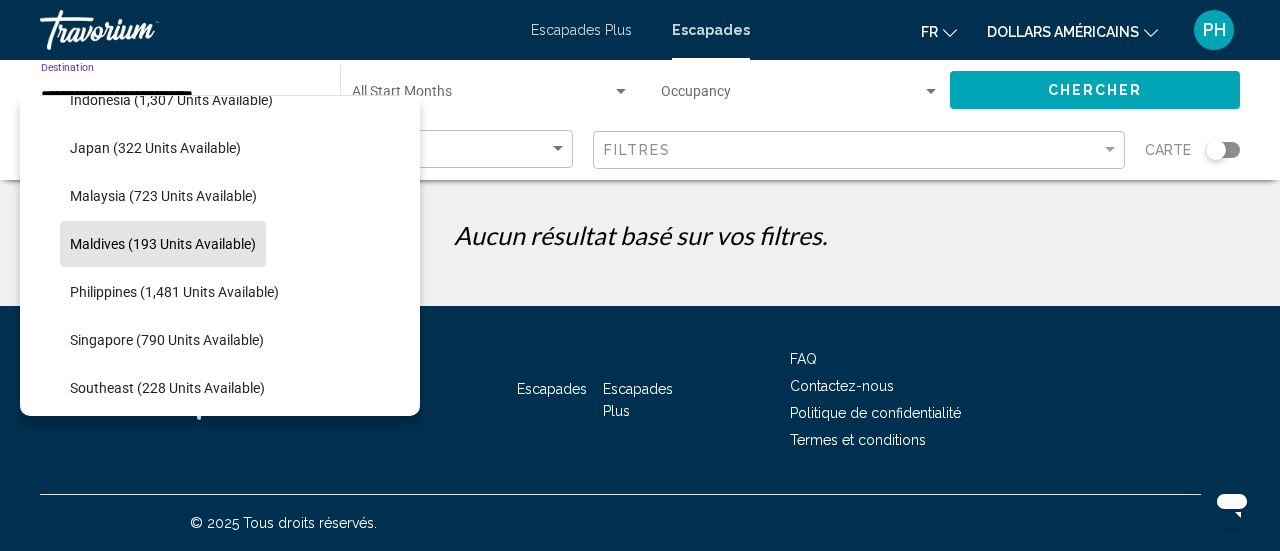 click on "Maldives (193 units available)" 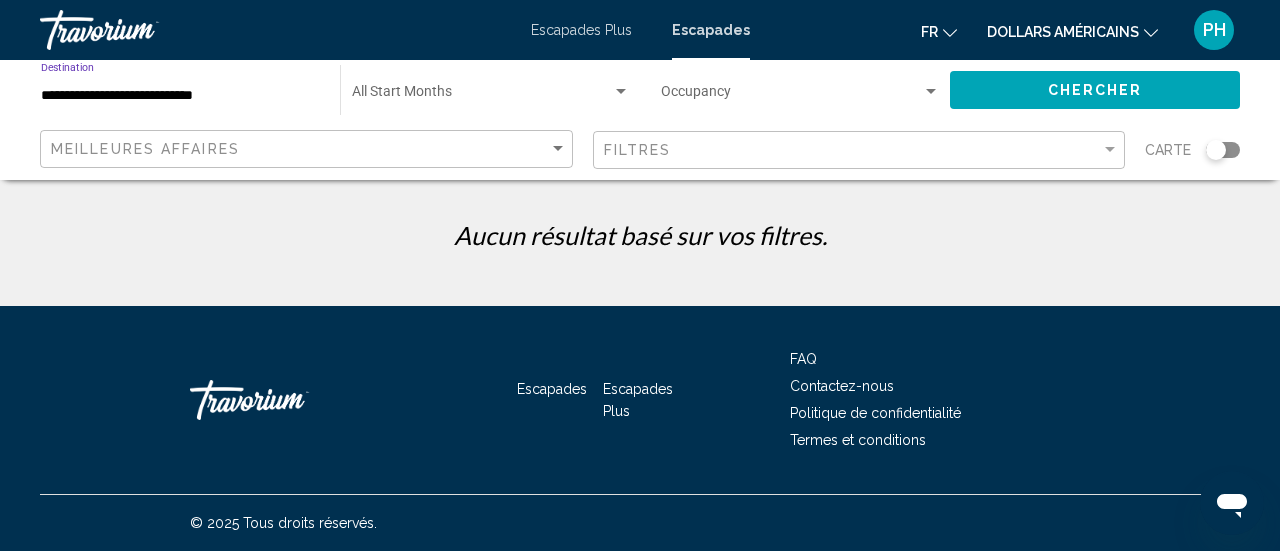 click at bounding box center [791, 96] 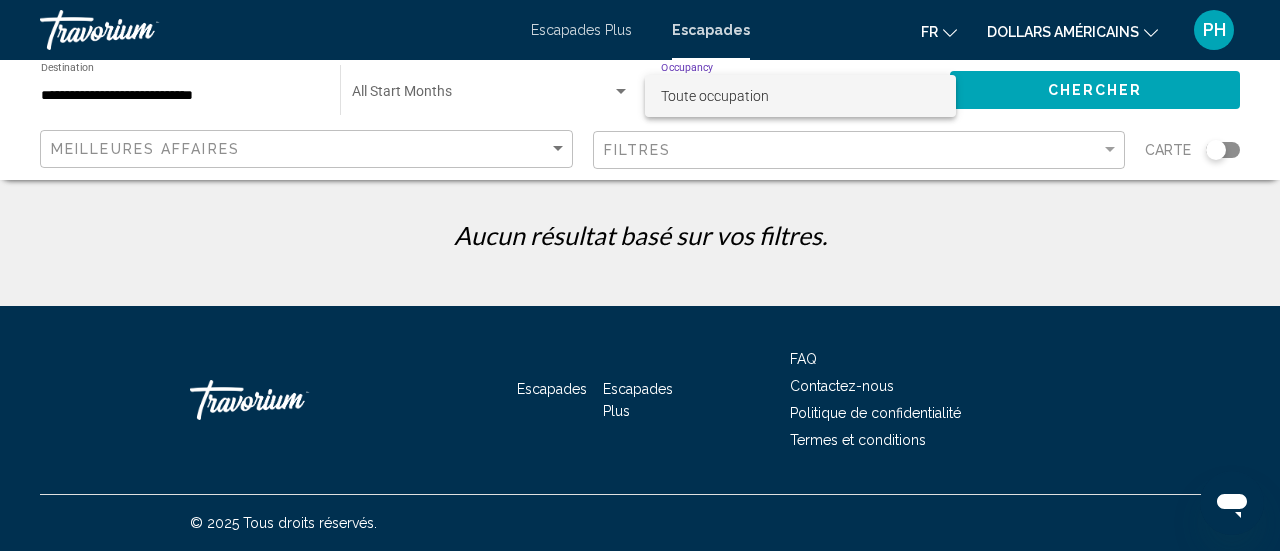 click on "Toute occupation" at bounding box center (800, 96) 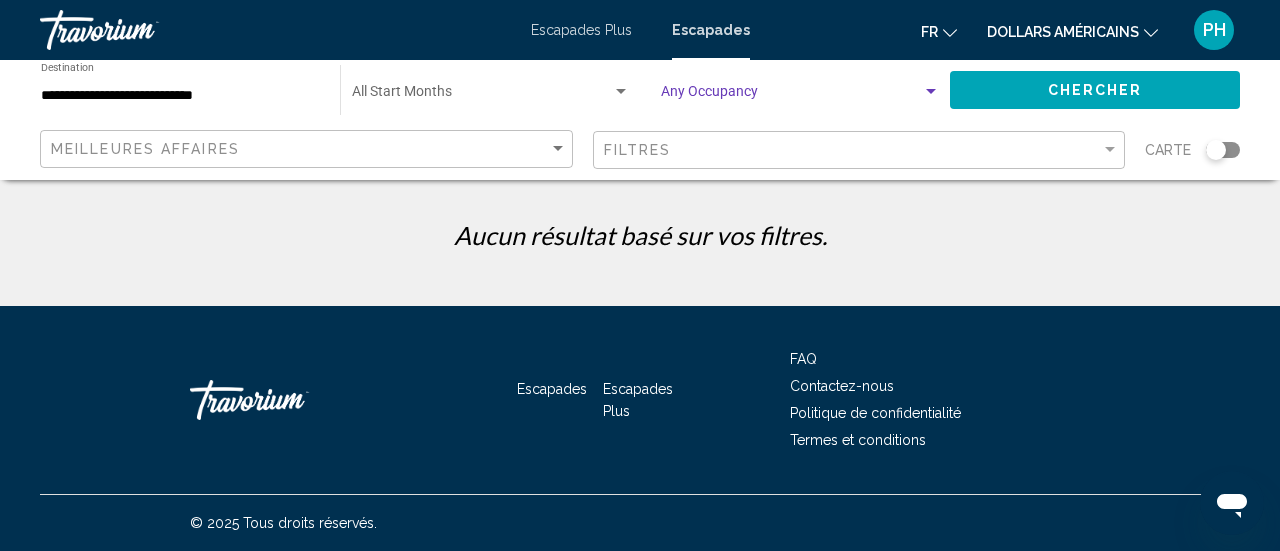 click on "Chercher" 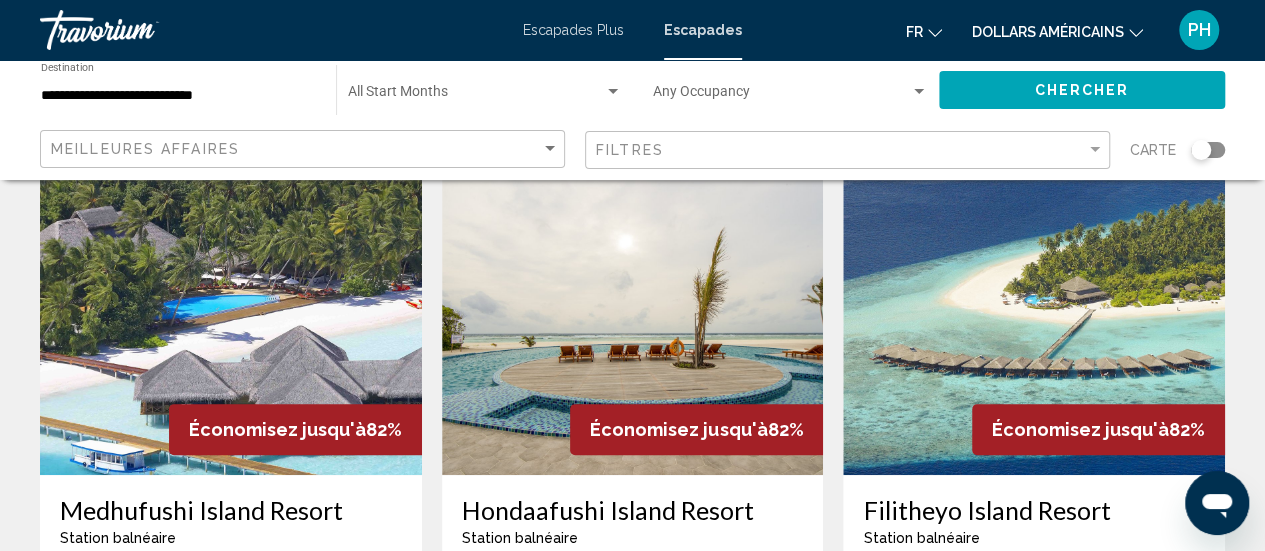 scroll, scrollTop: 114, scrollLeft: 0, axis: vertical 